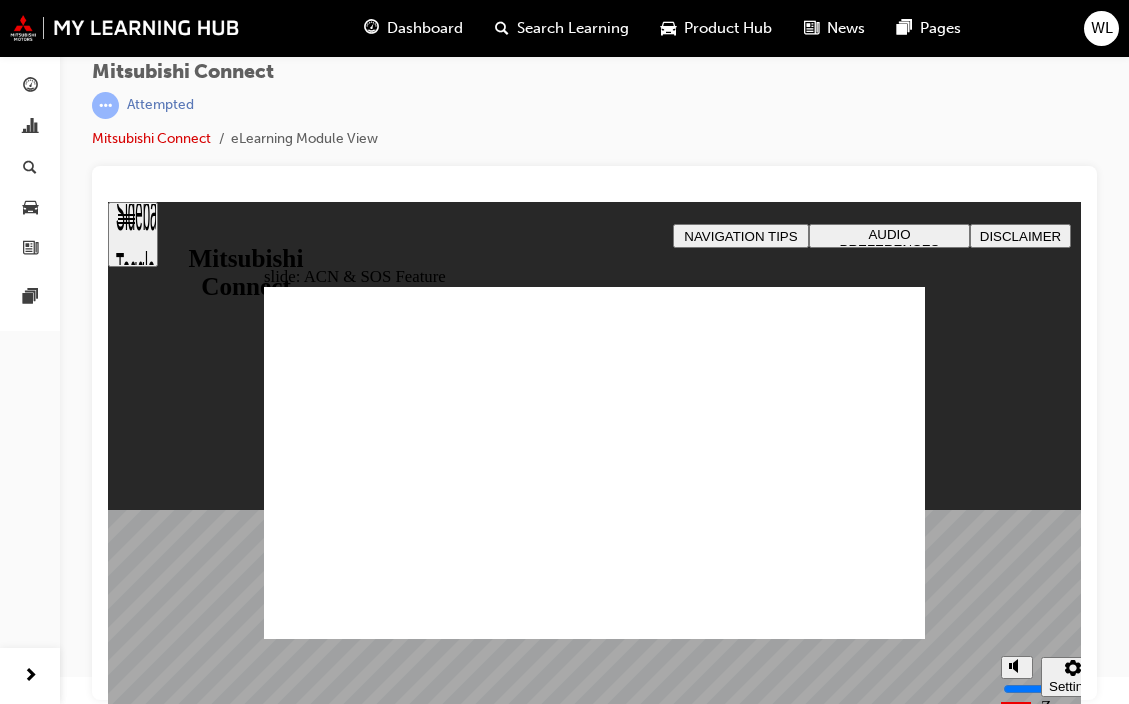 scroll, scrollTop: 0, scrollLeft: 0, axis: both 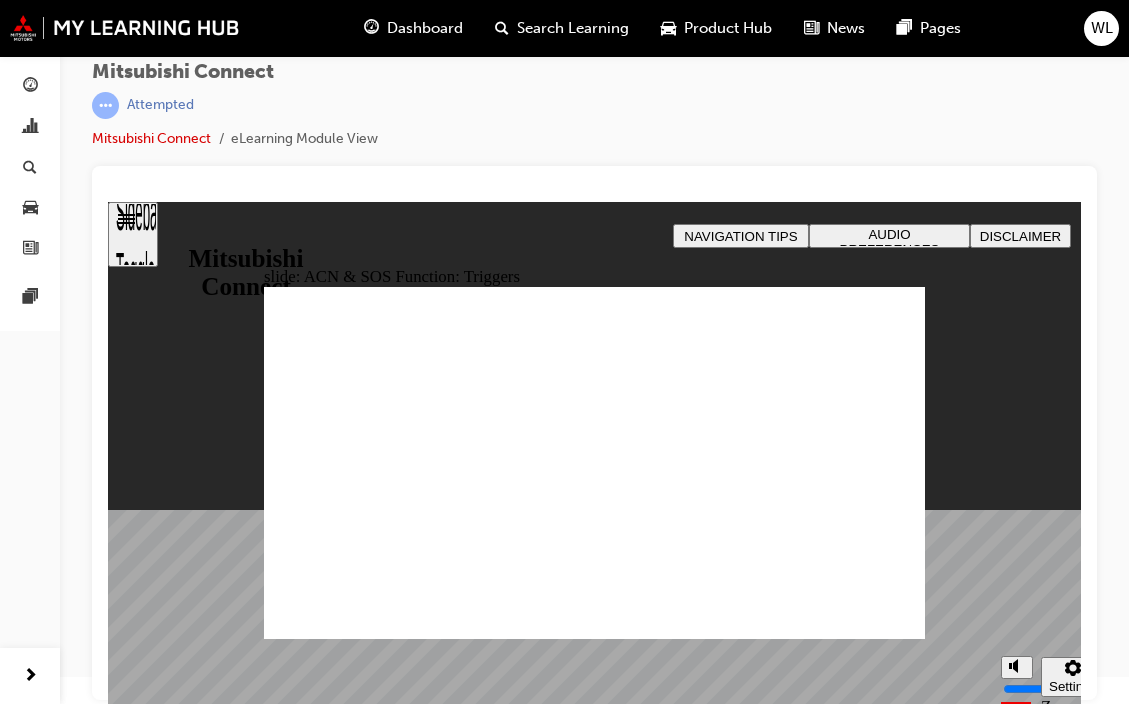 click 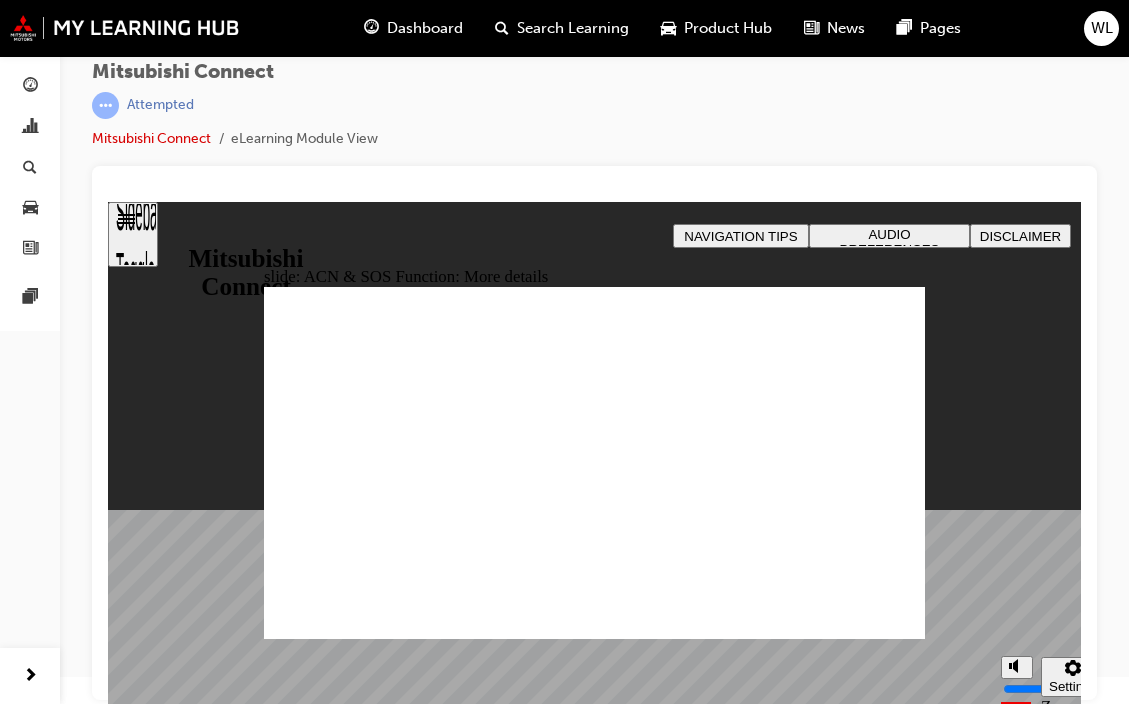 click 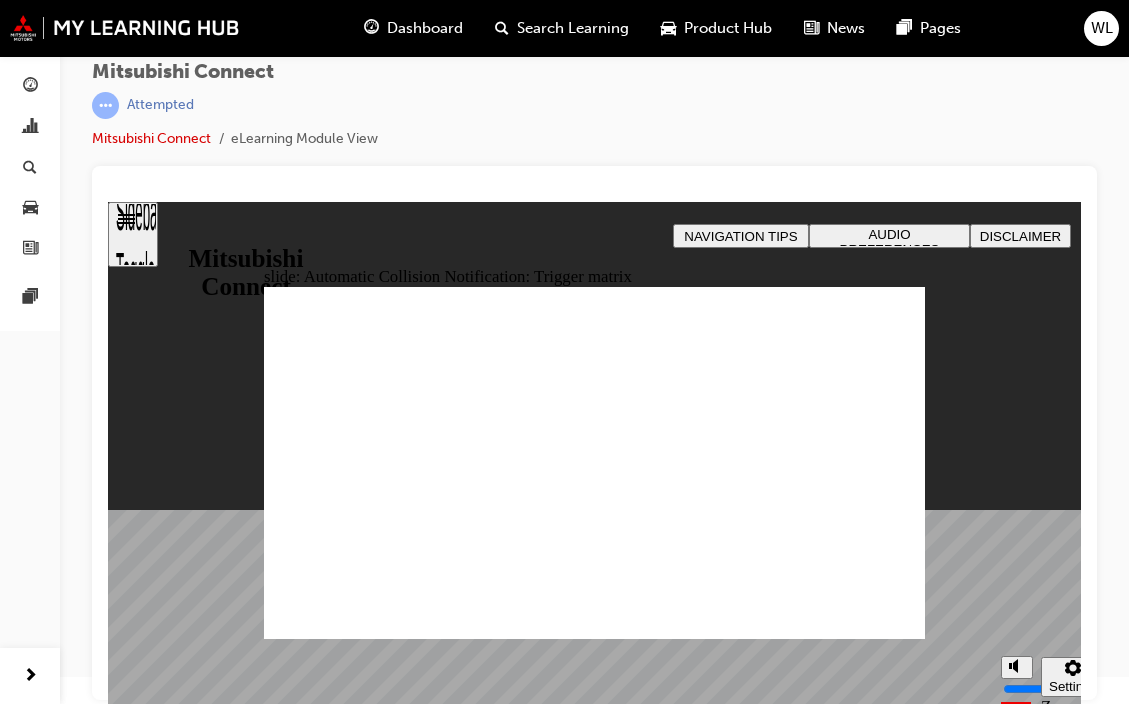 click 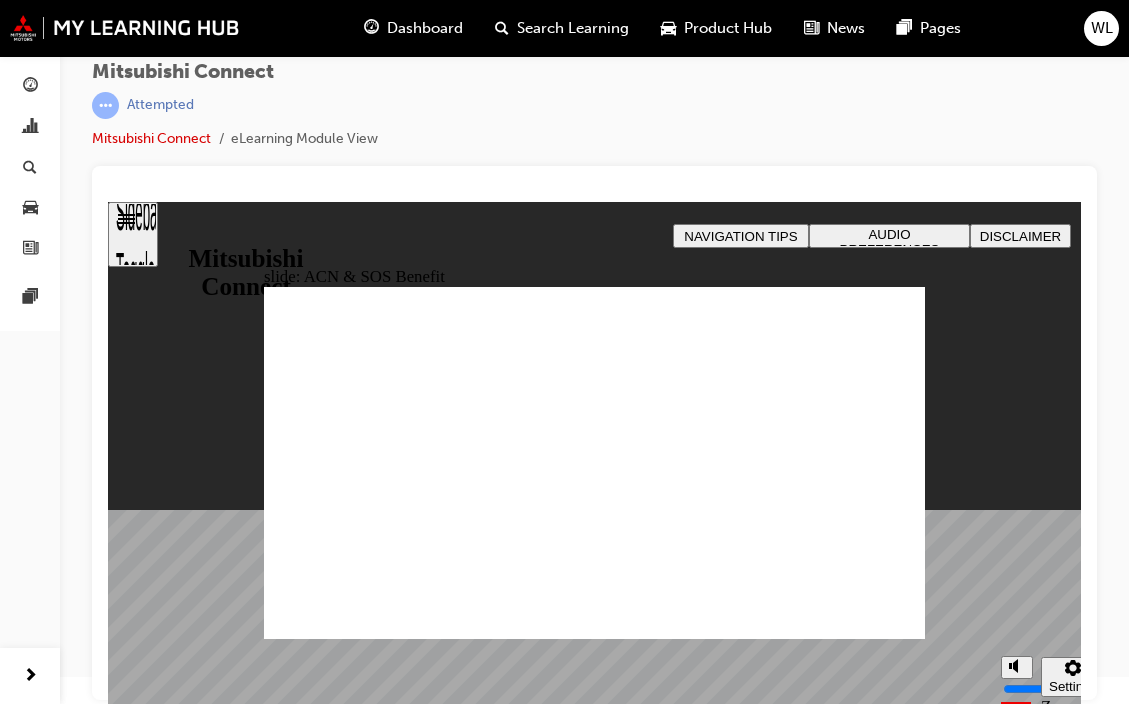 click 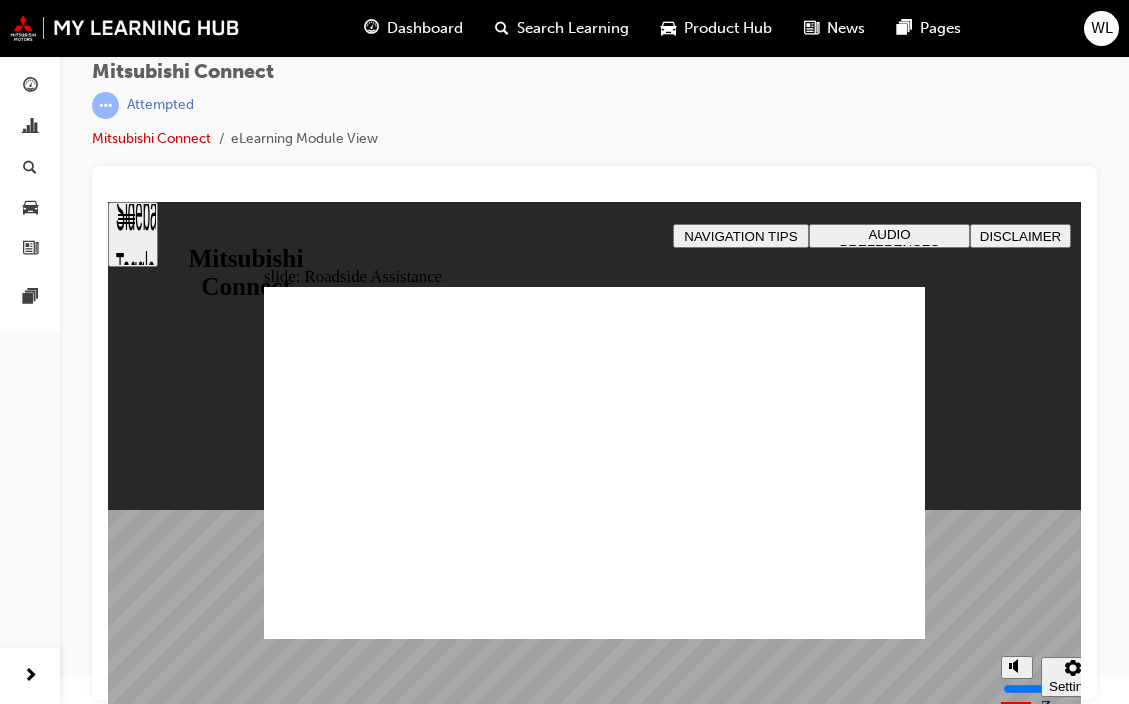 click 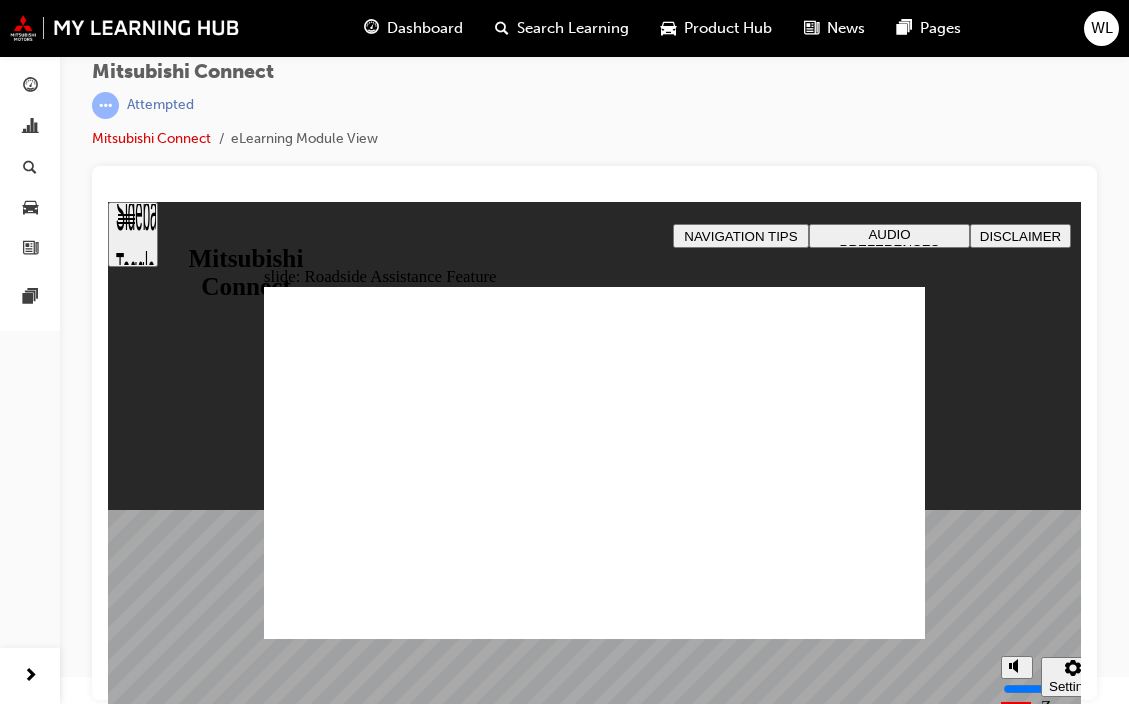 click 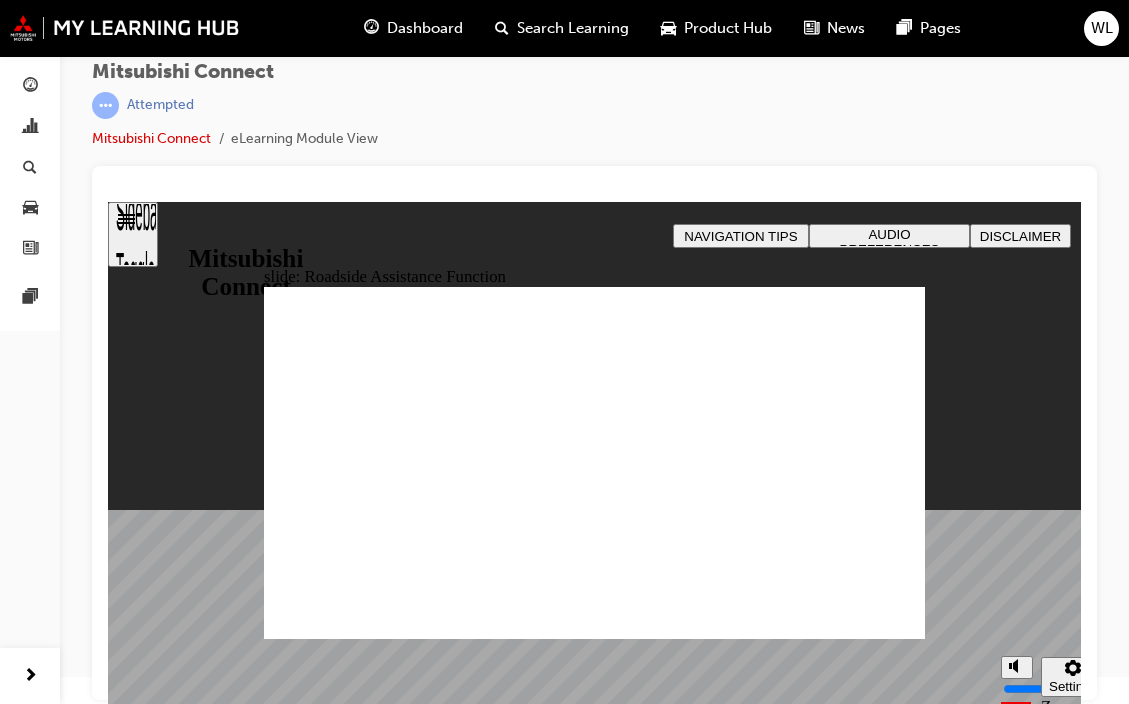click 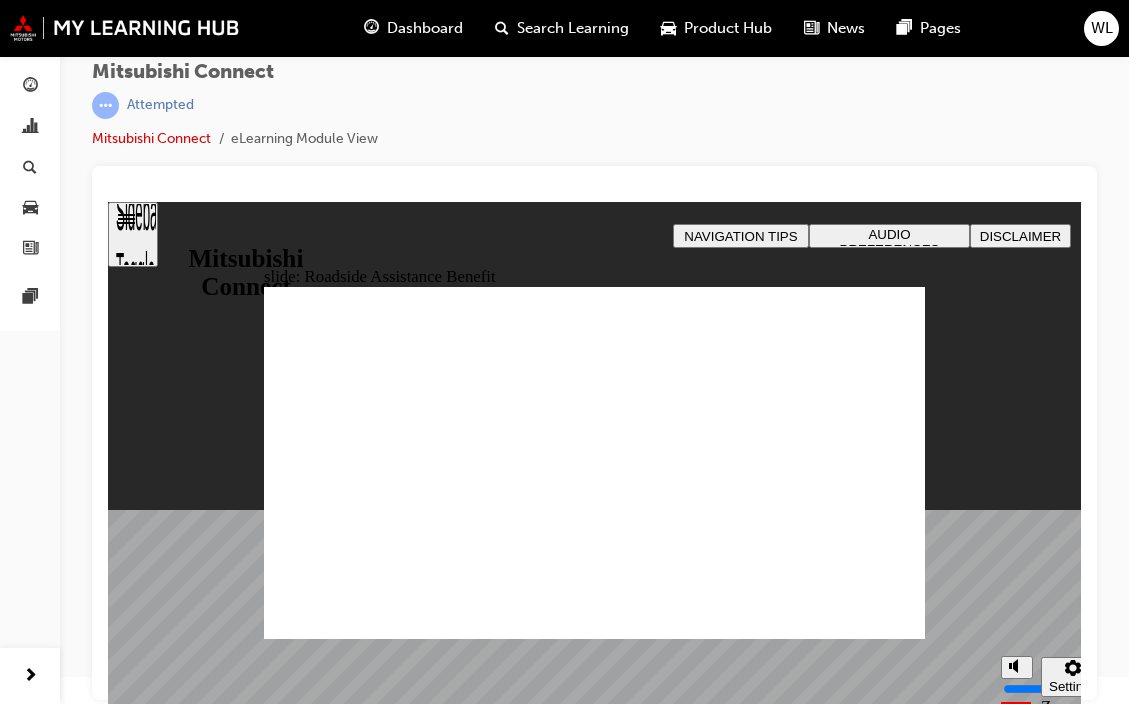 click 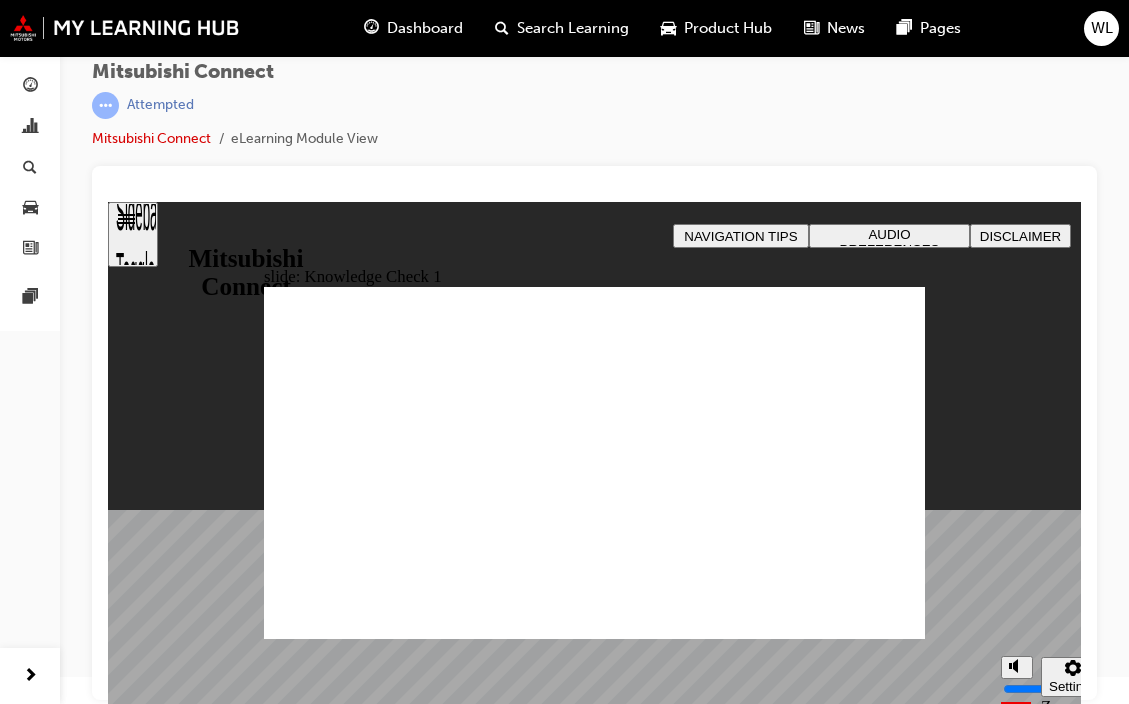 checkbox on "true" 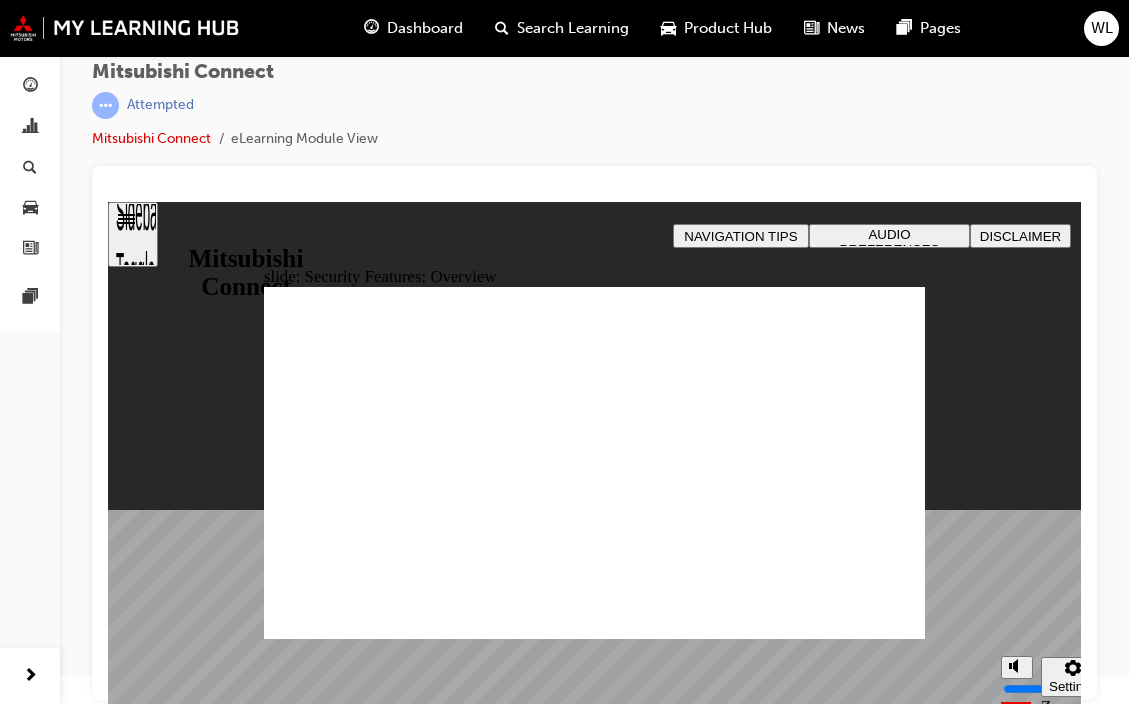 click 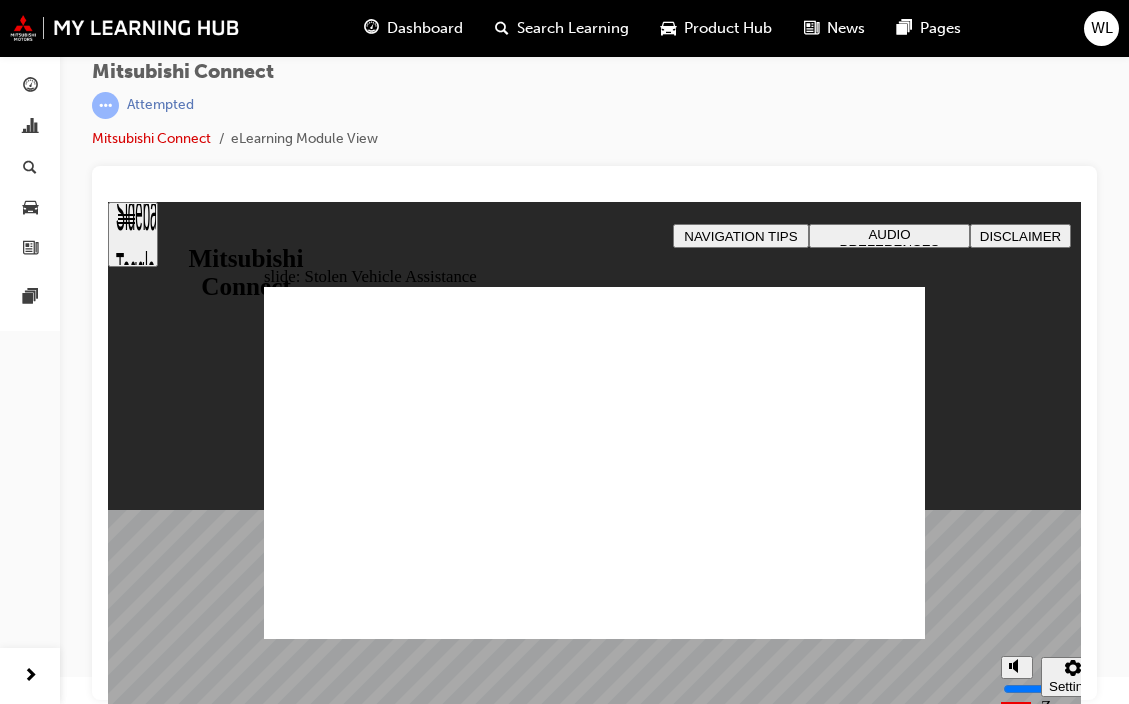 click 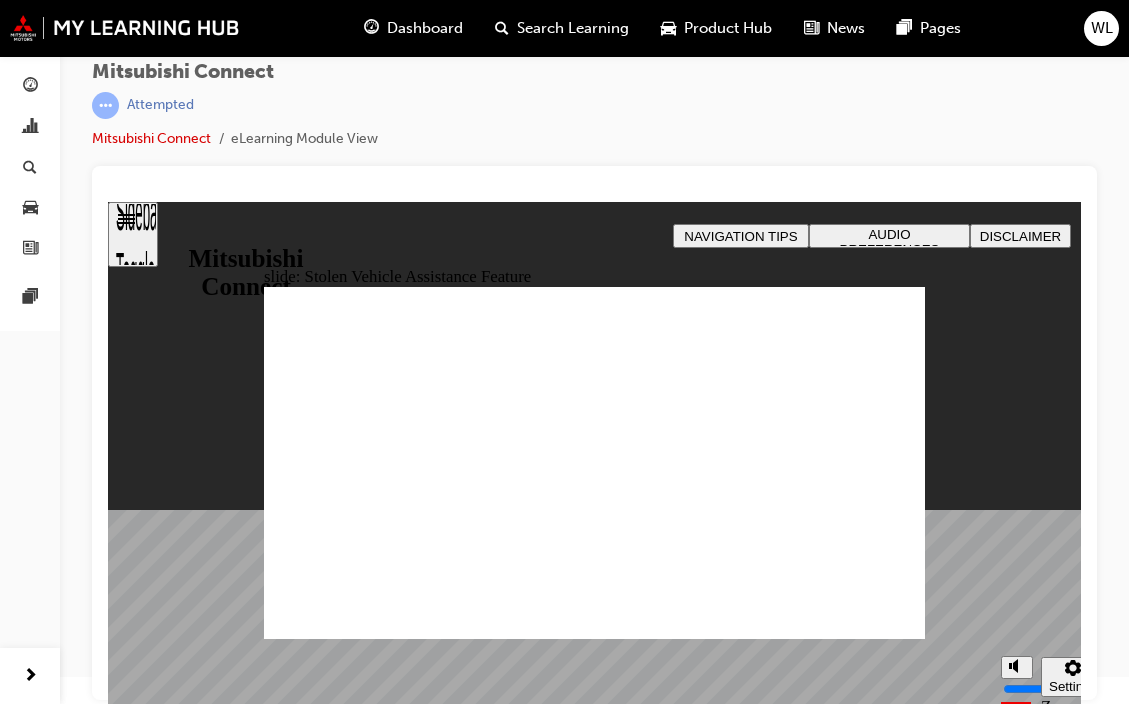 click 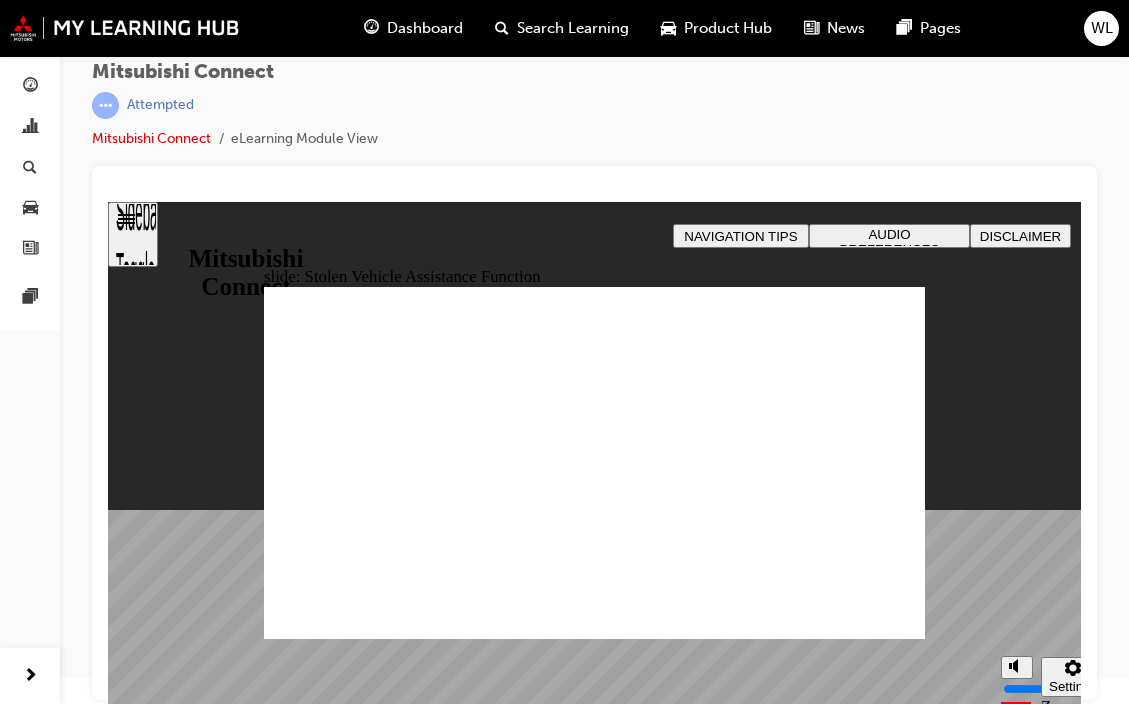 click 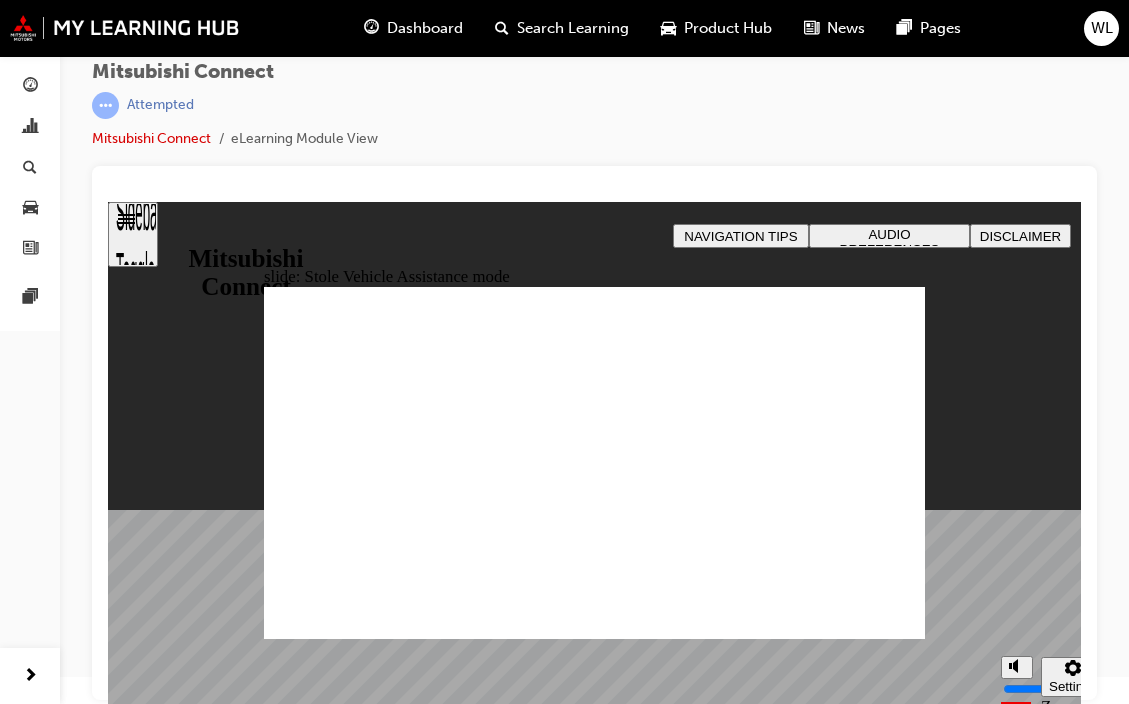 click 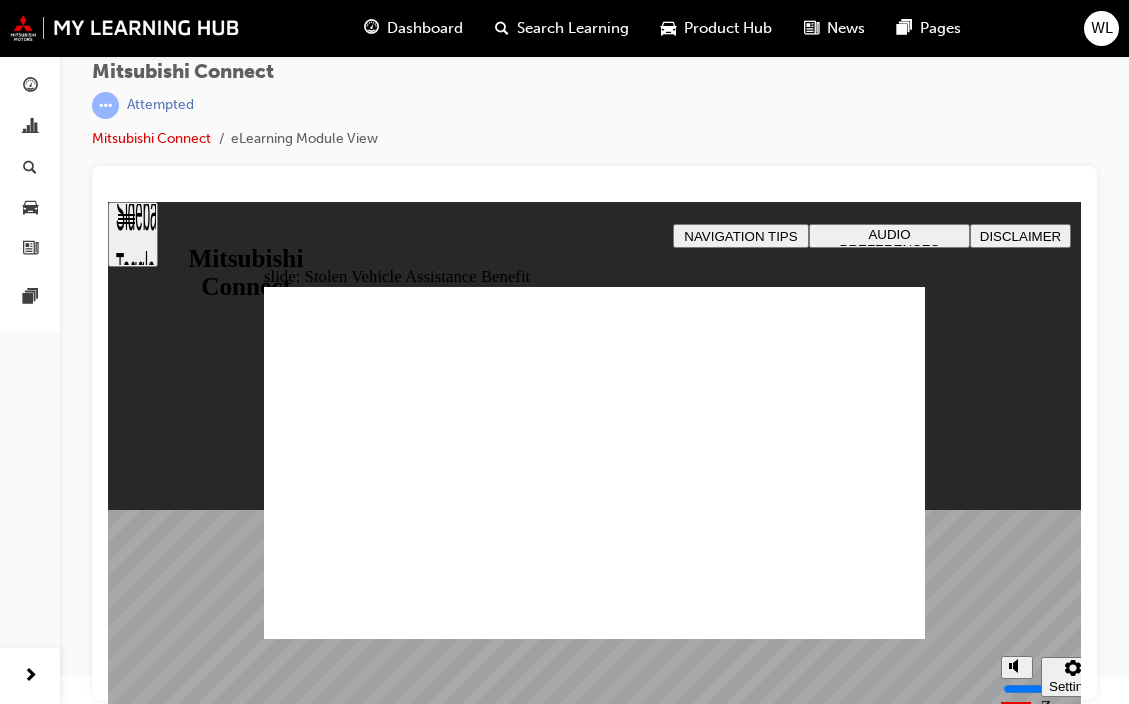 click 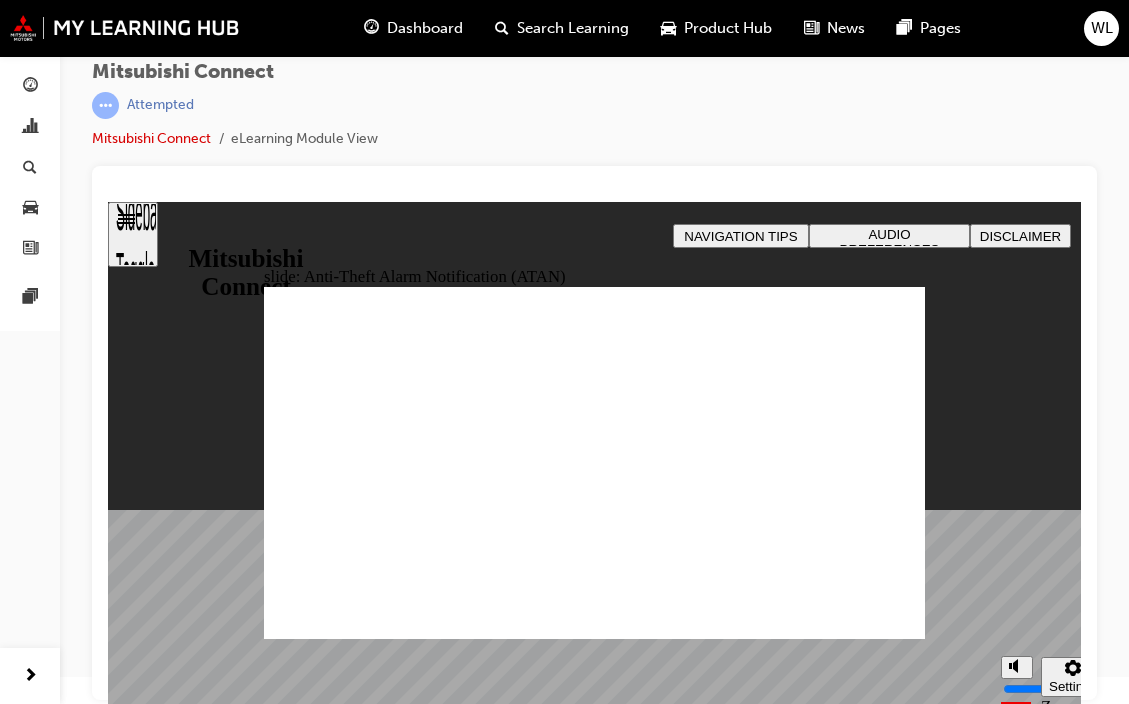 click 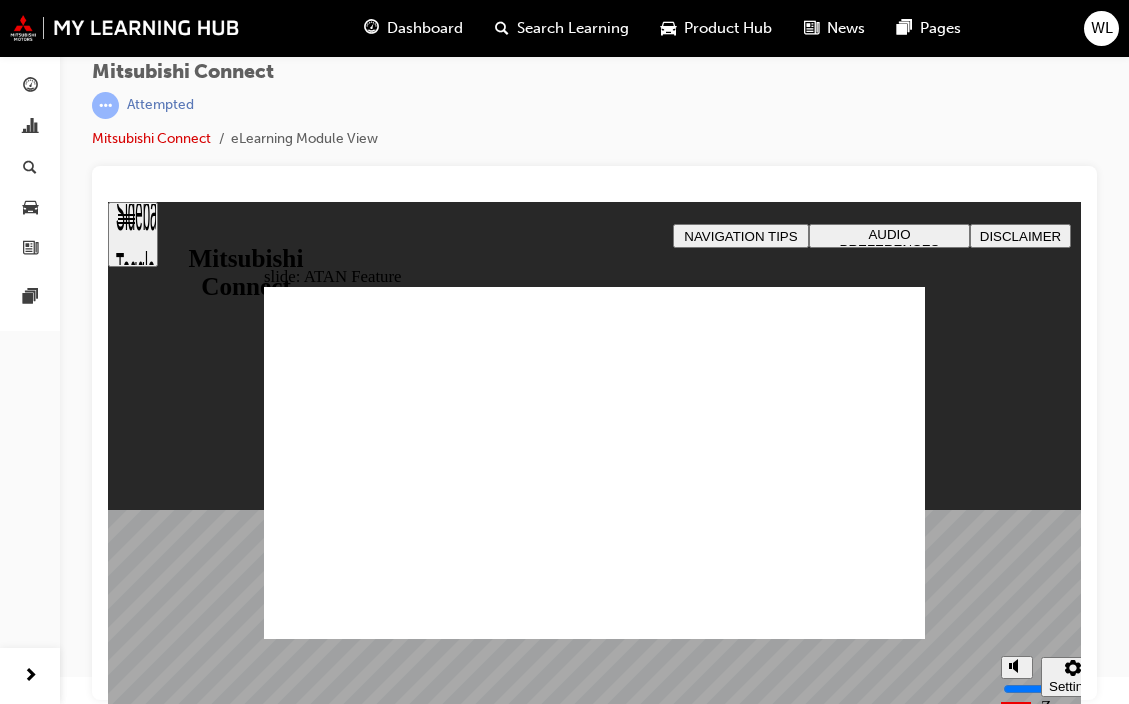 click 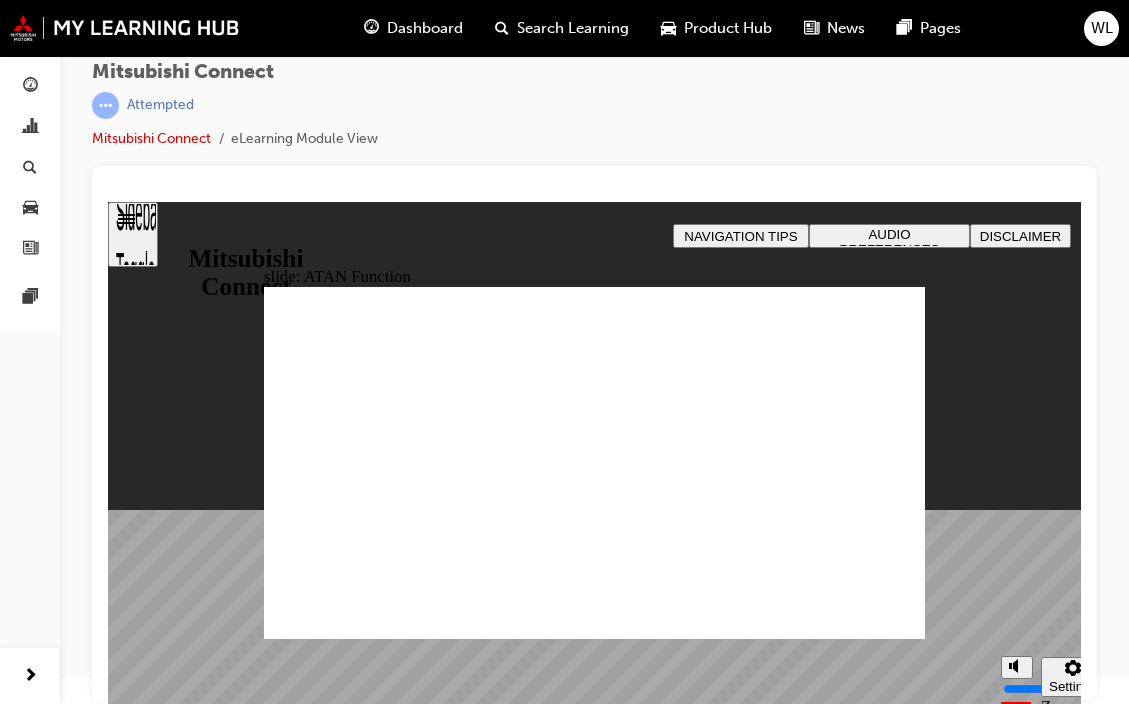 click 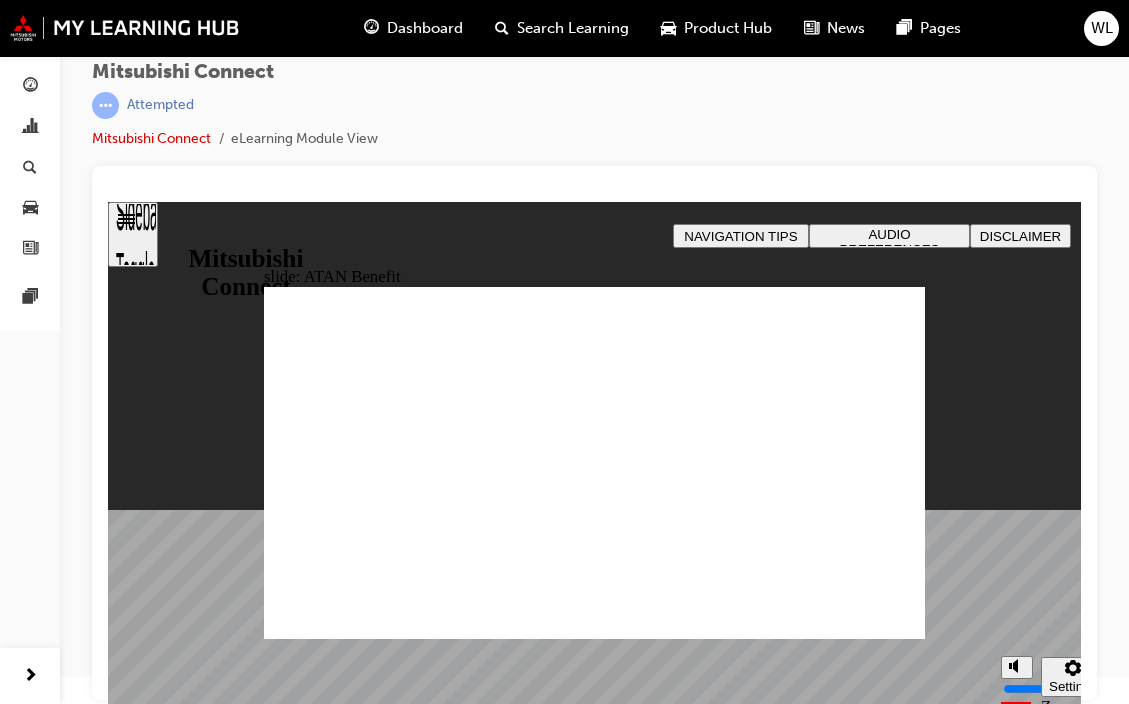 click 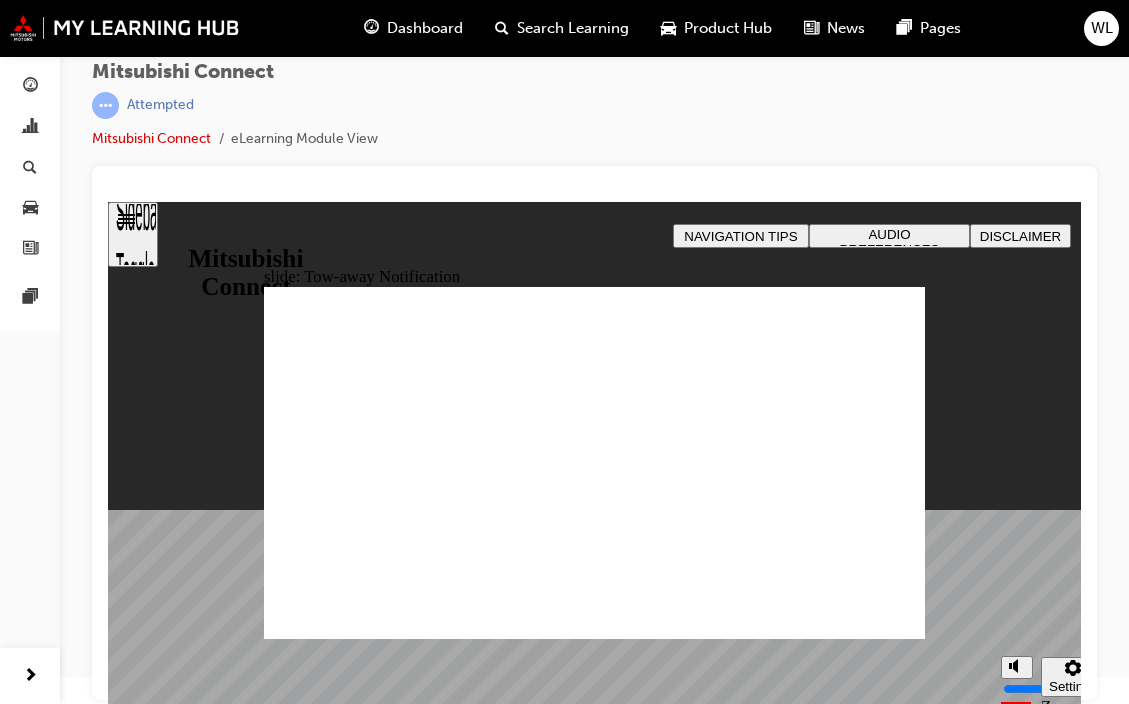 click 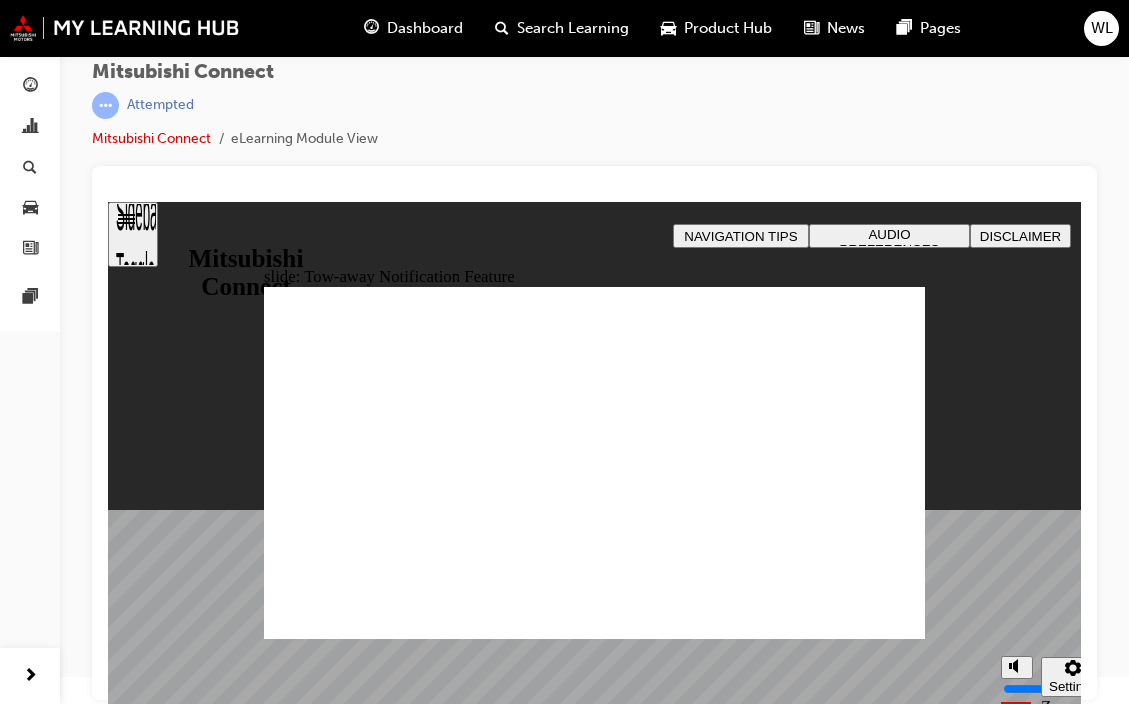 click 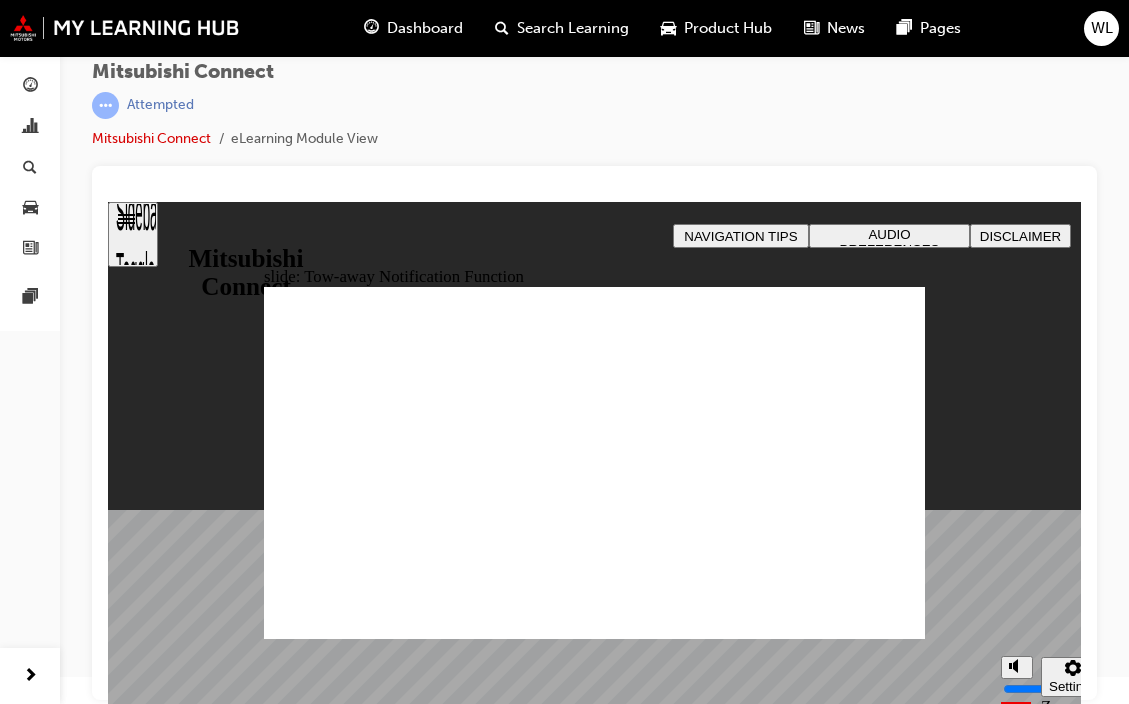 click 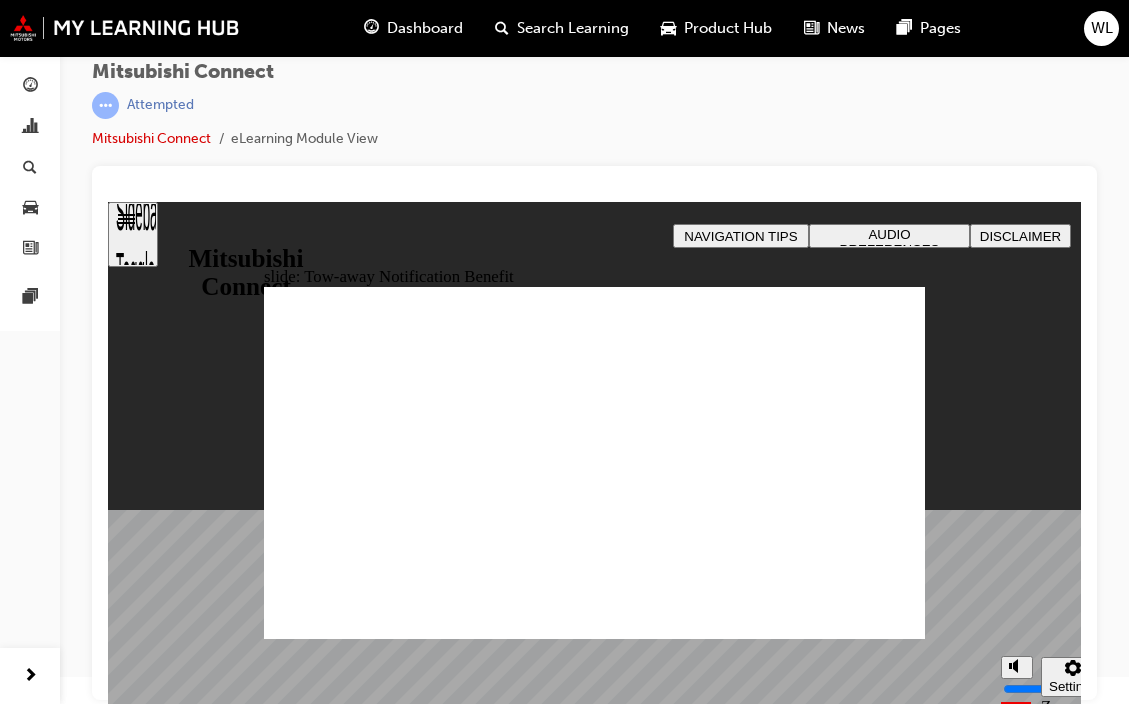 click 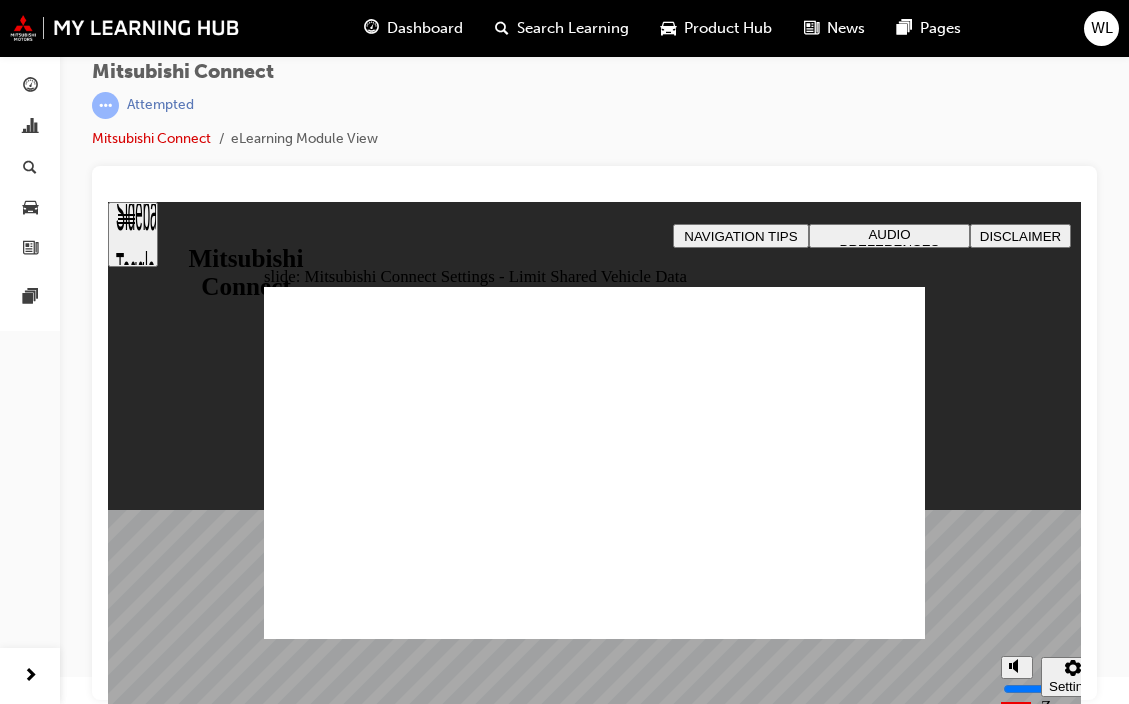 click 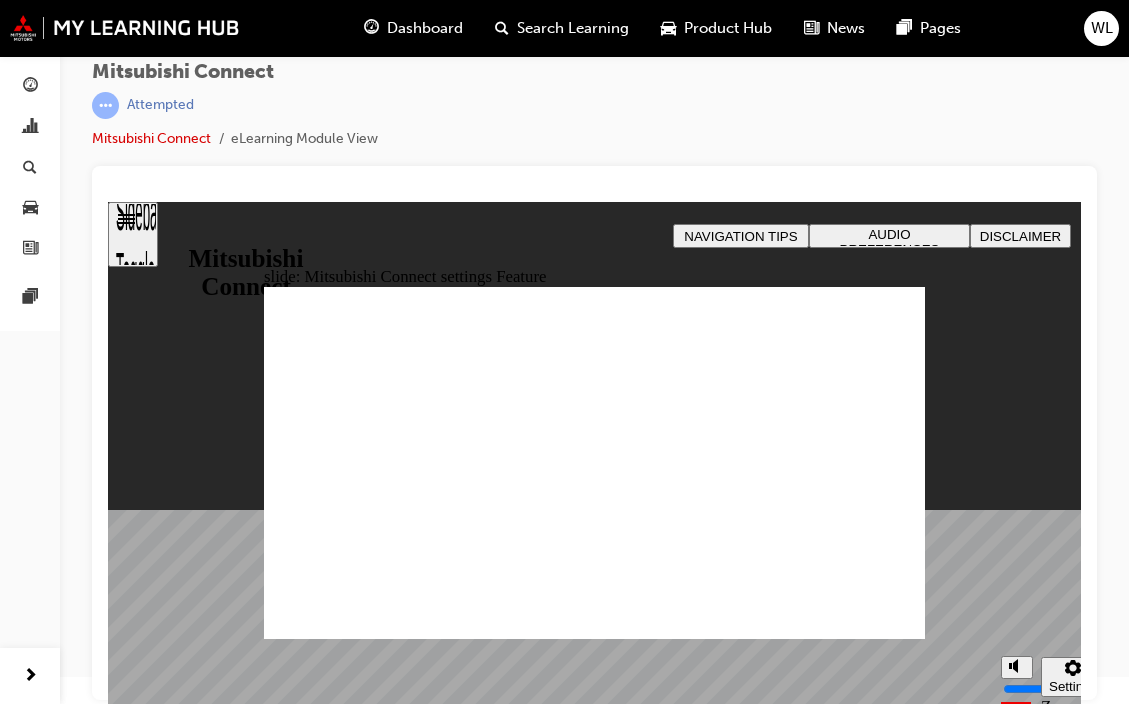 click 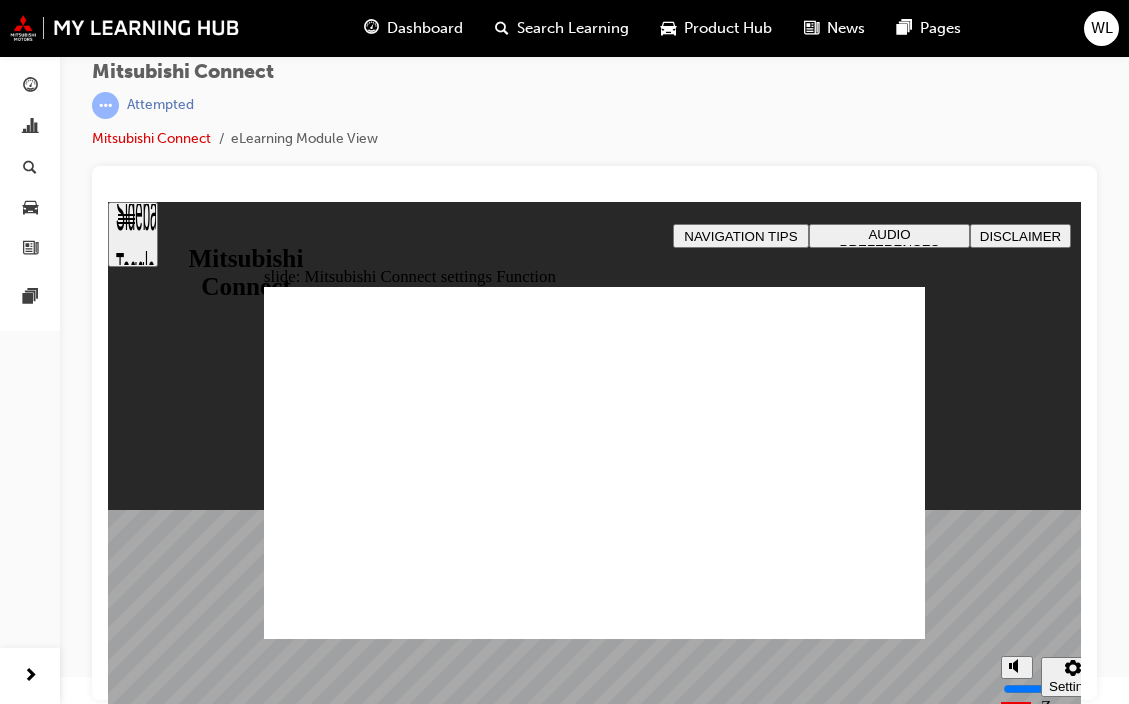 click 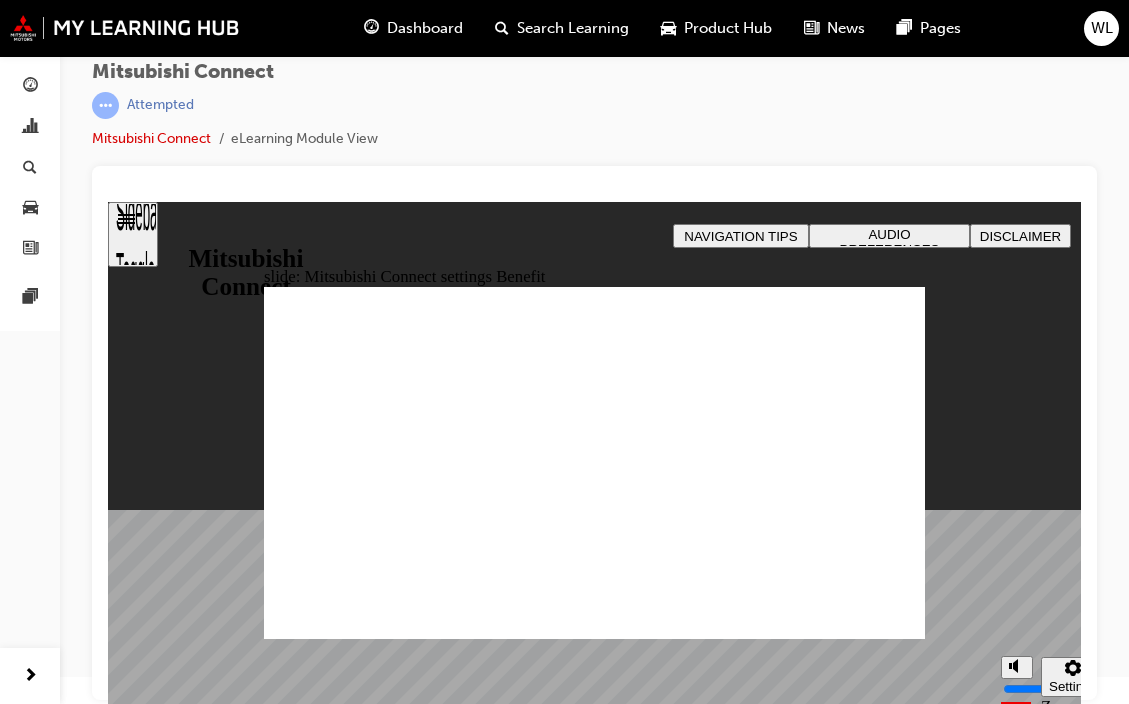 click 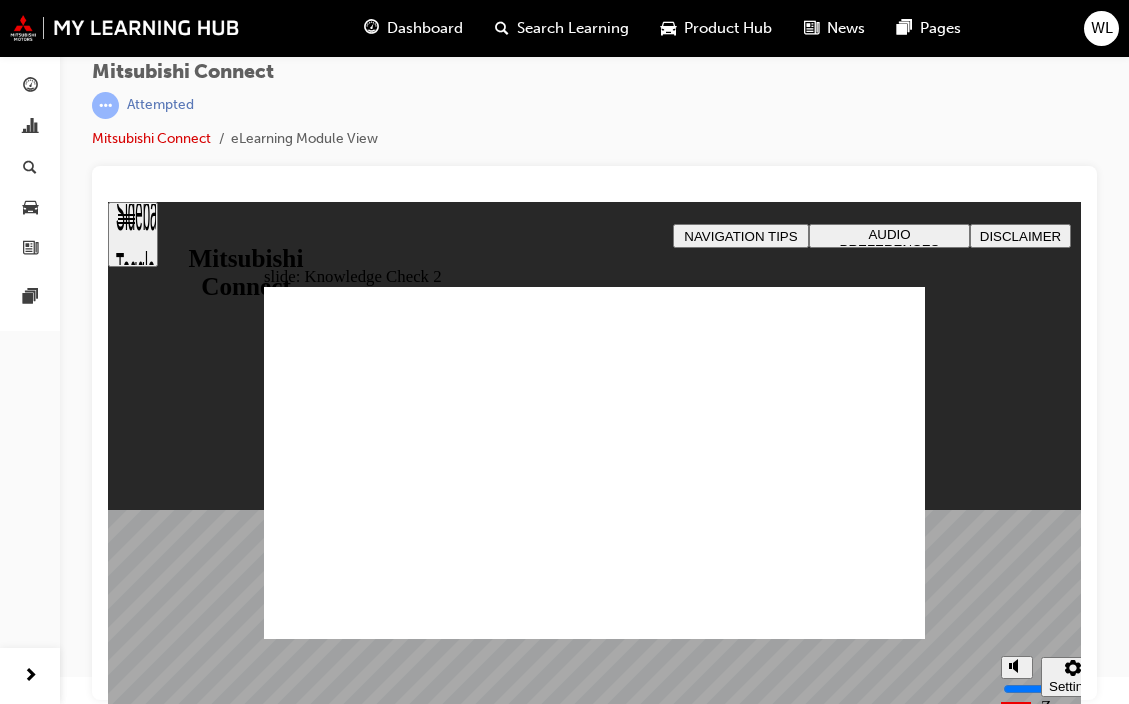 radio on "true" 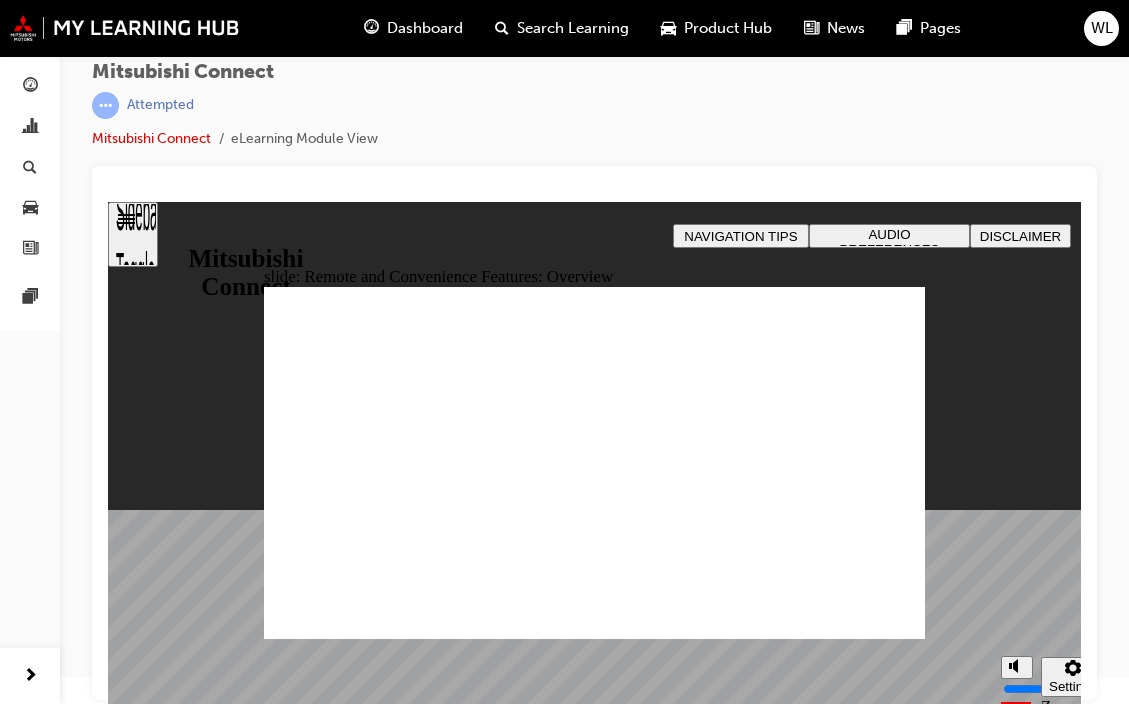 click 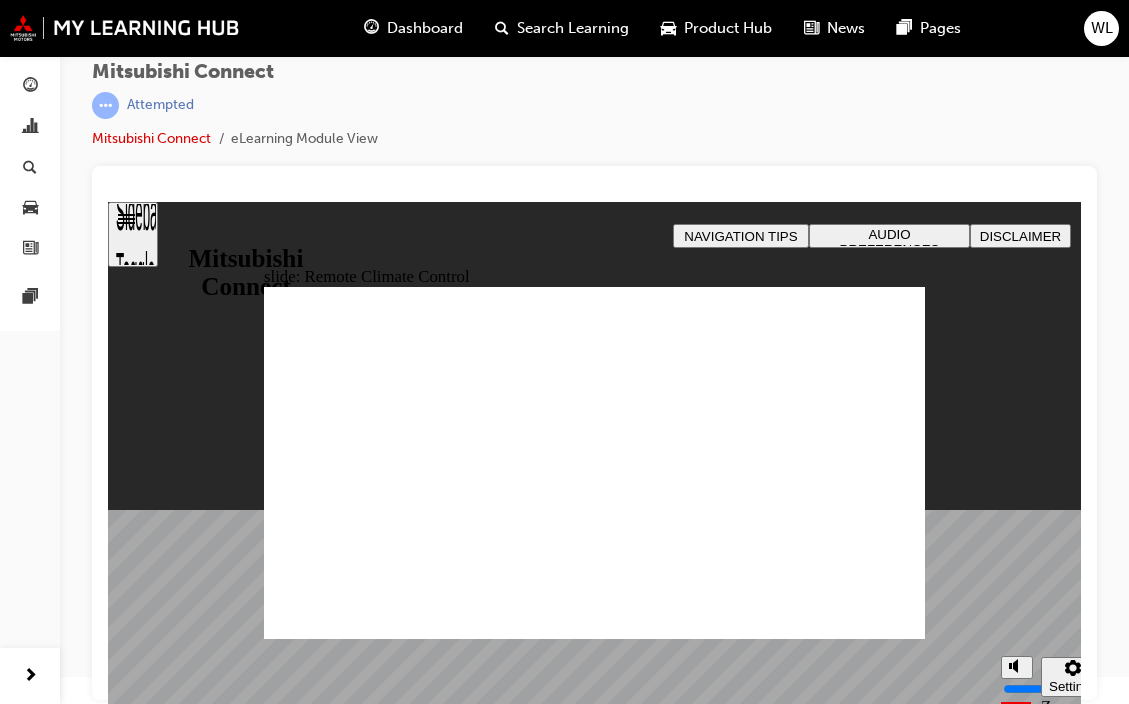 click 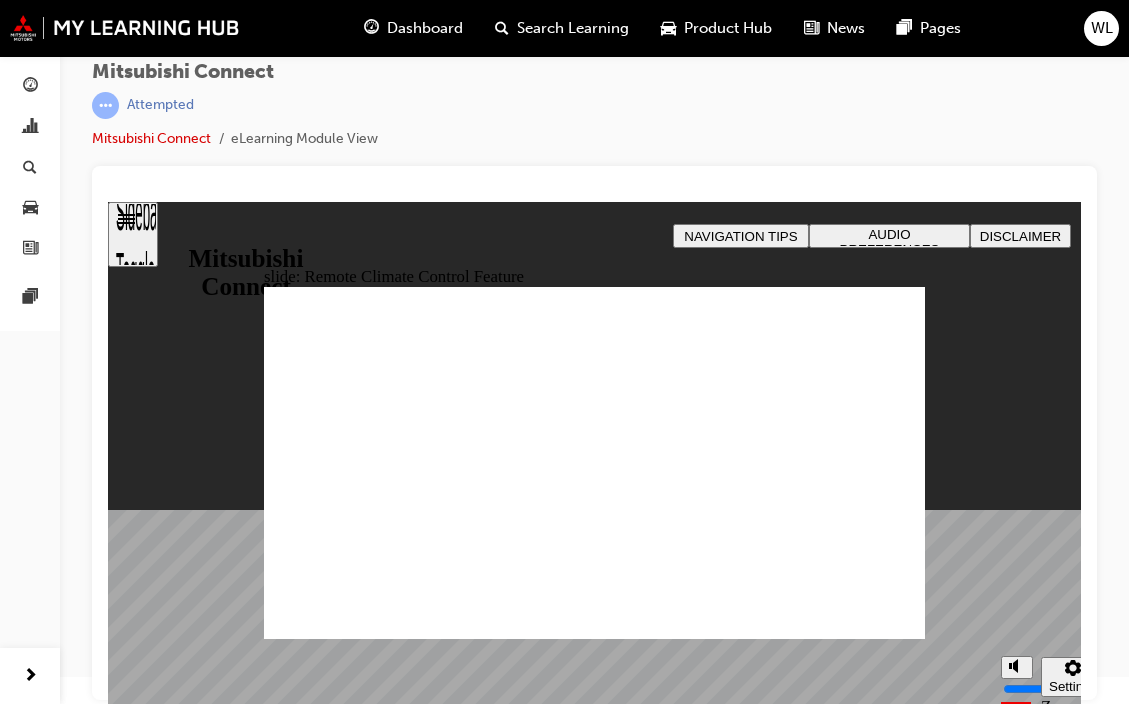 click 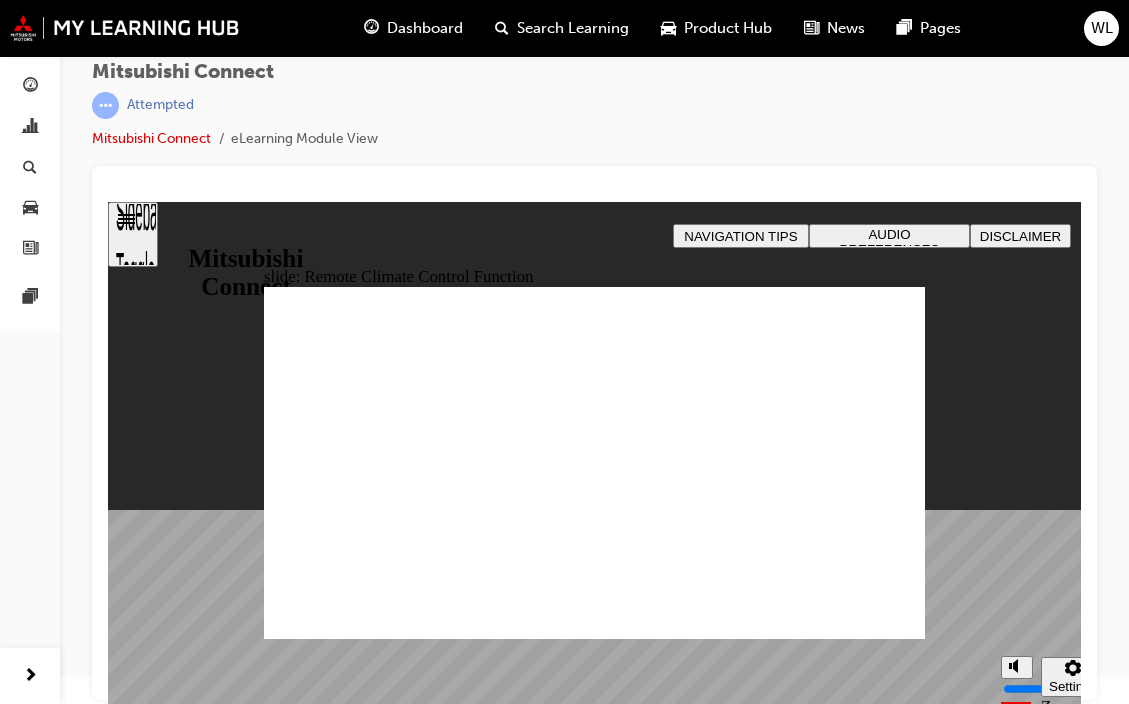click 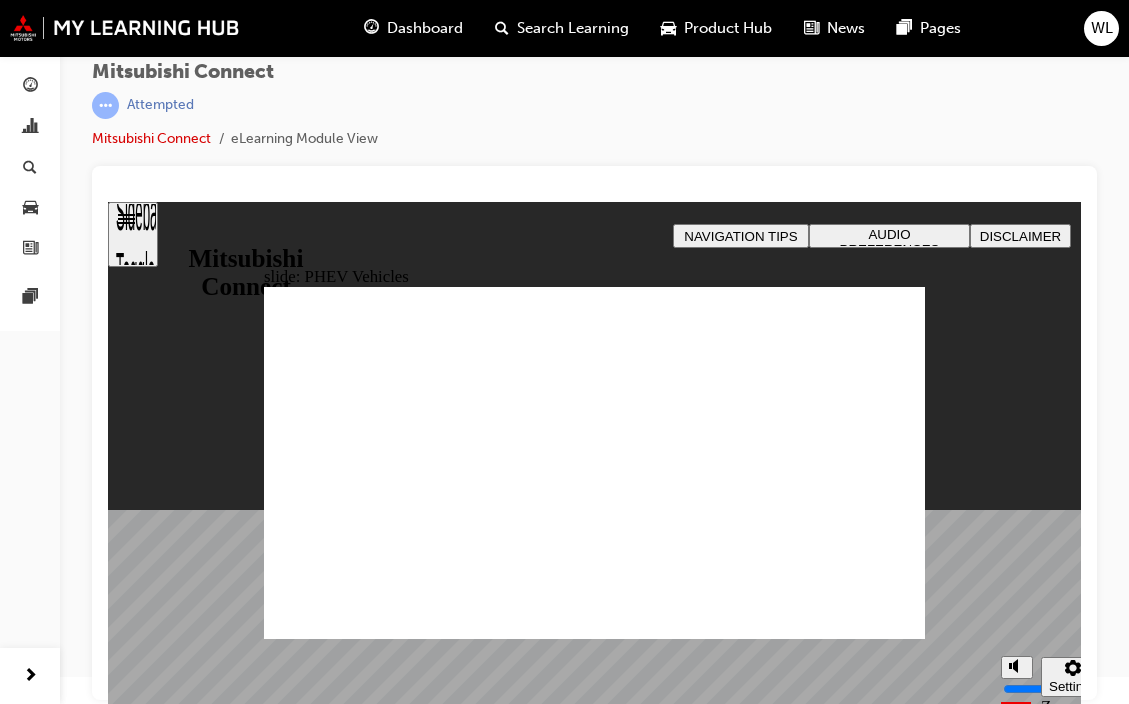 click 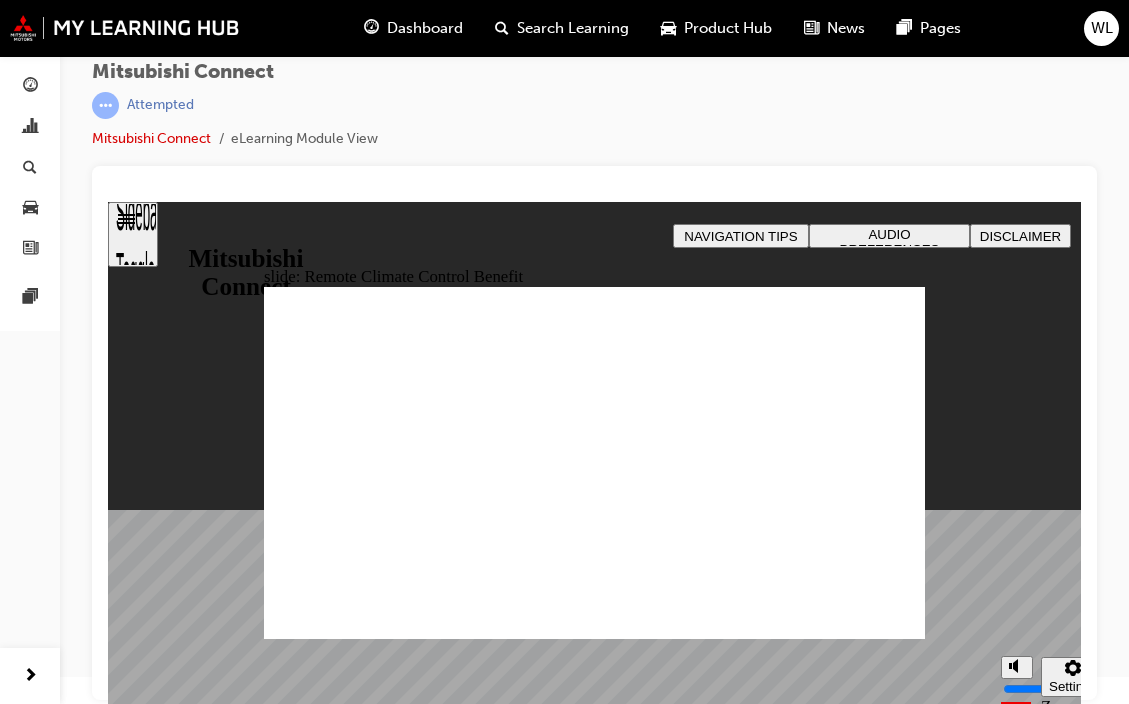 click 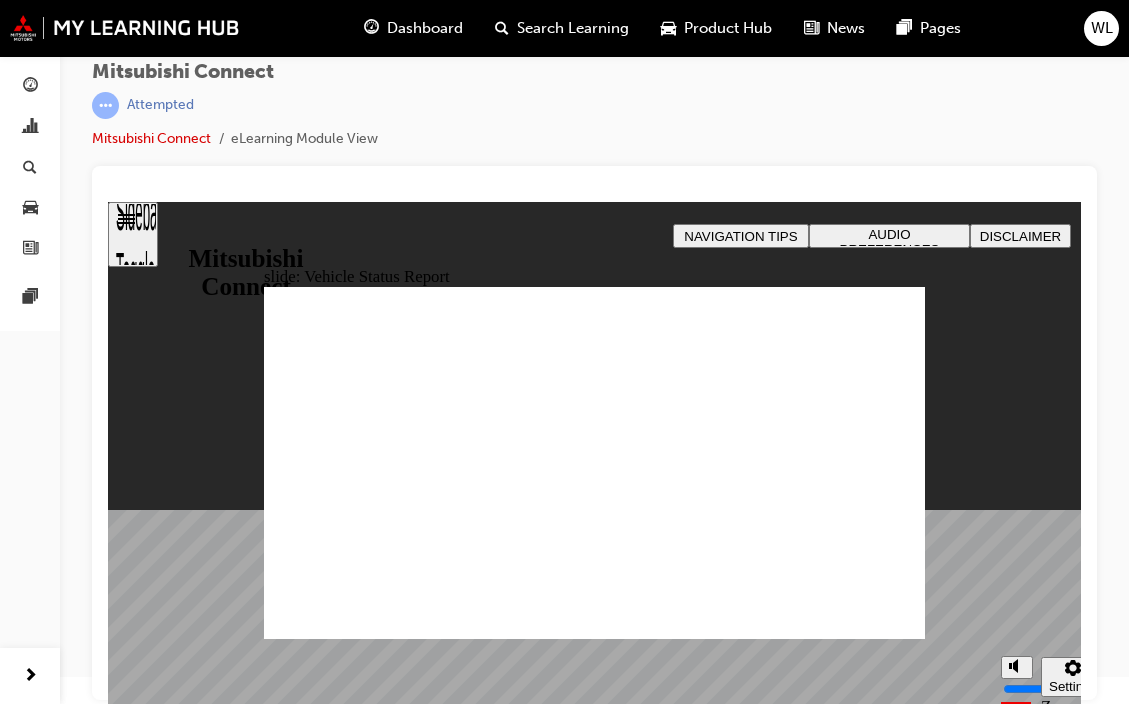 click 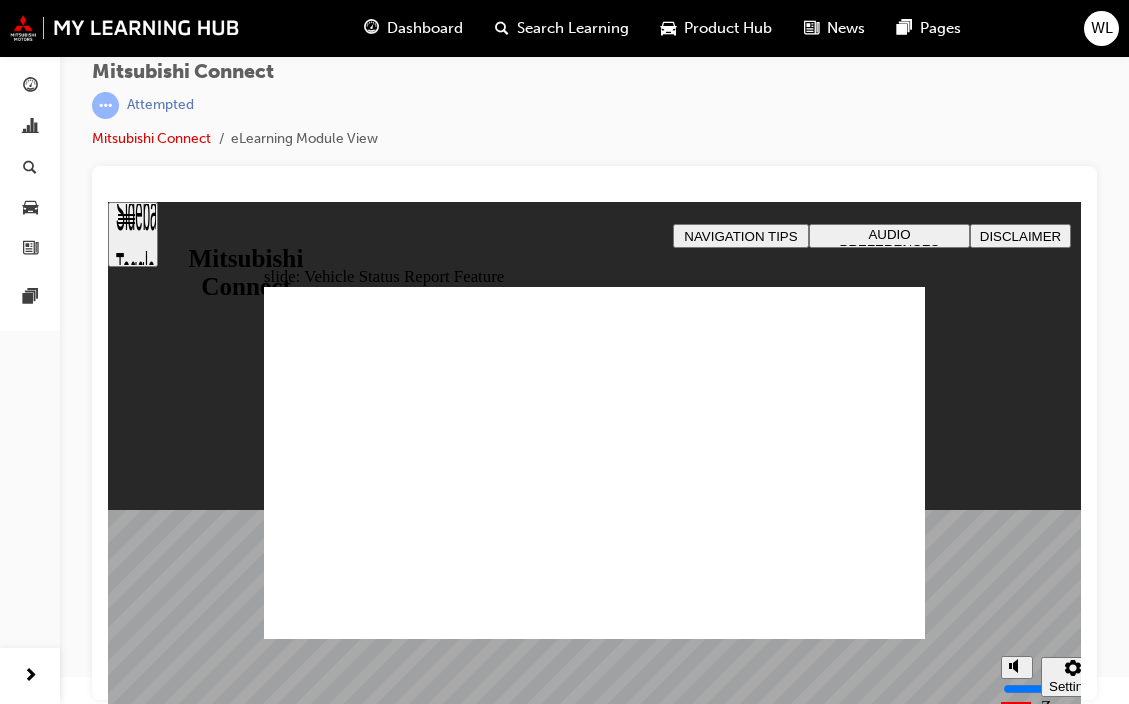 click 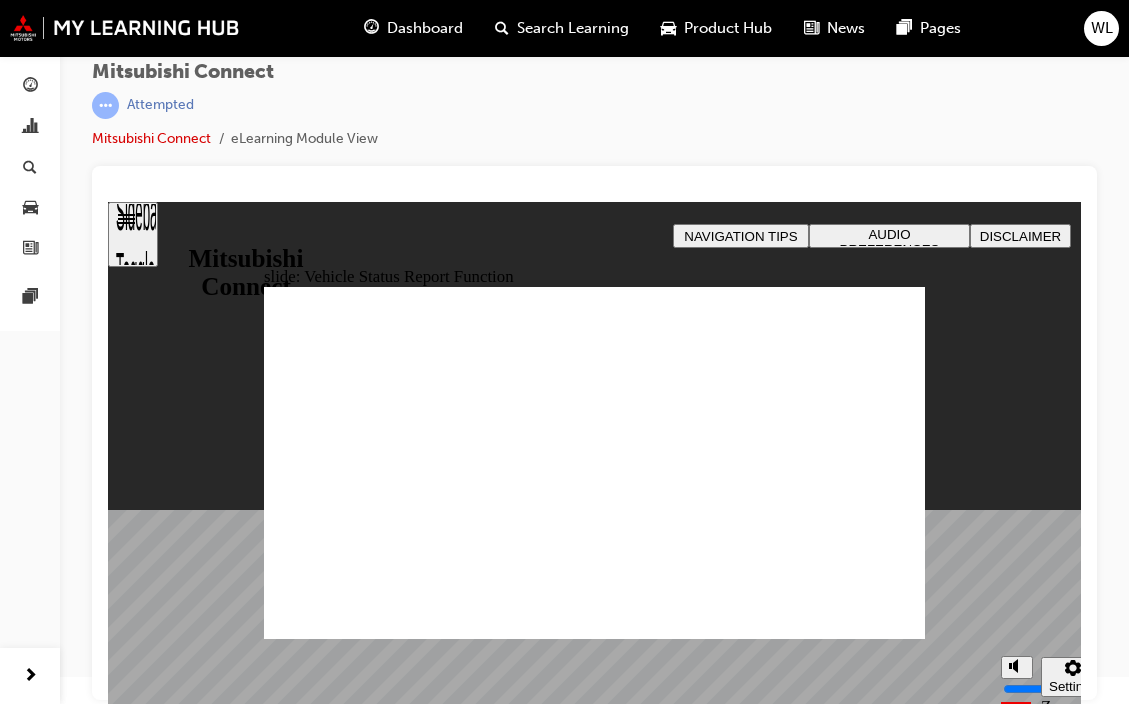 click 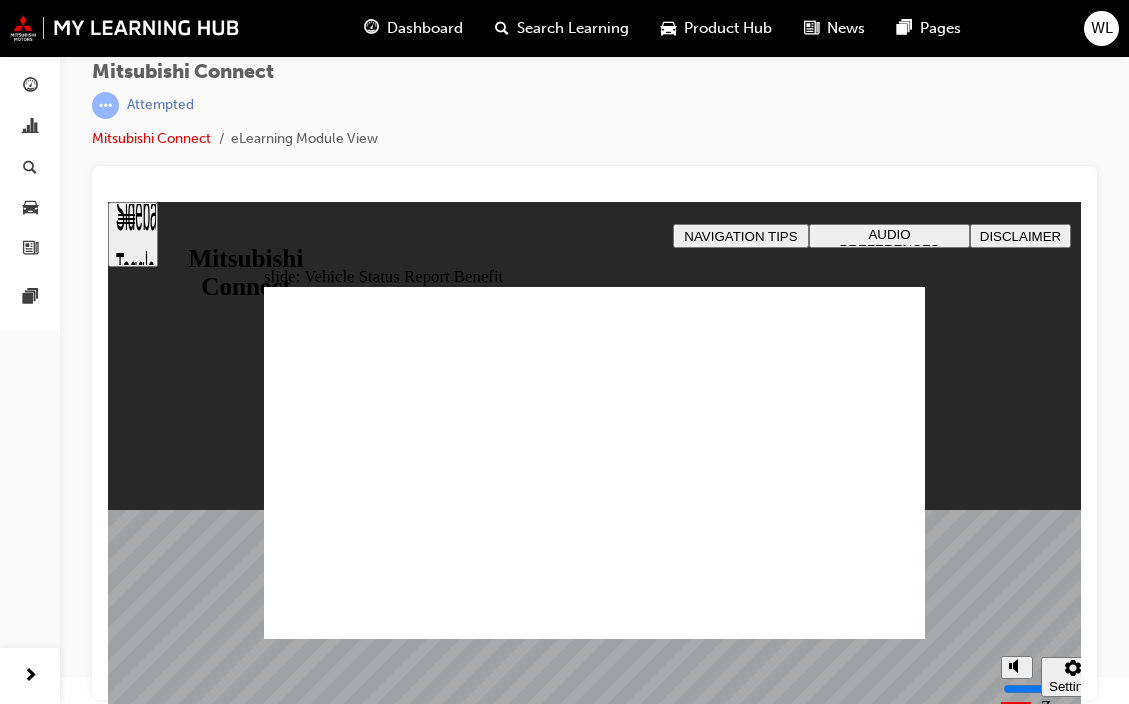 click 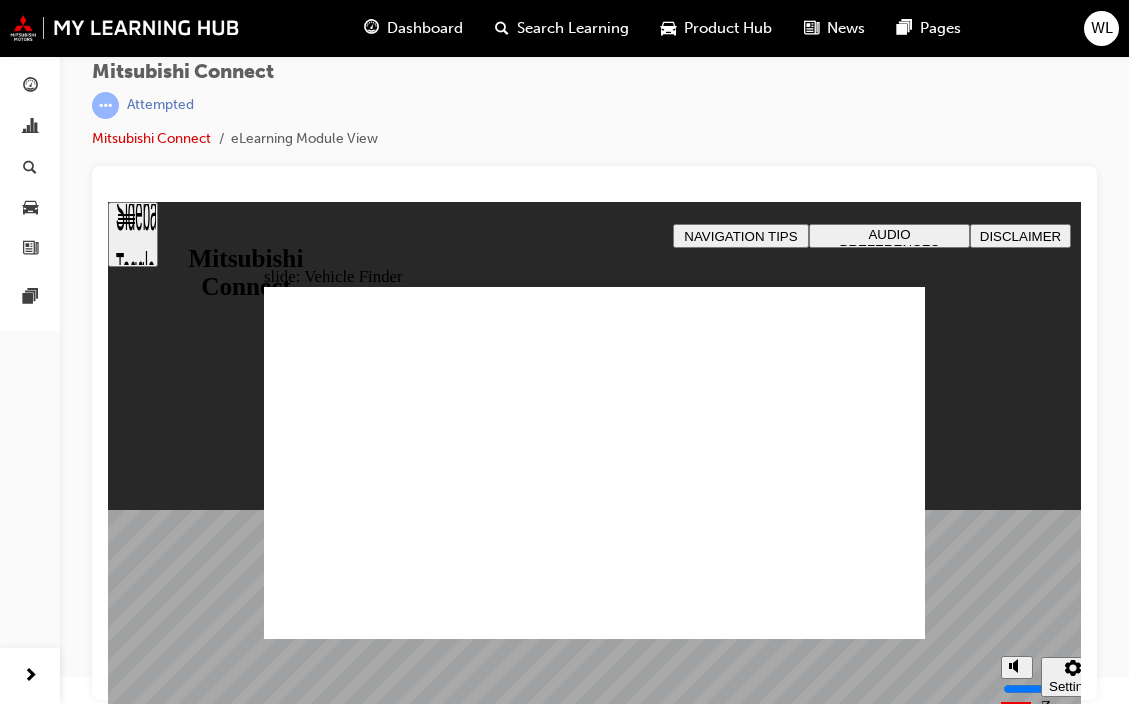 click 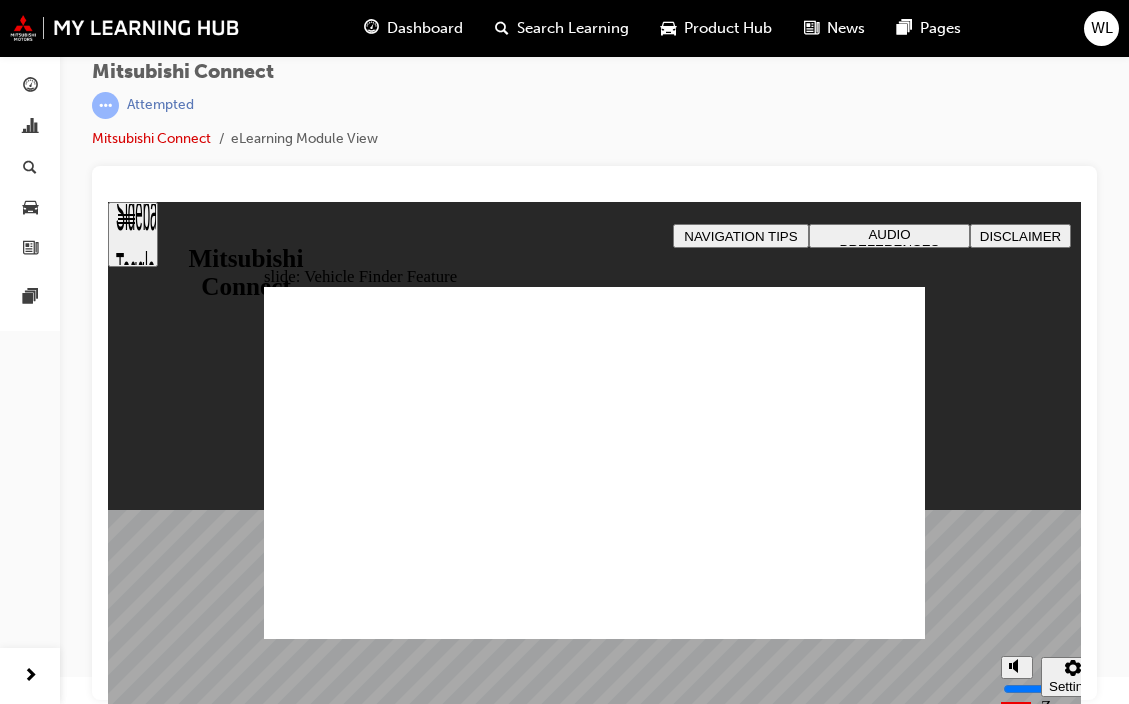 click 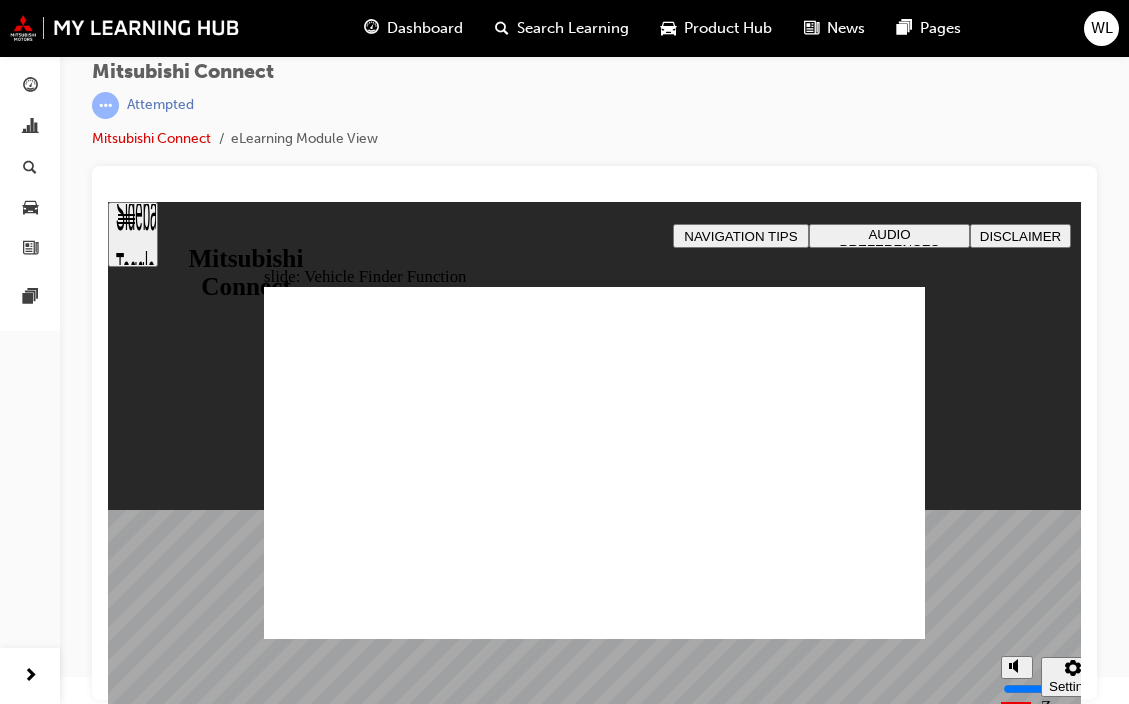 click 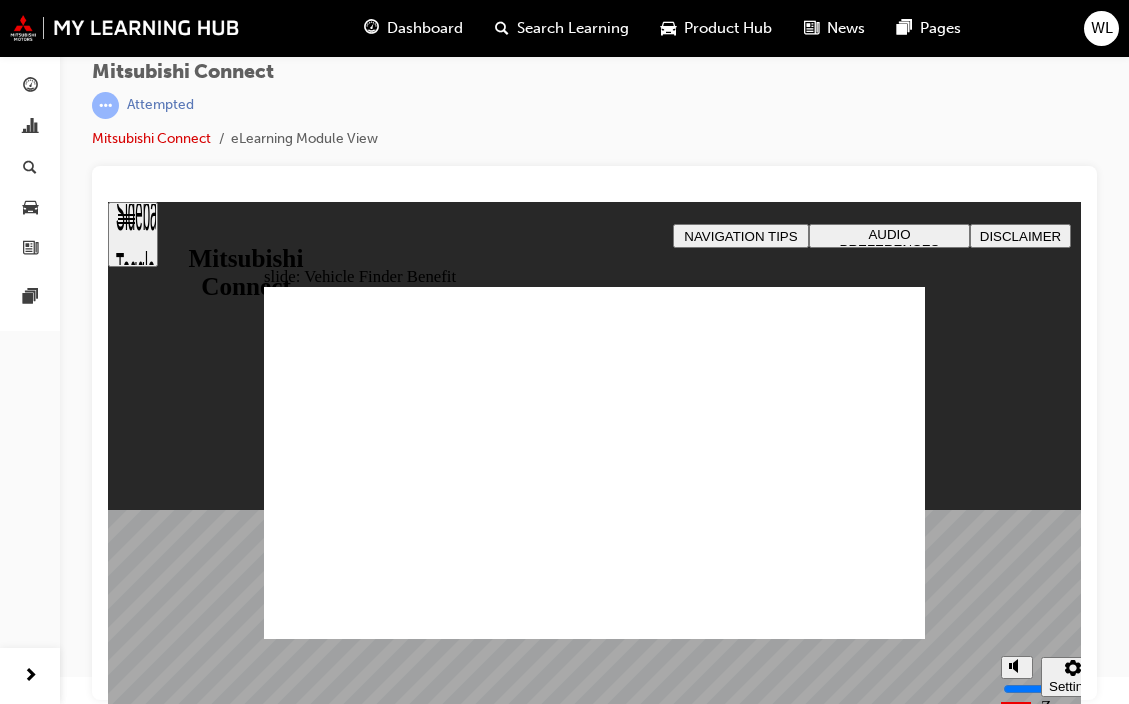 click 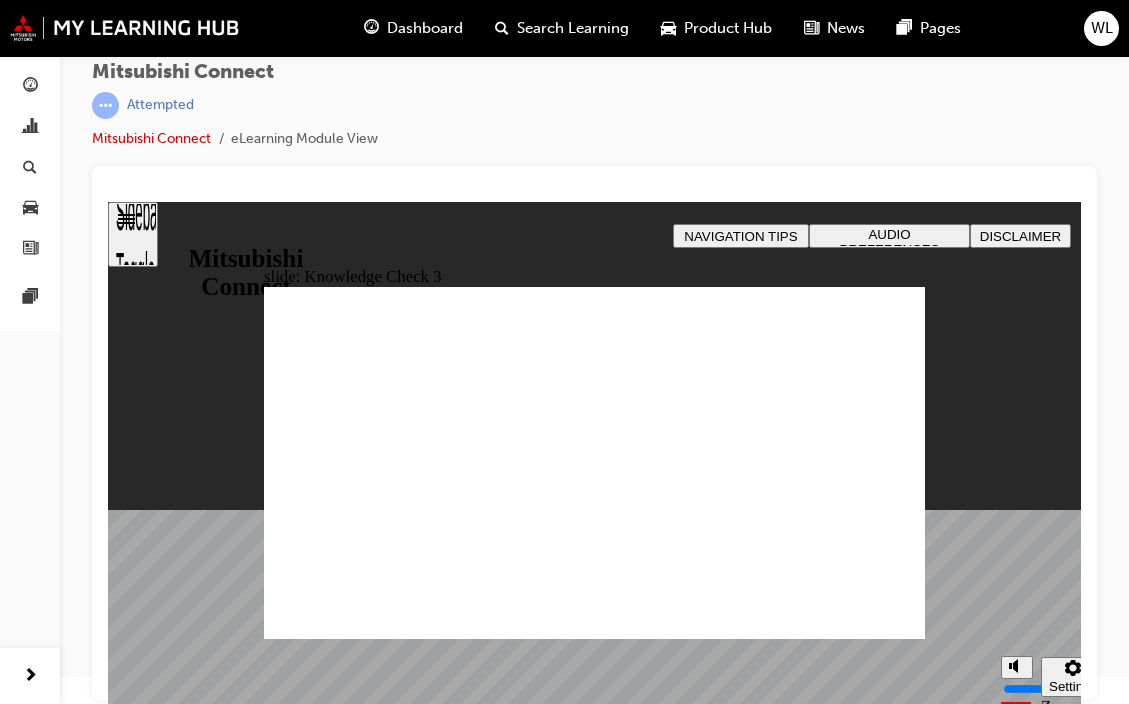 checkbox on "true" 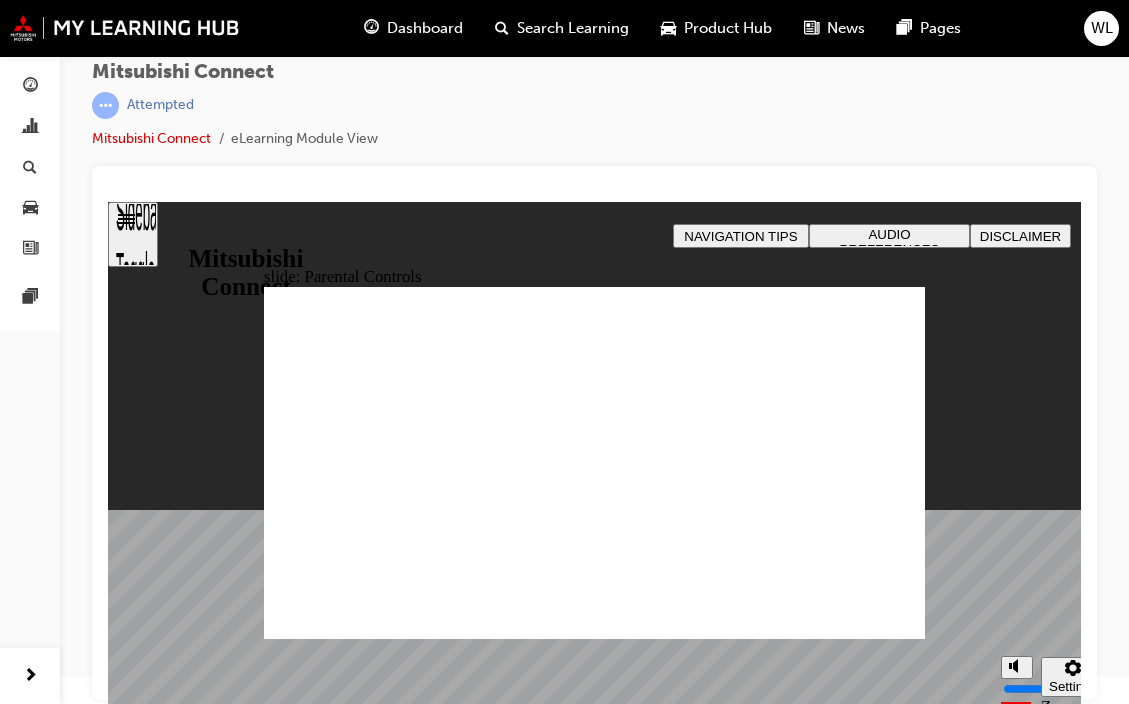 click 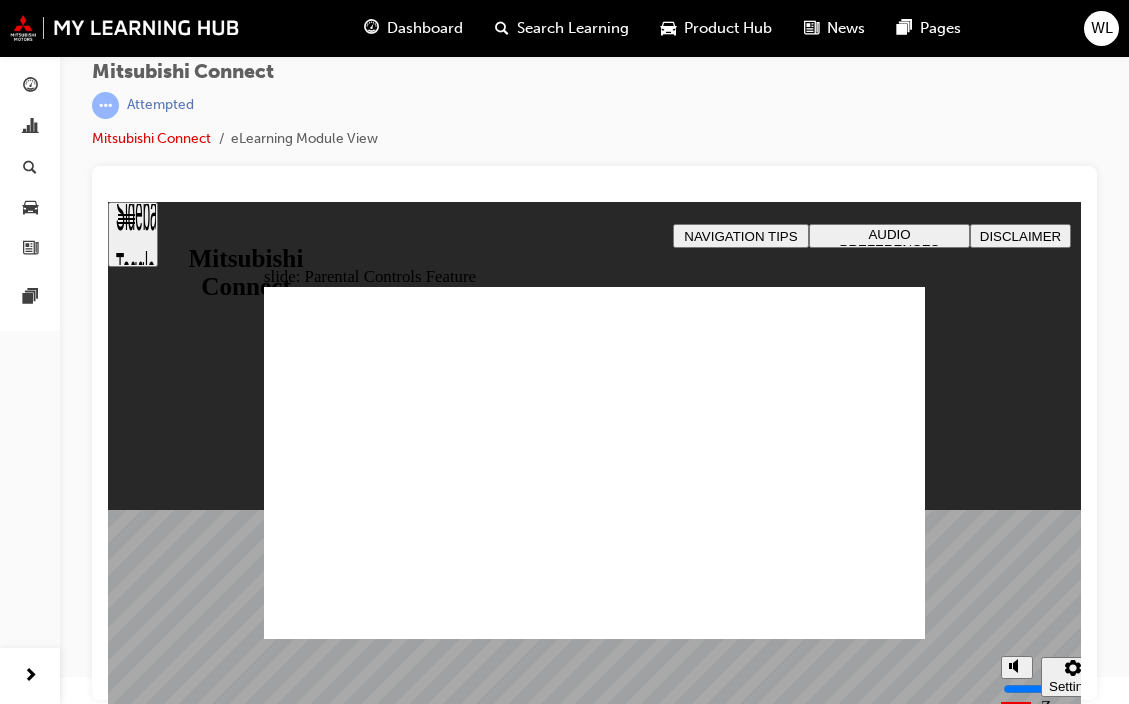 click 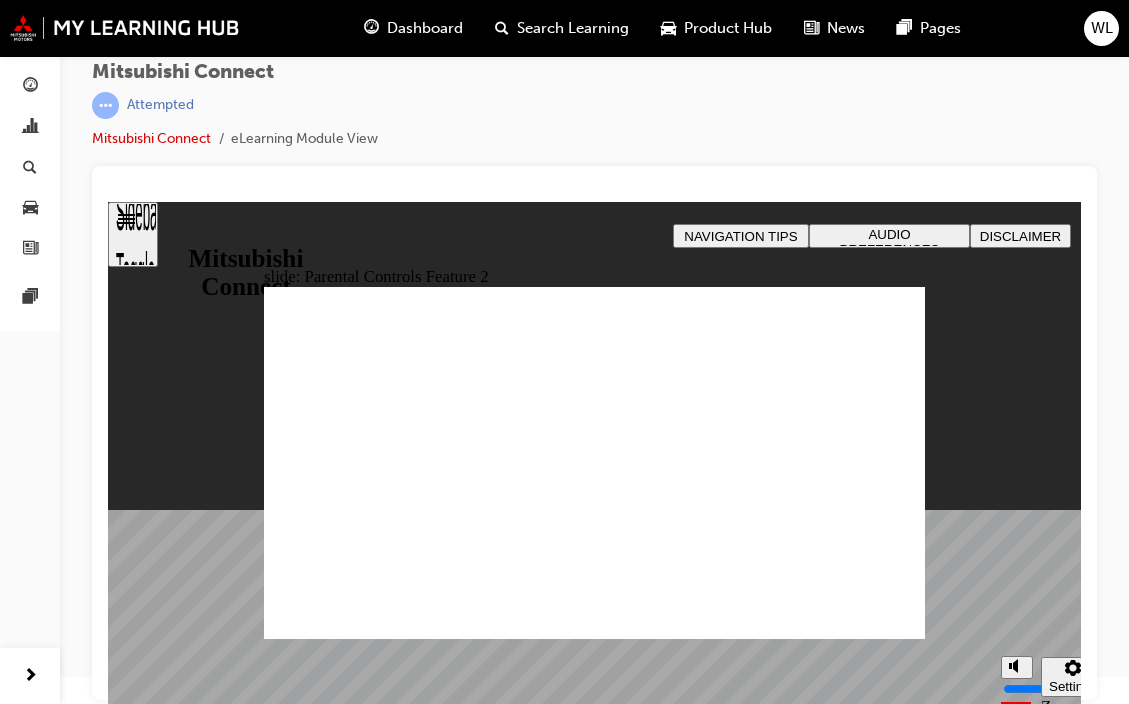 click 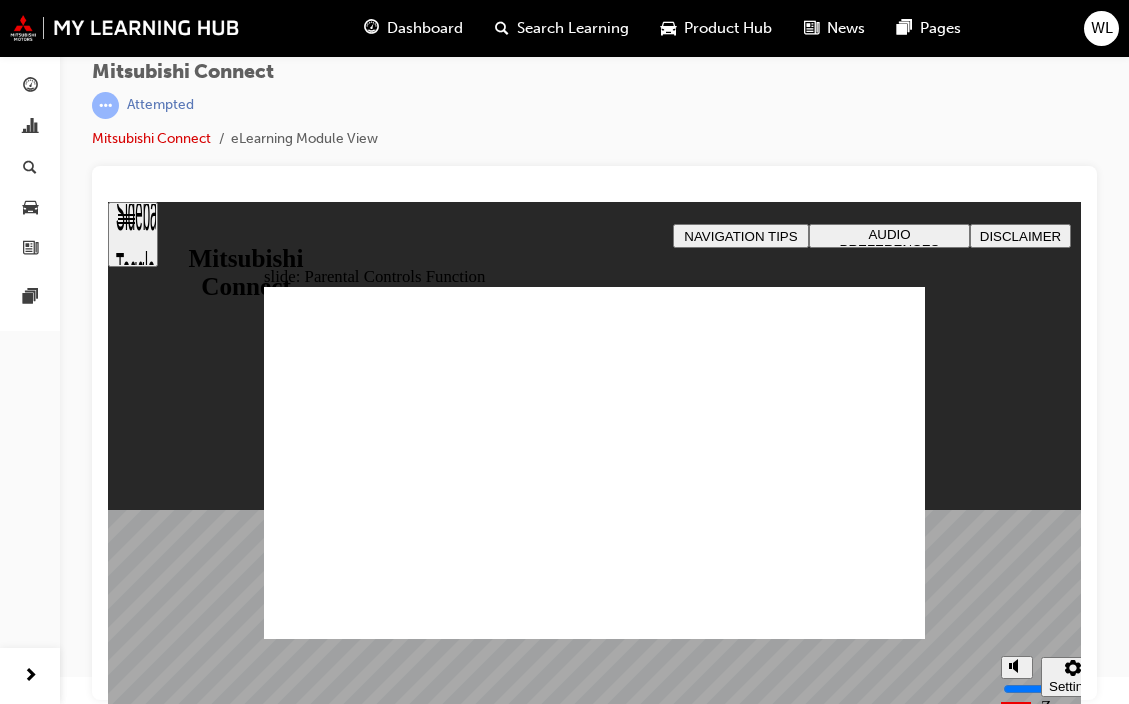 click 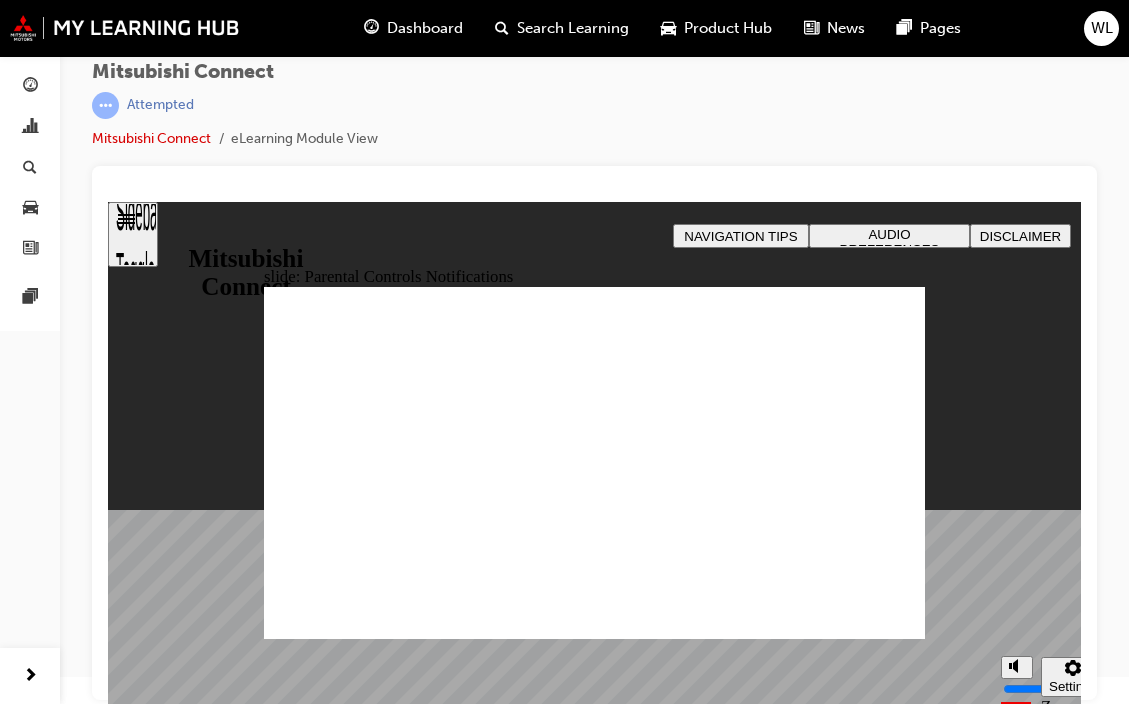 click 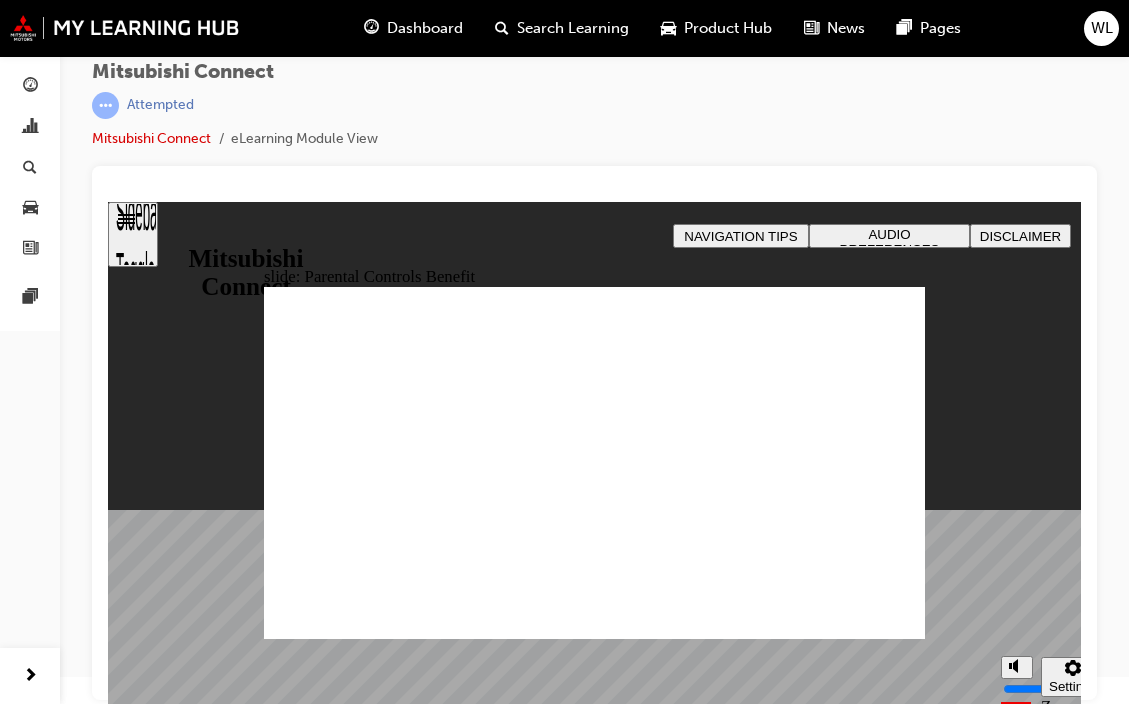 click 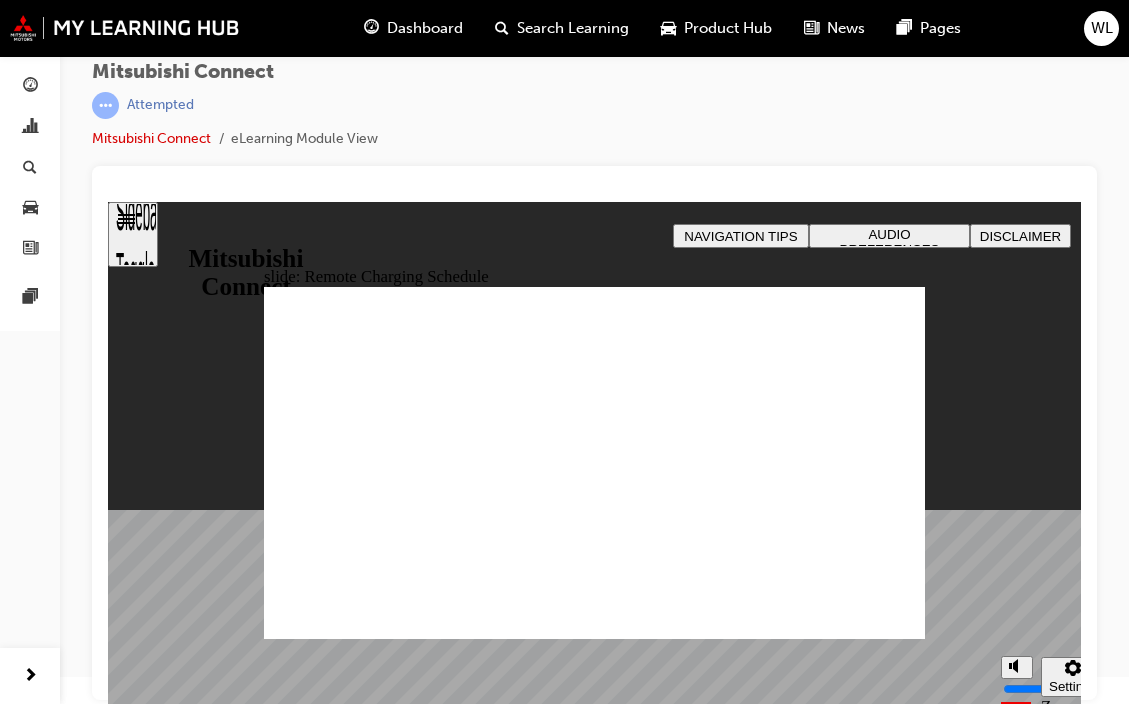 click 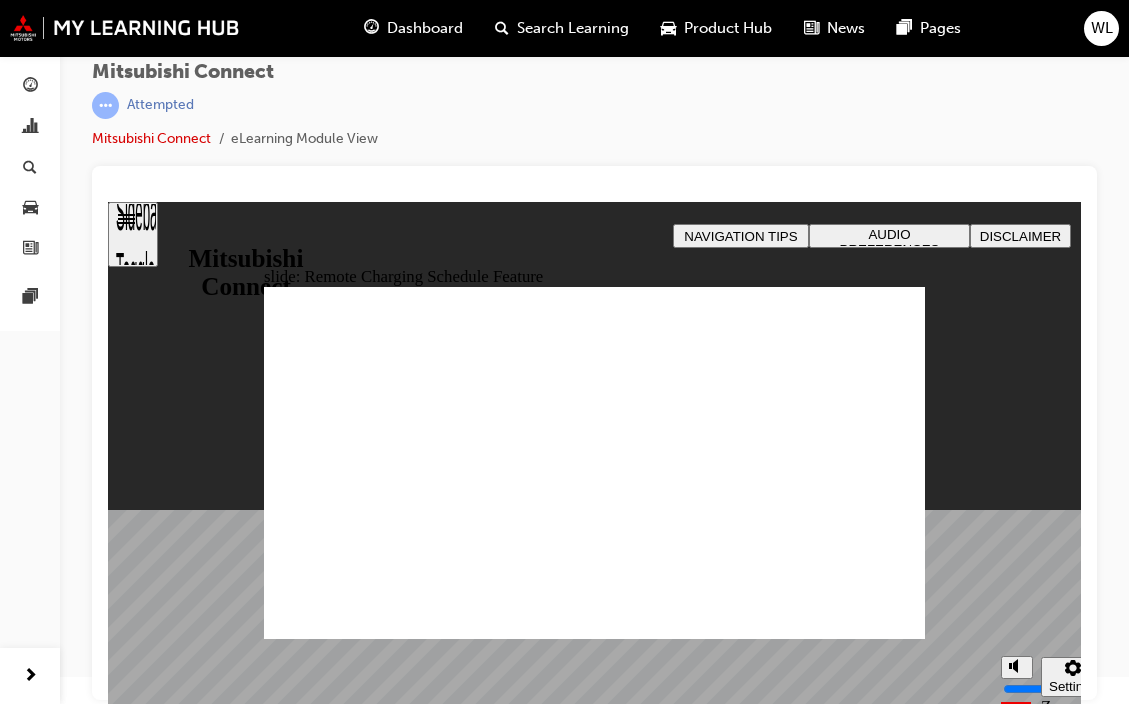 click 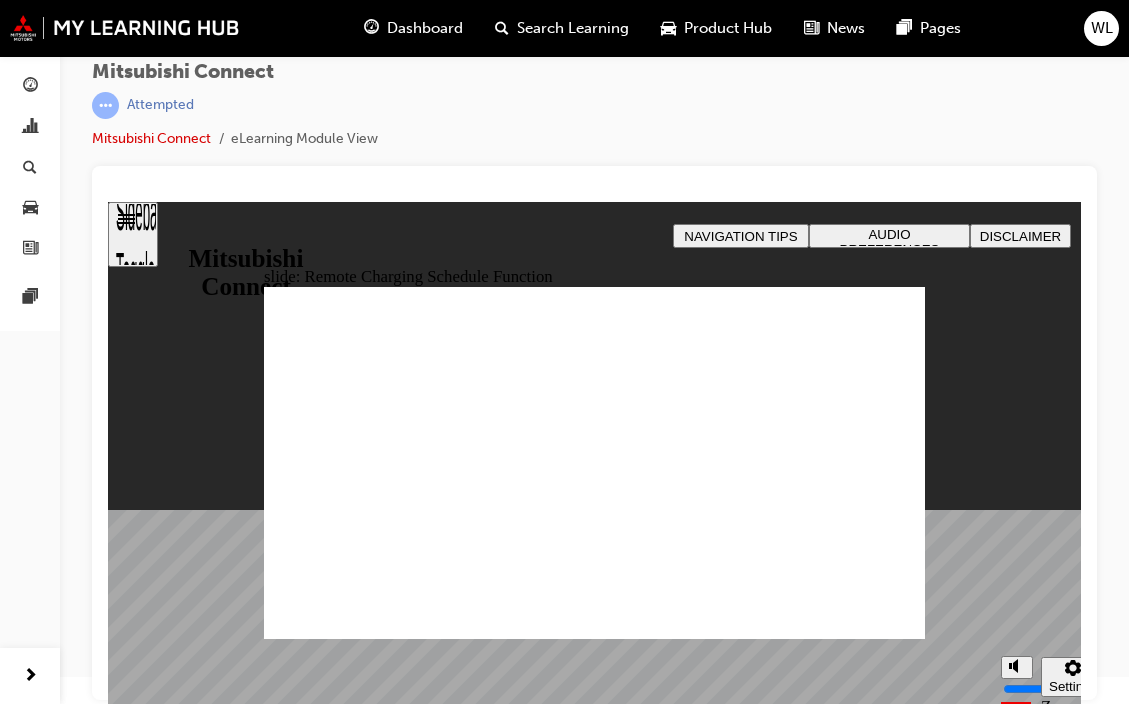 click 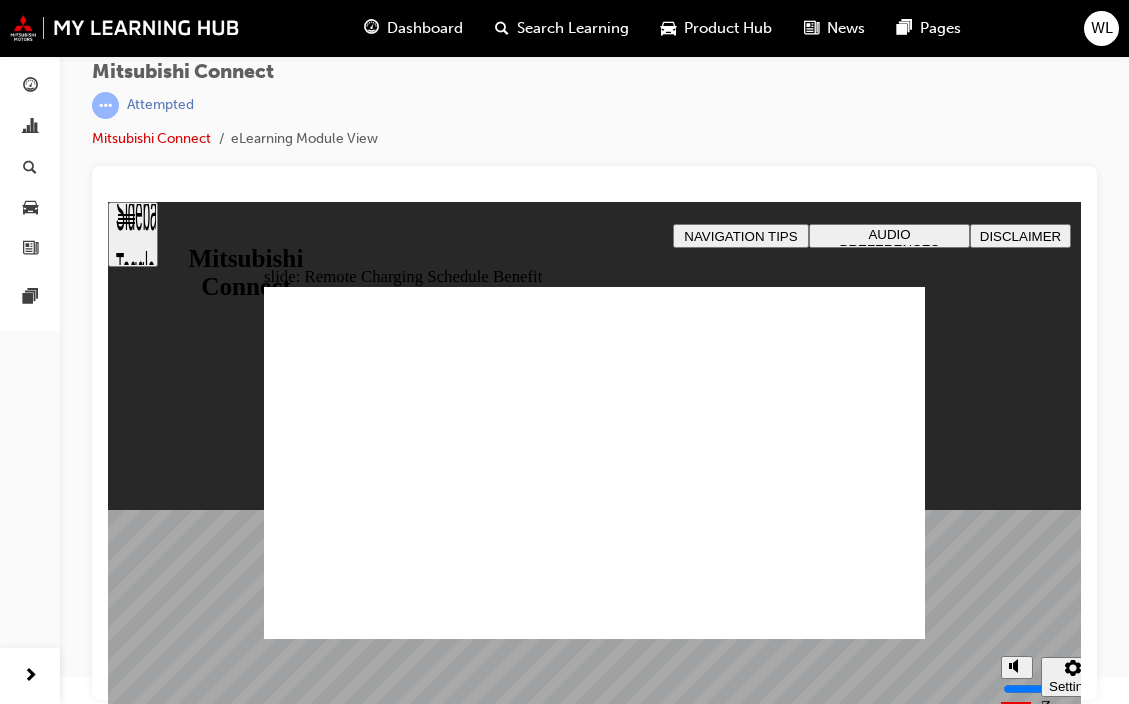 click 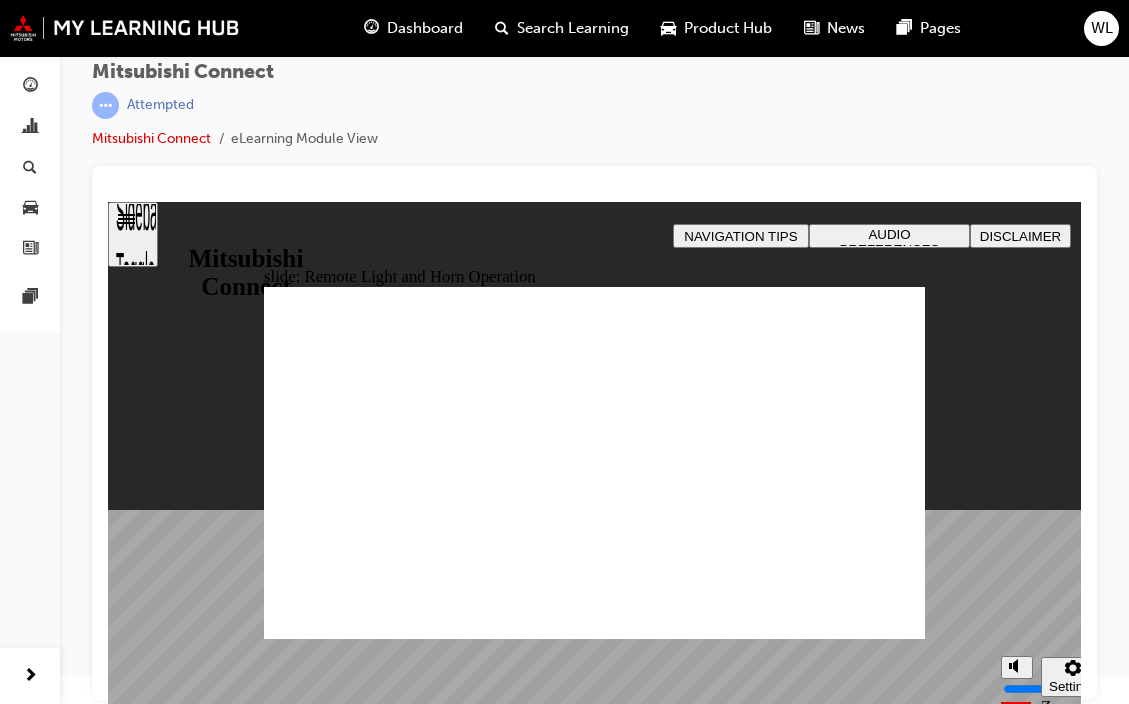 click 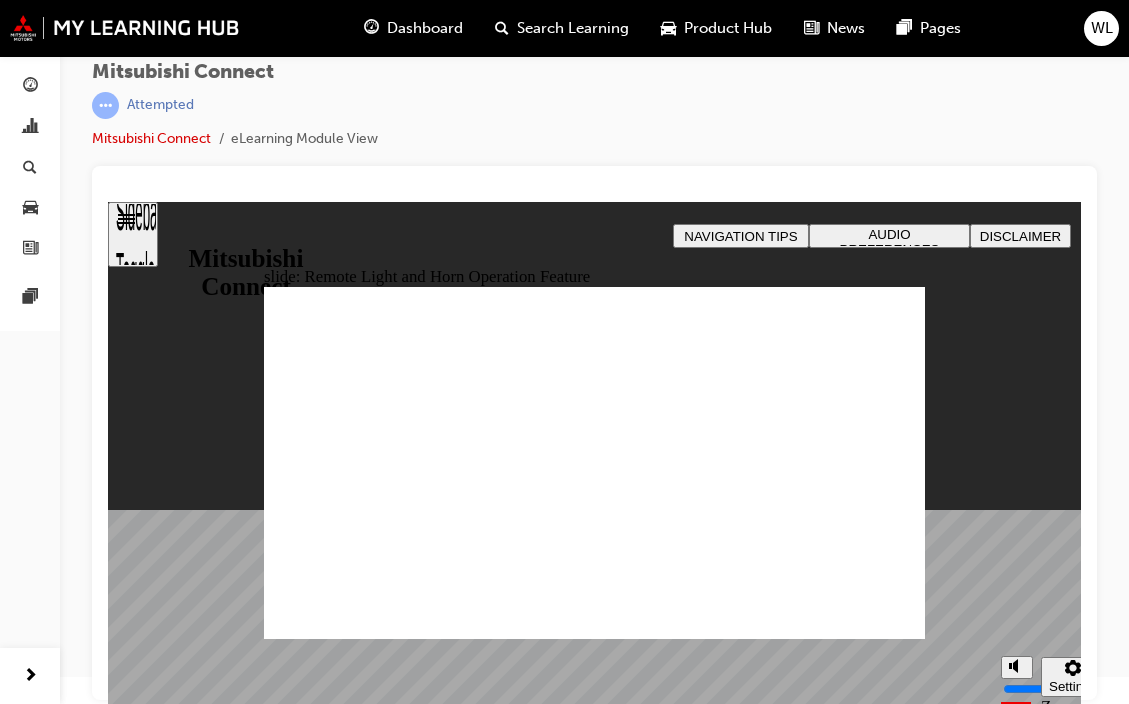 click 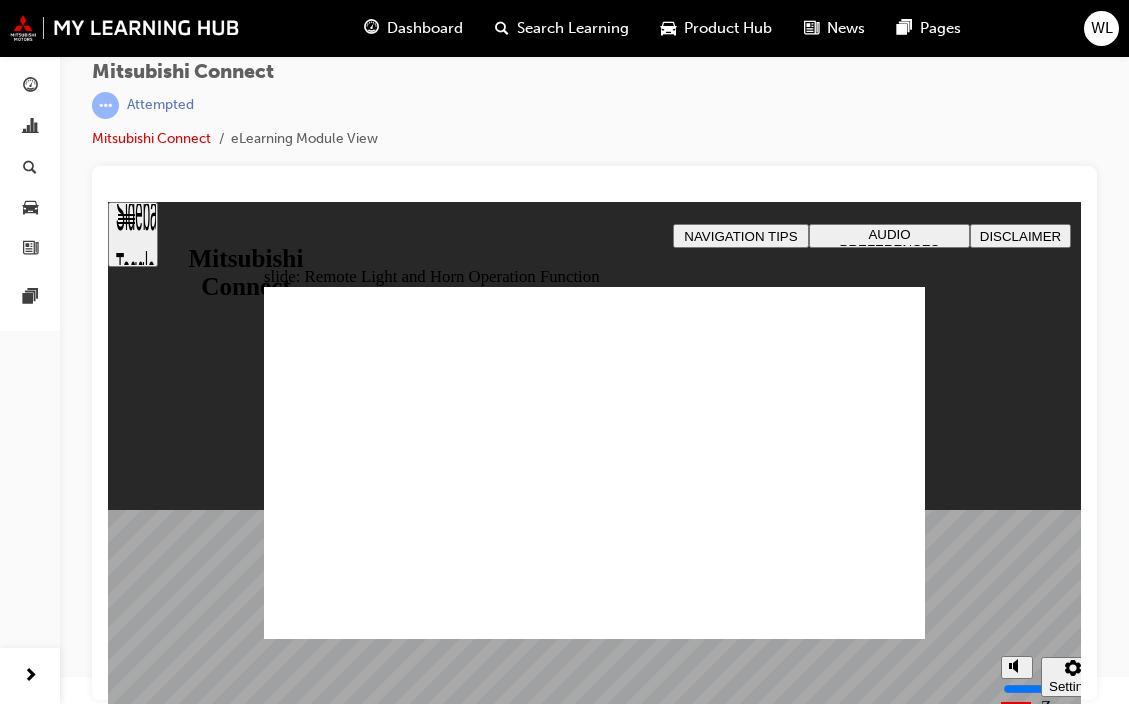 click 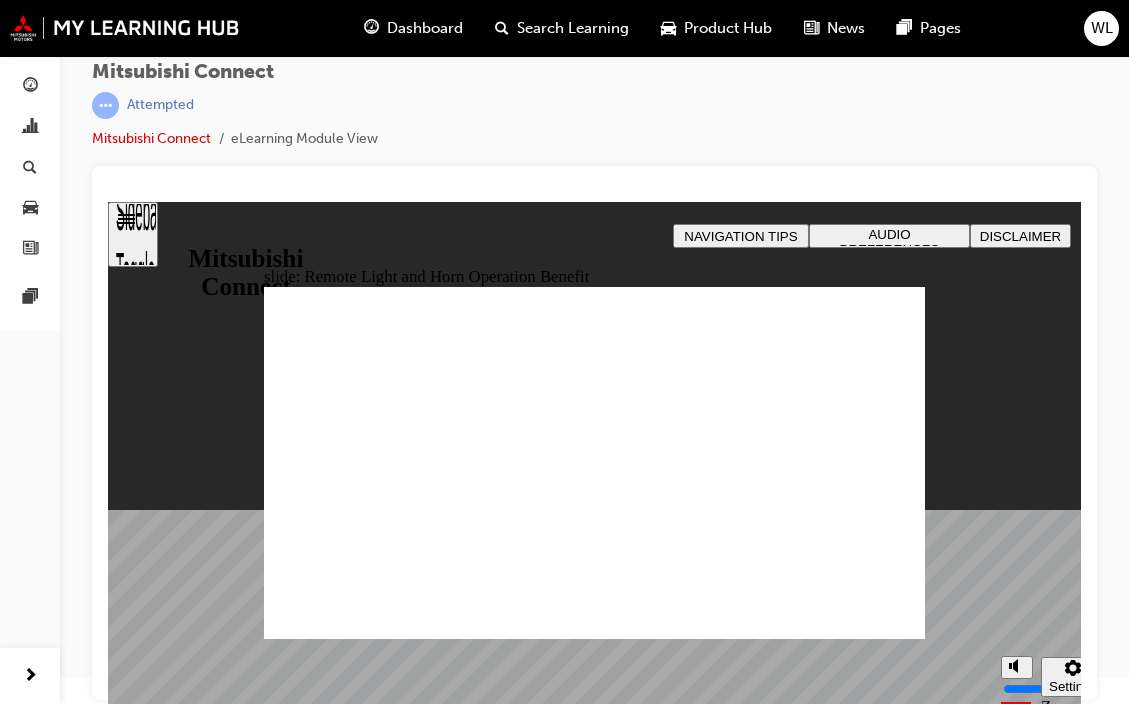 click 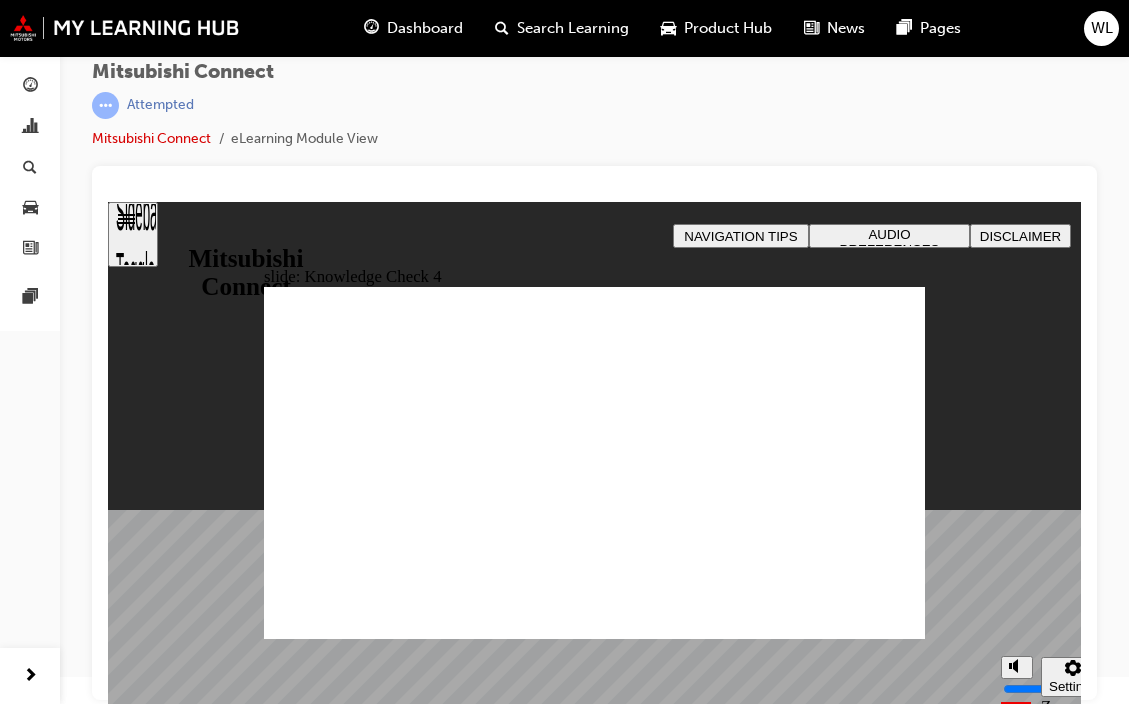 radio on "true" 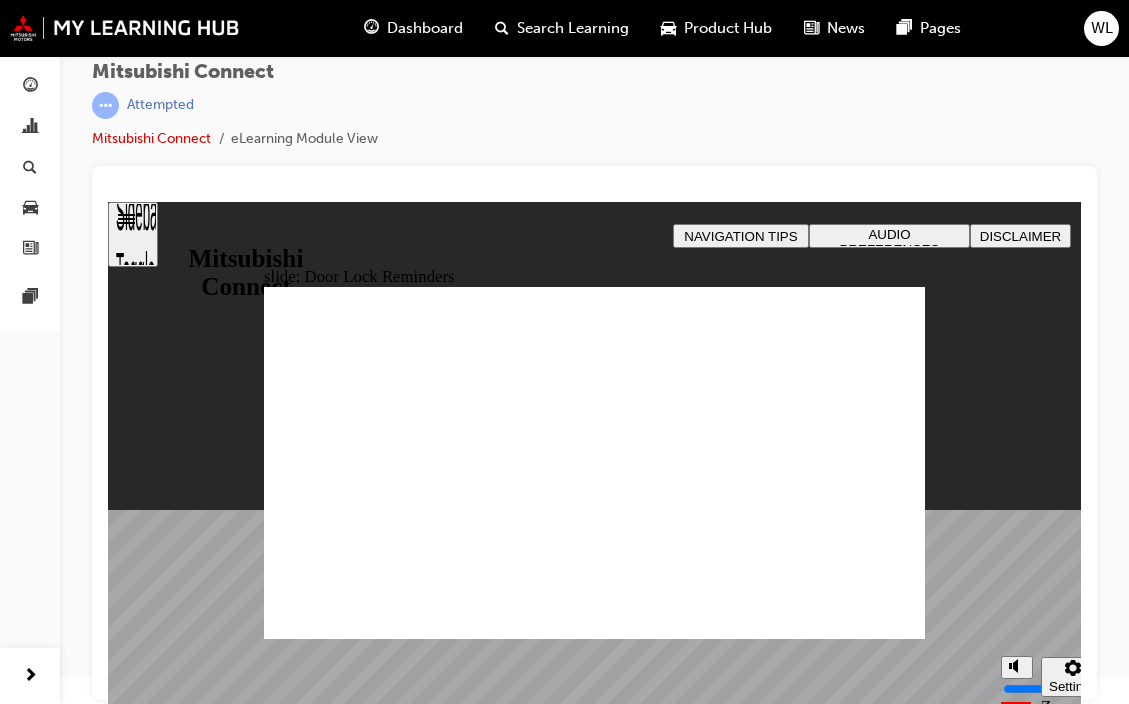 click 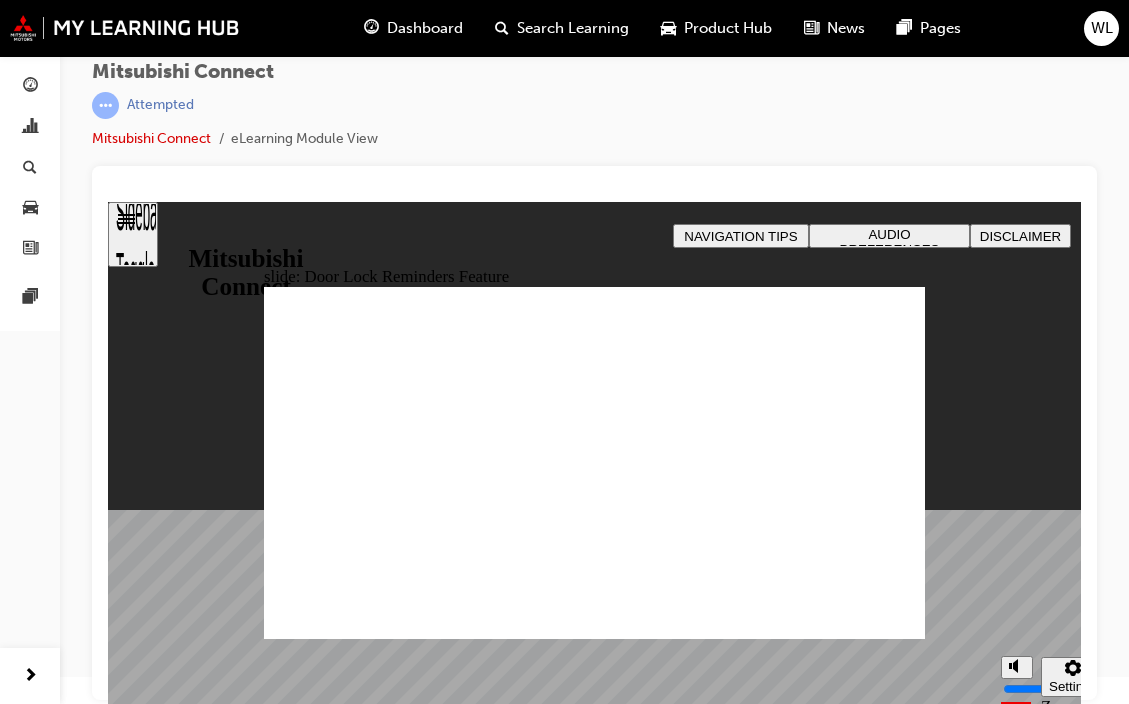 click 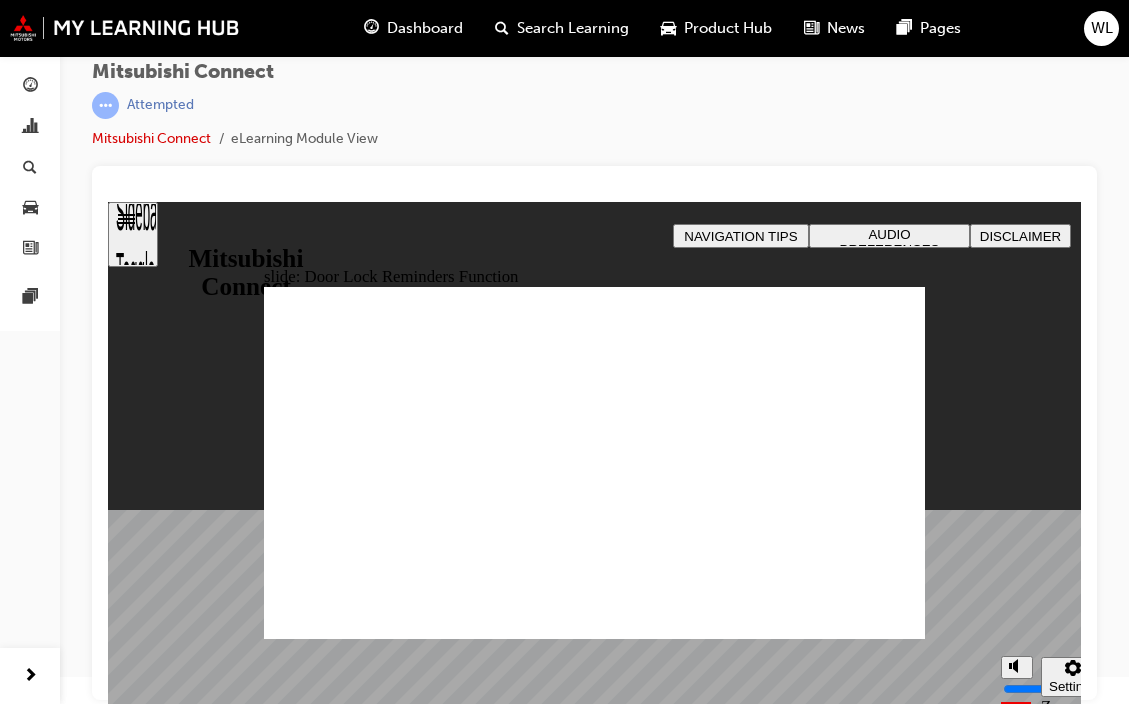 click 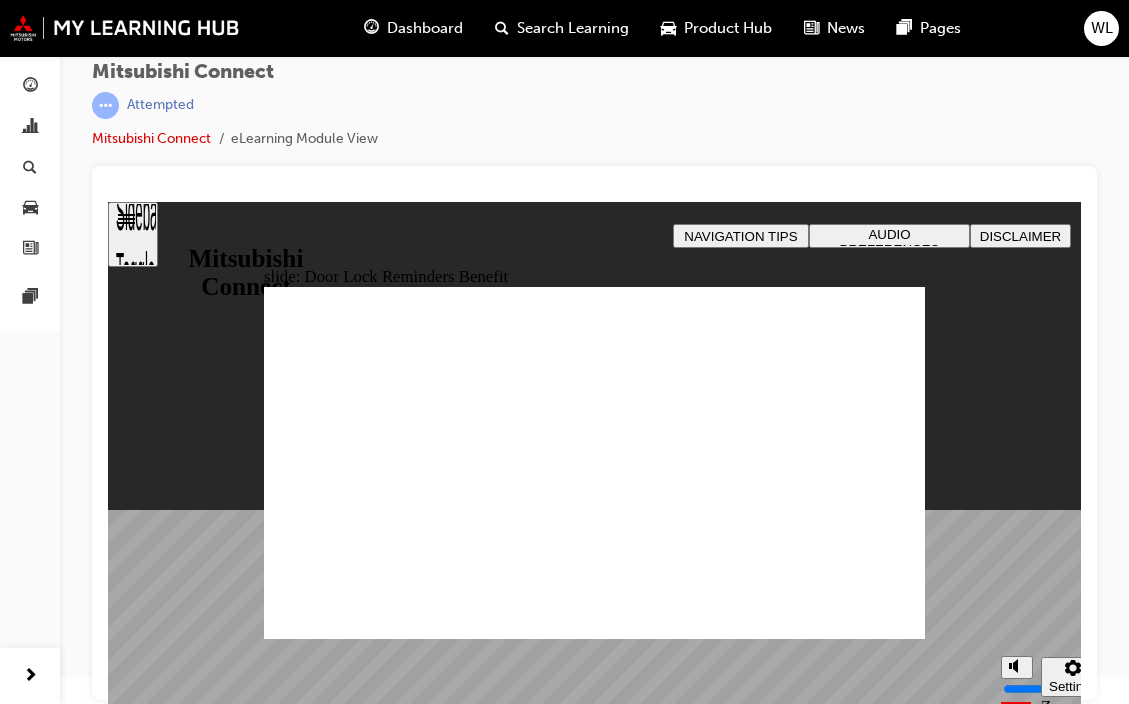 click 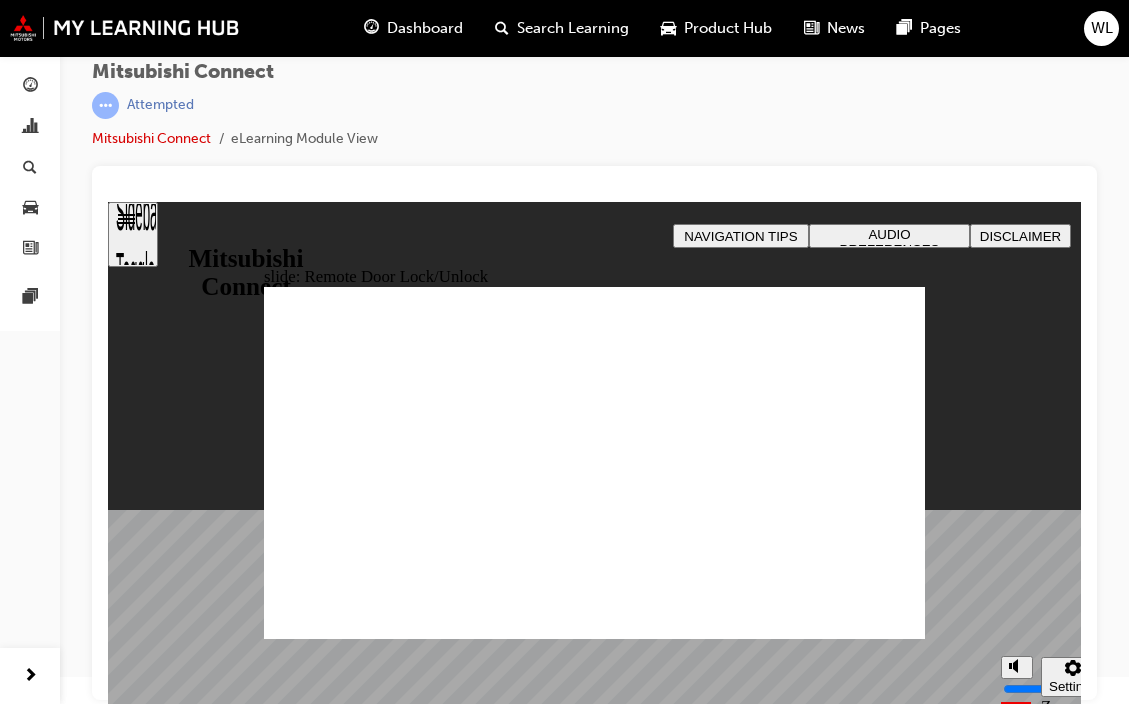 click 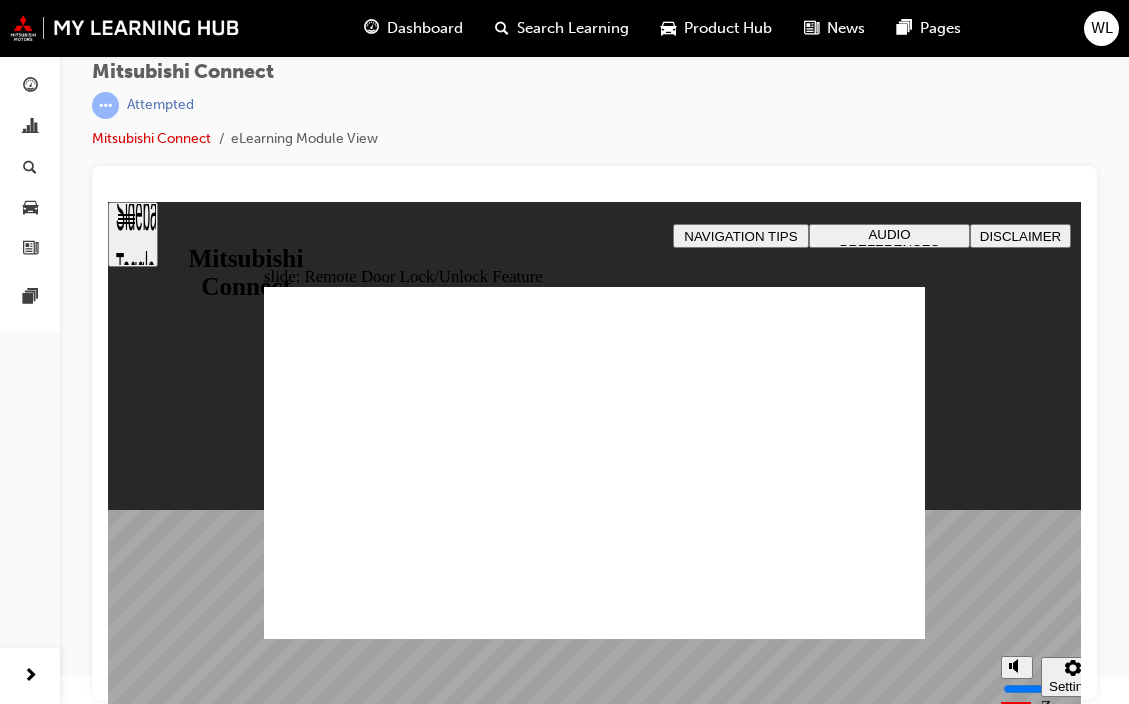 click 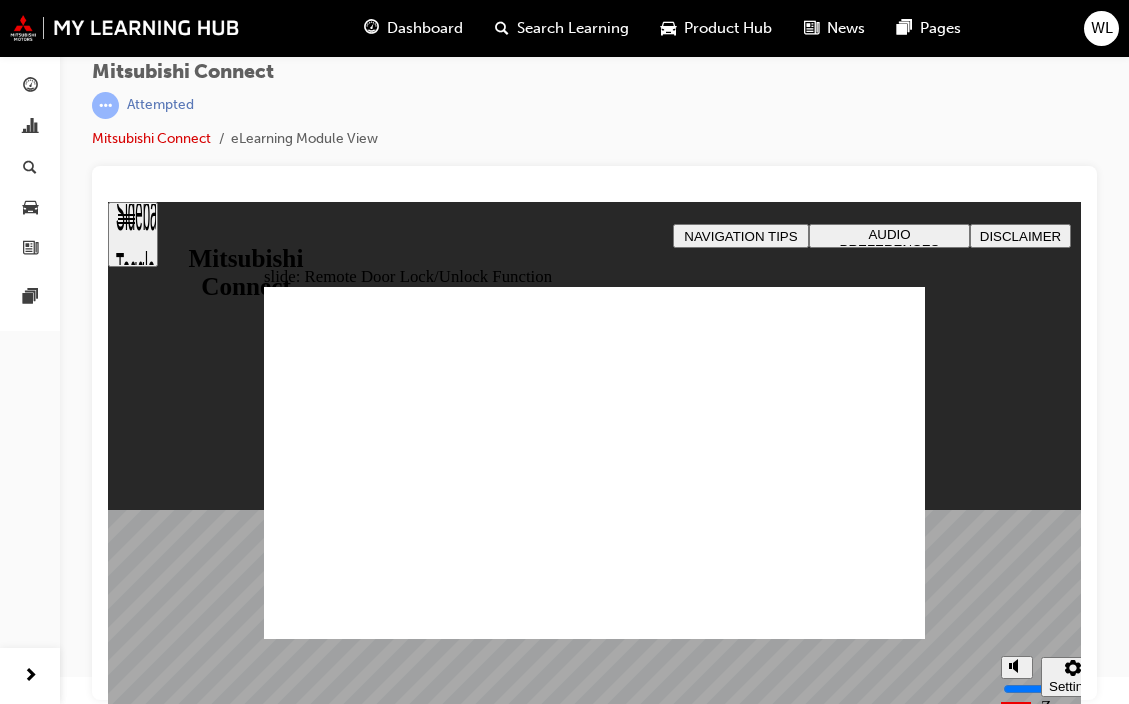 click 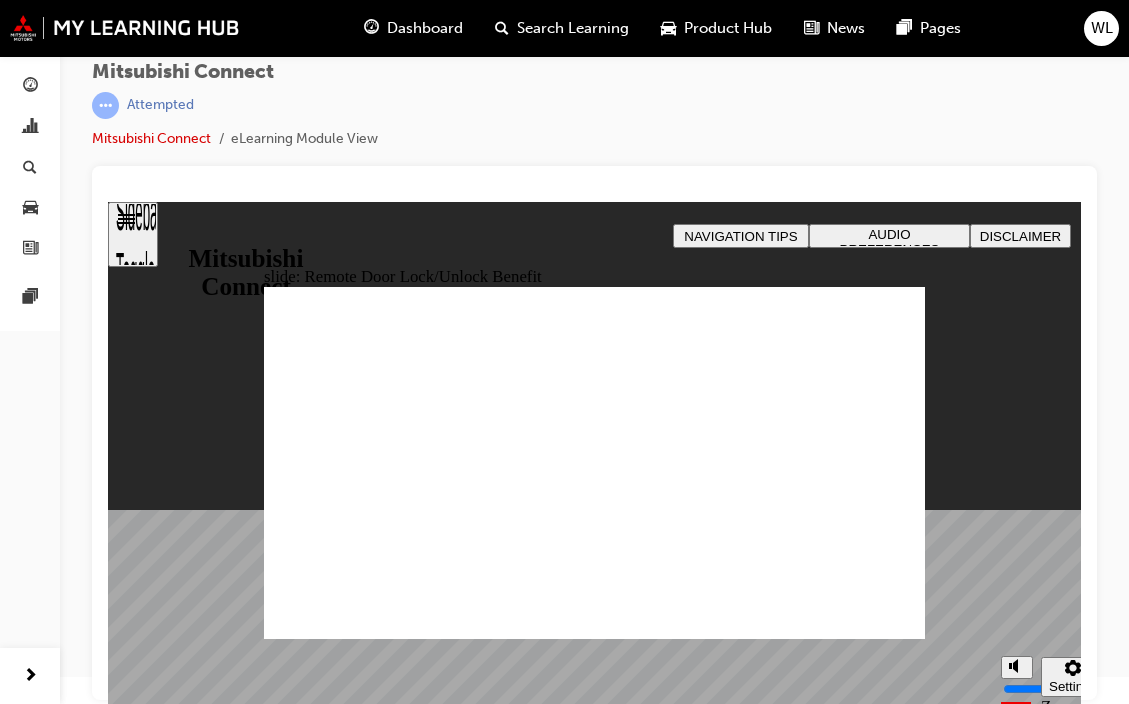 click 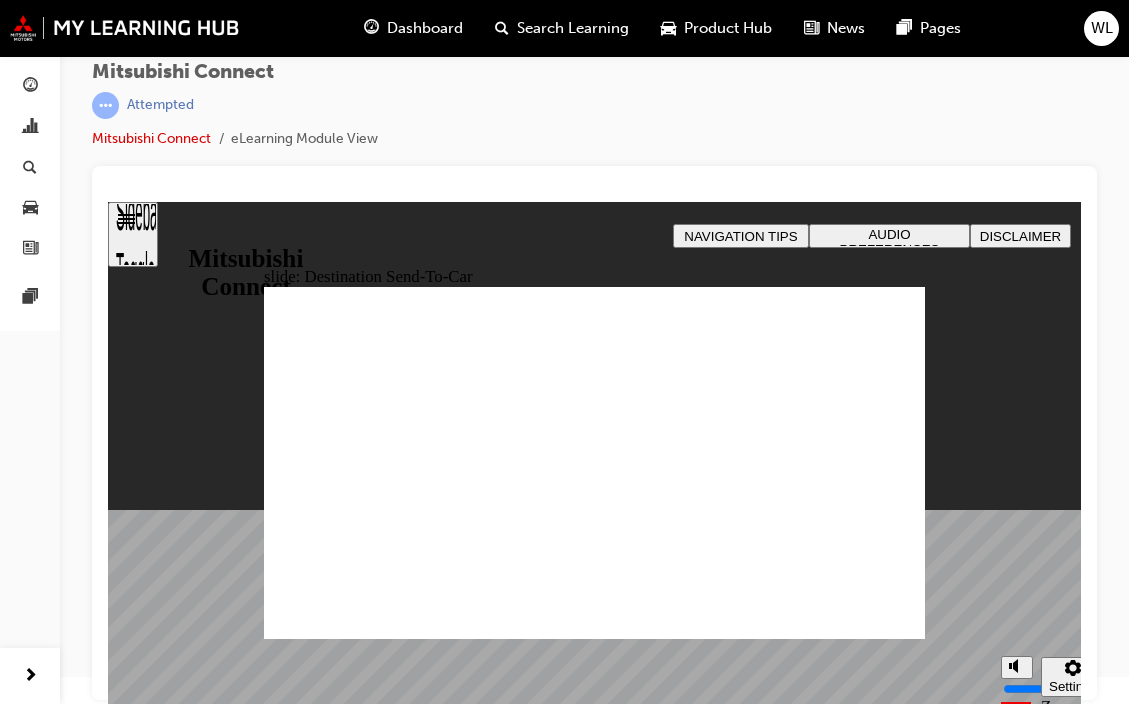 click 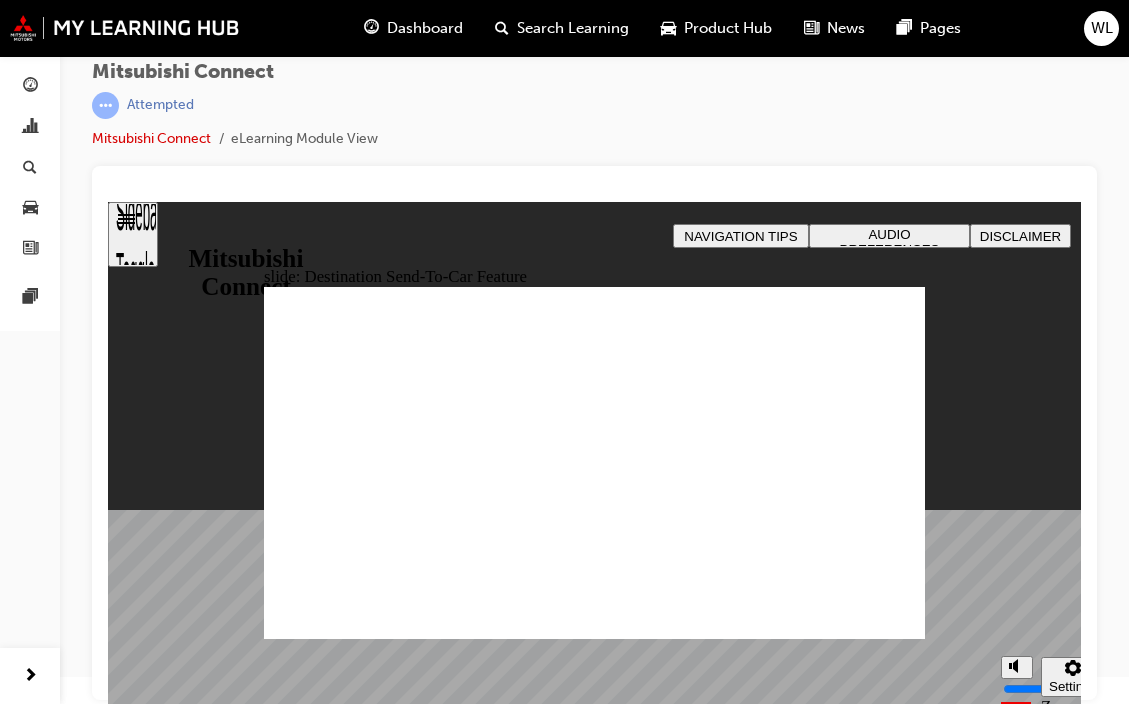 click 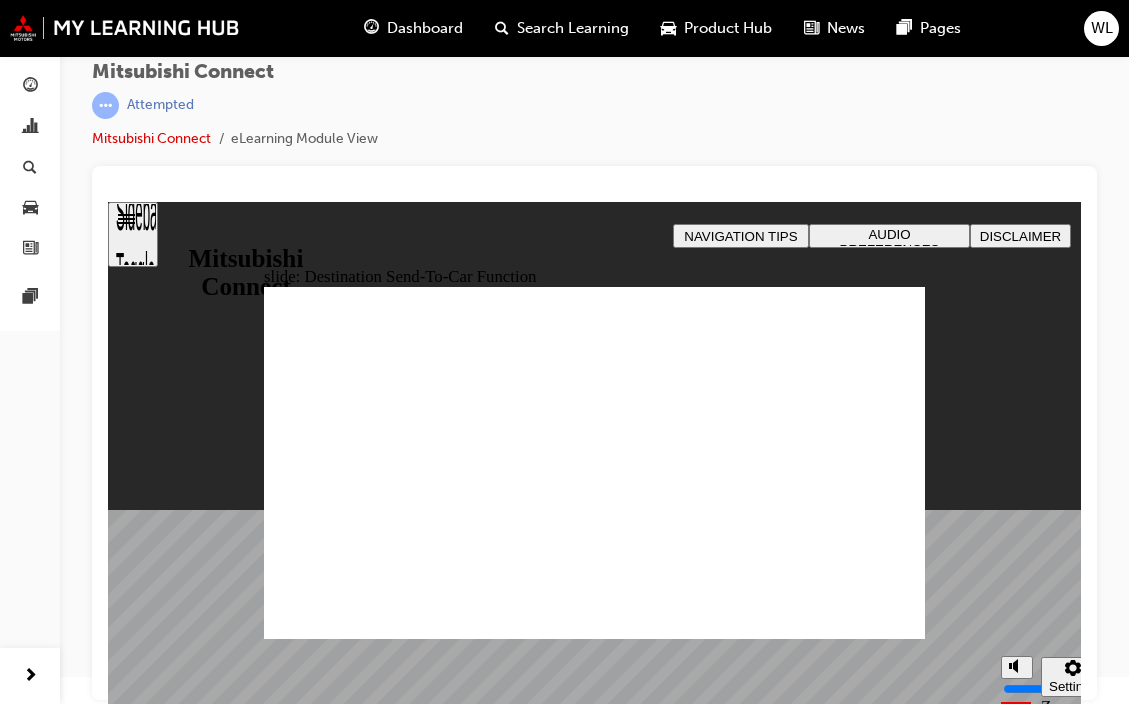 click 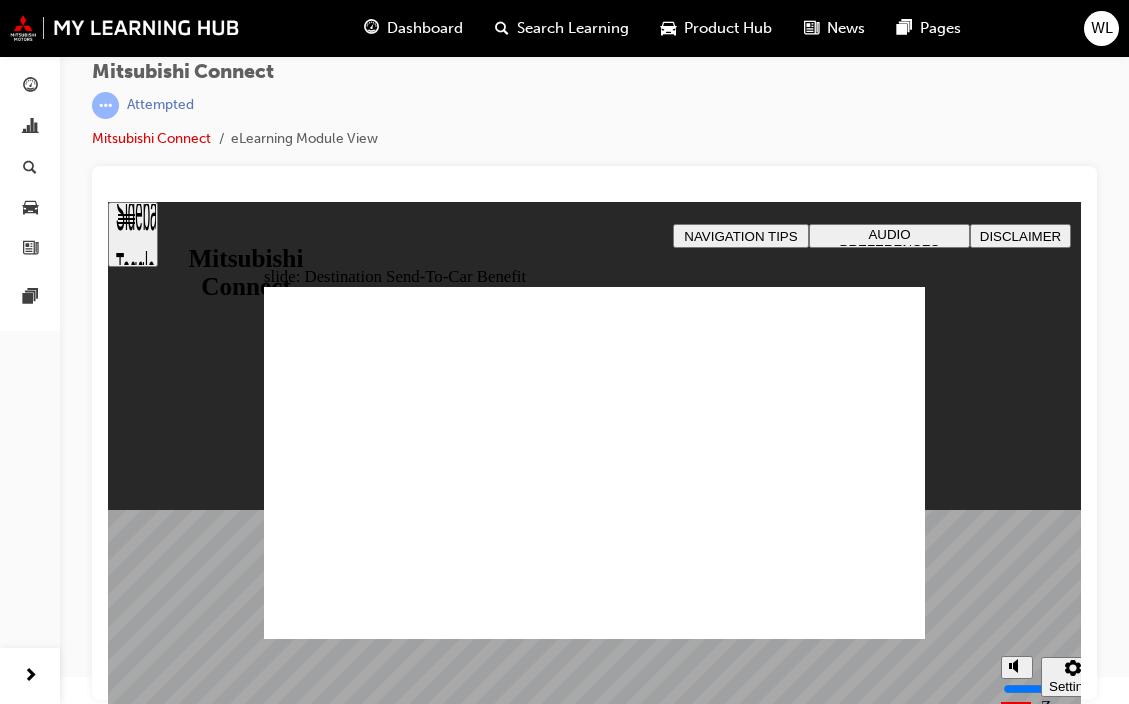 click 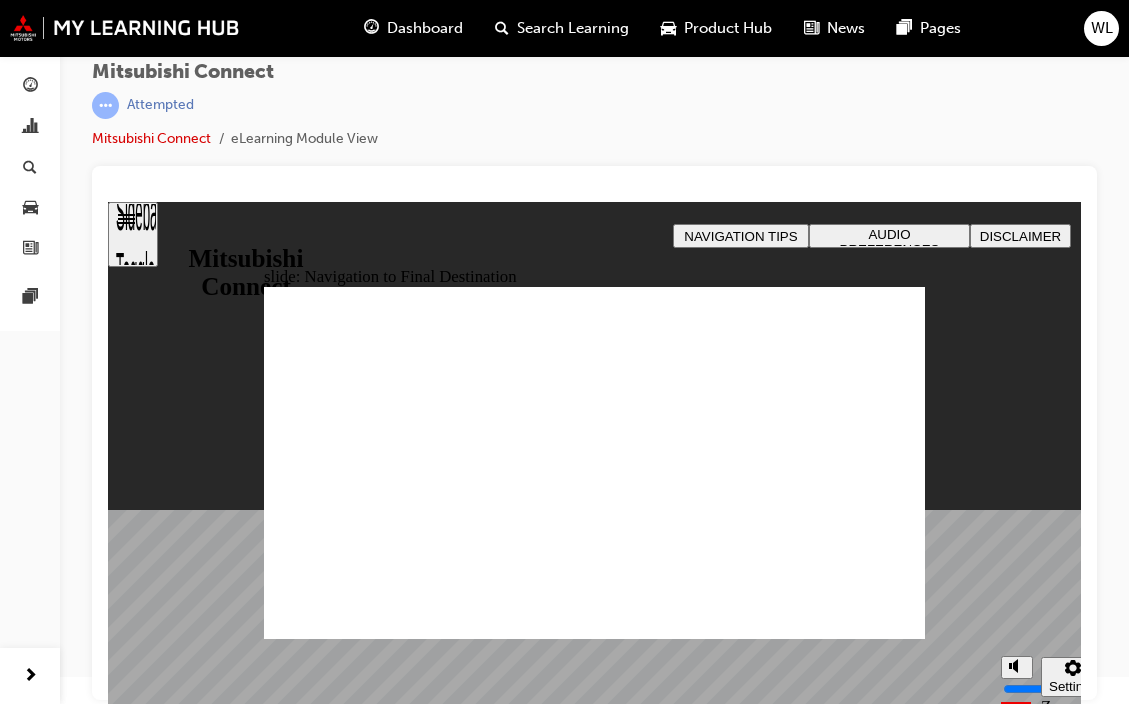 click 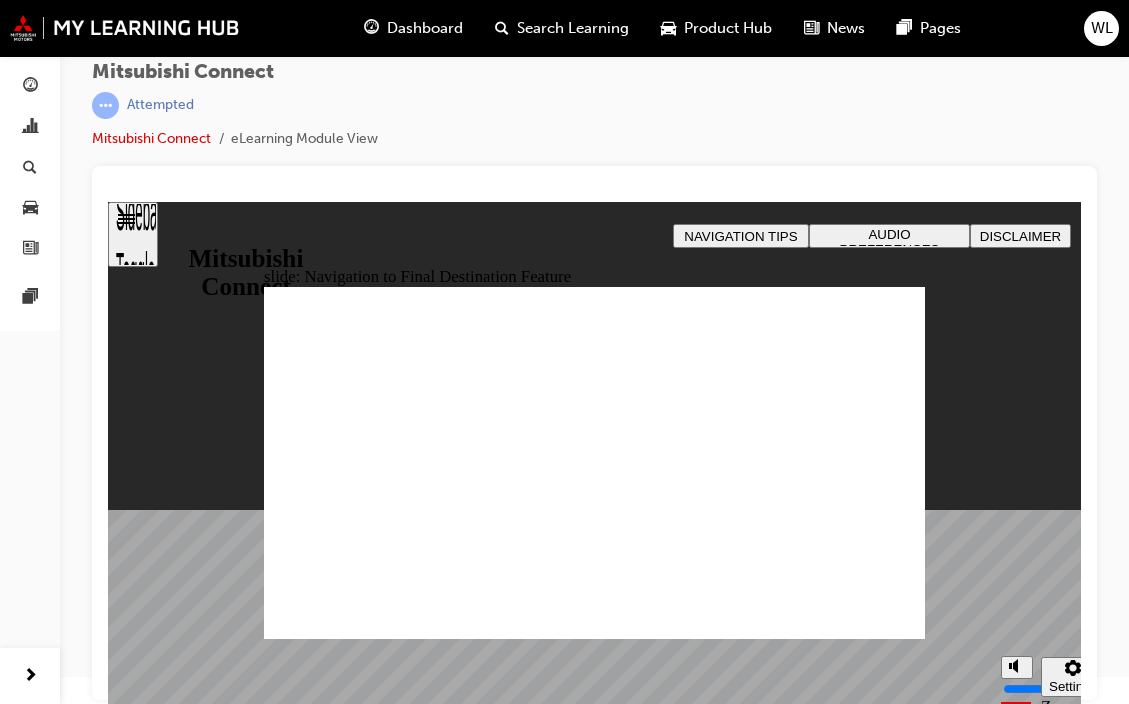 click 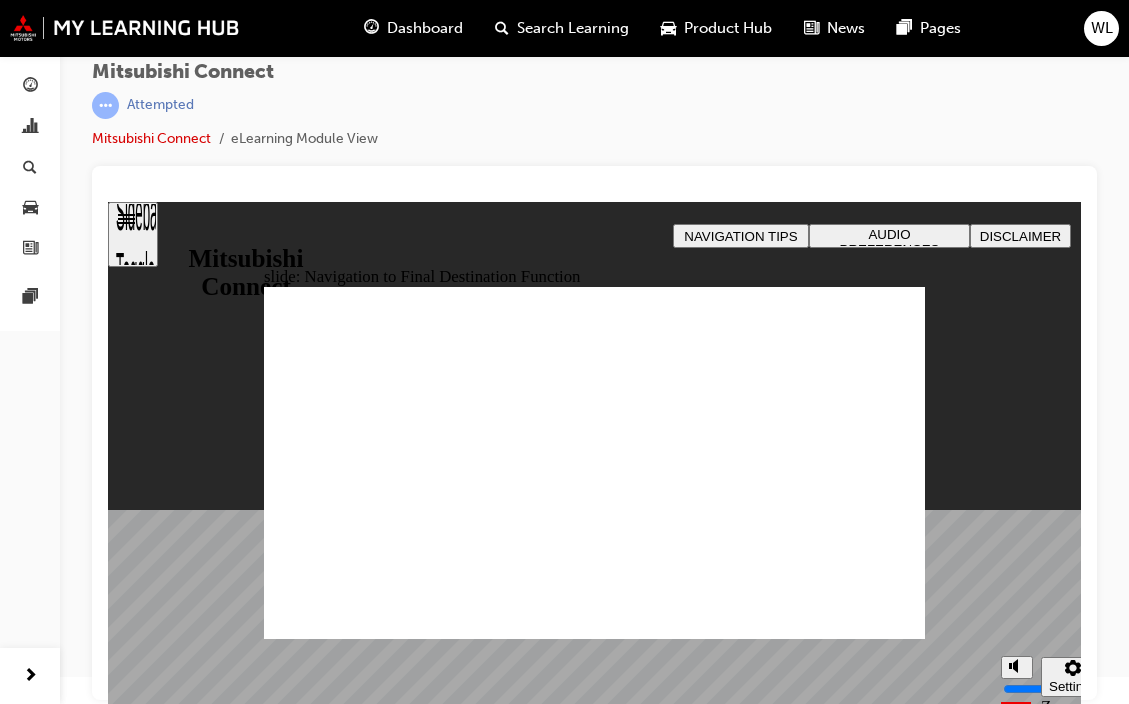 click 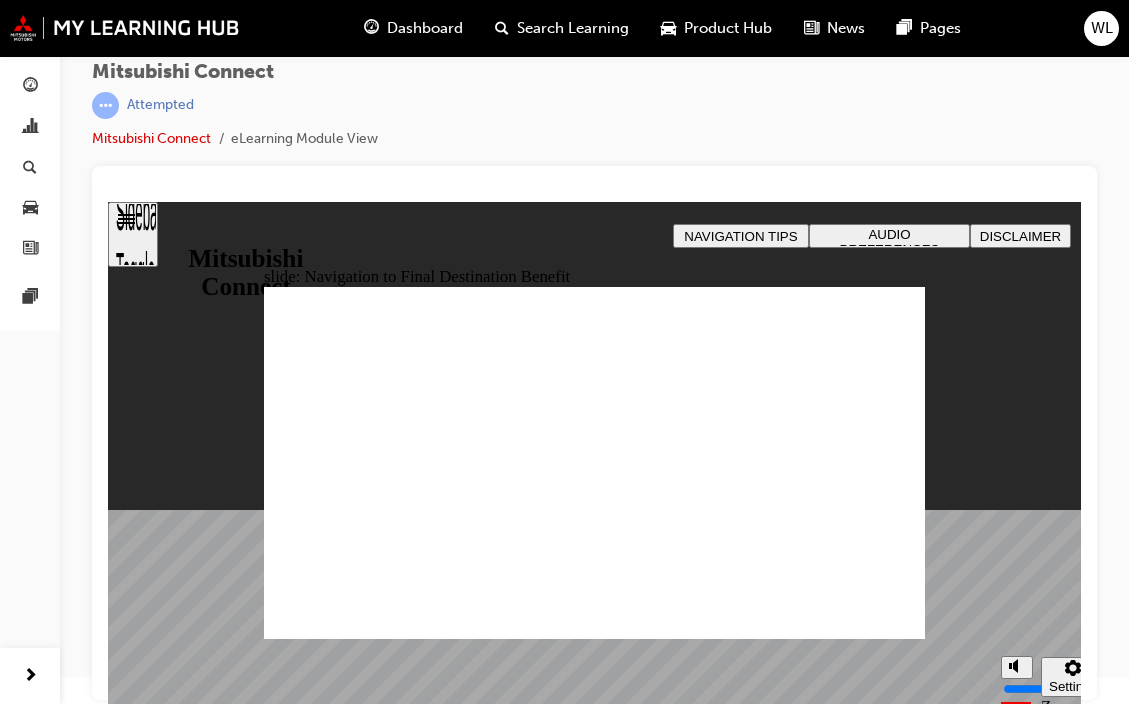 click 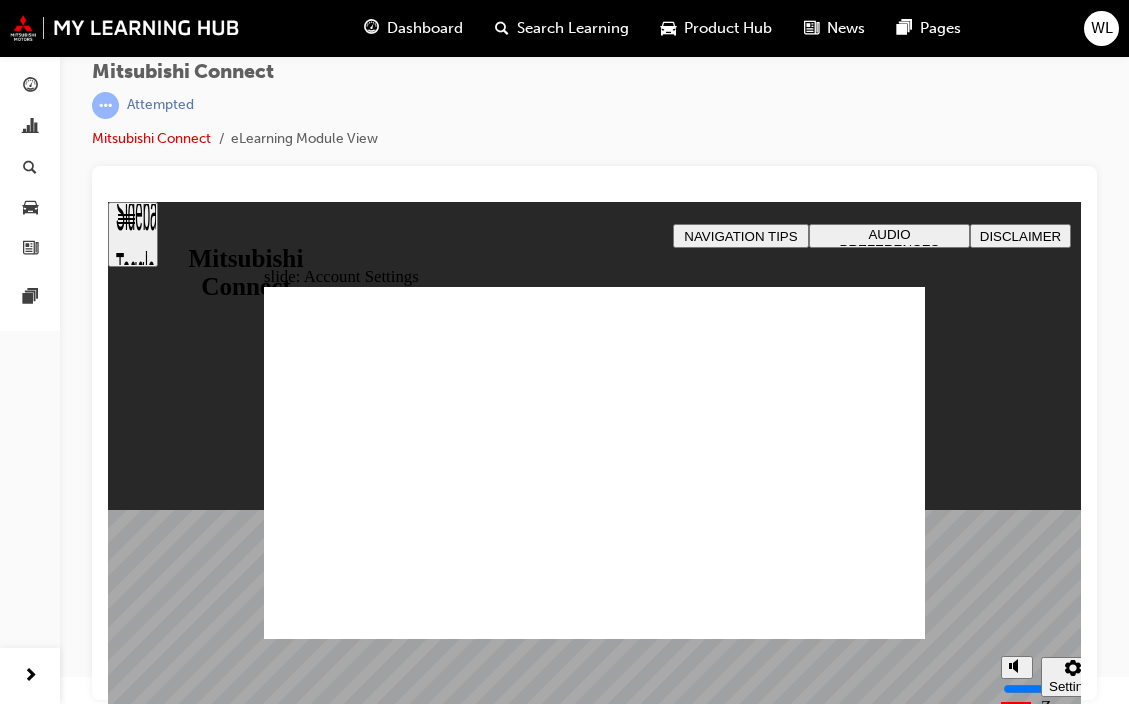 click 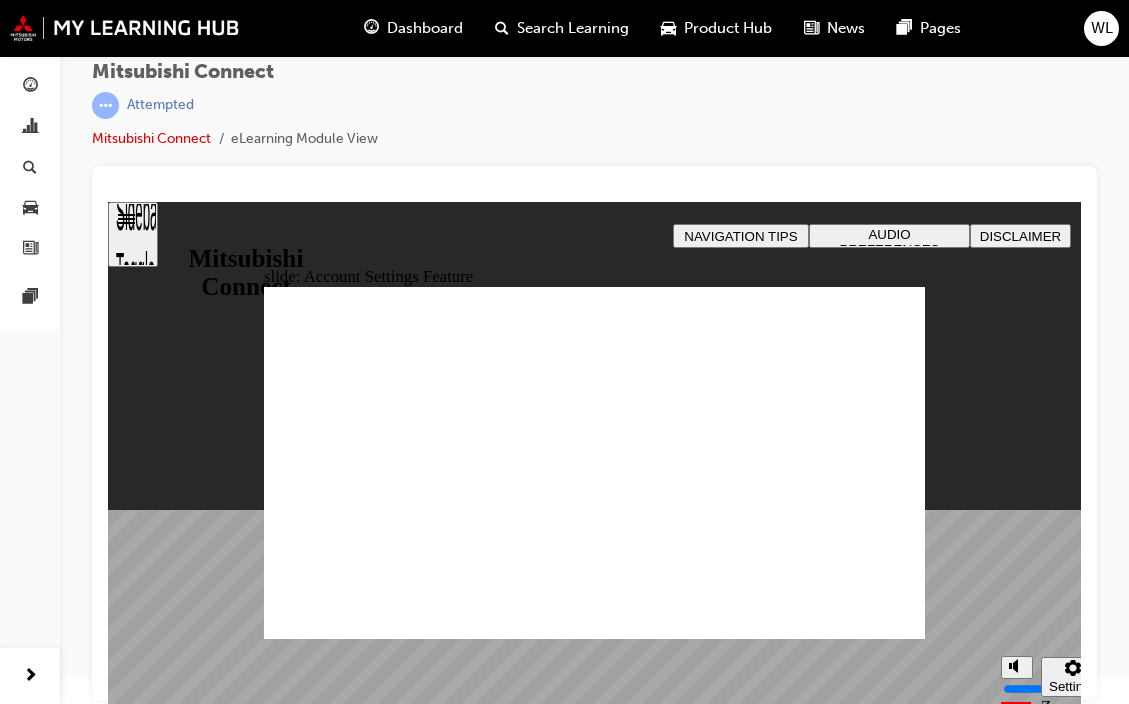 click 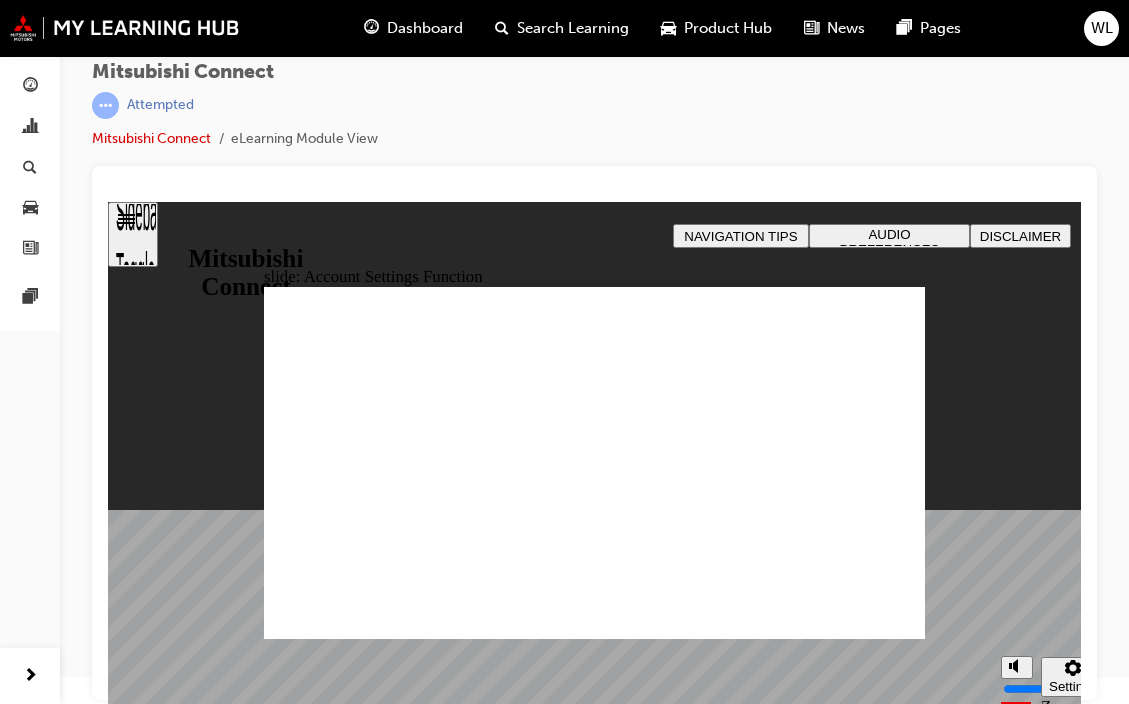 click 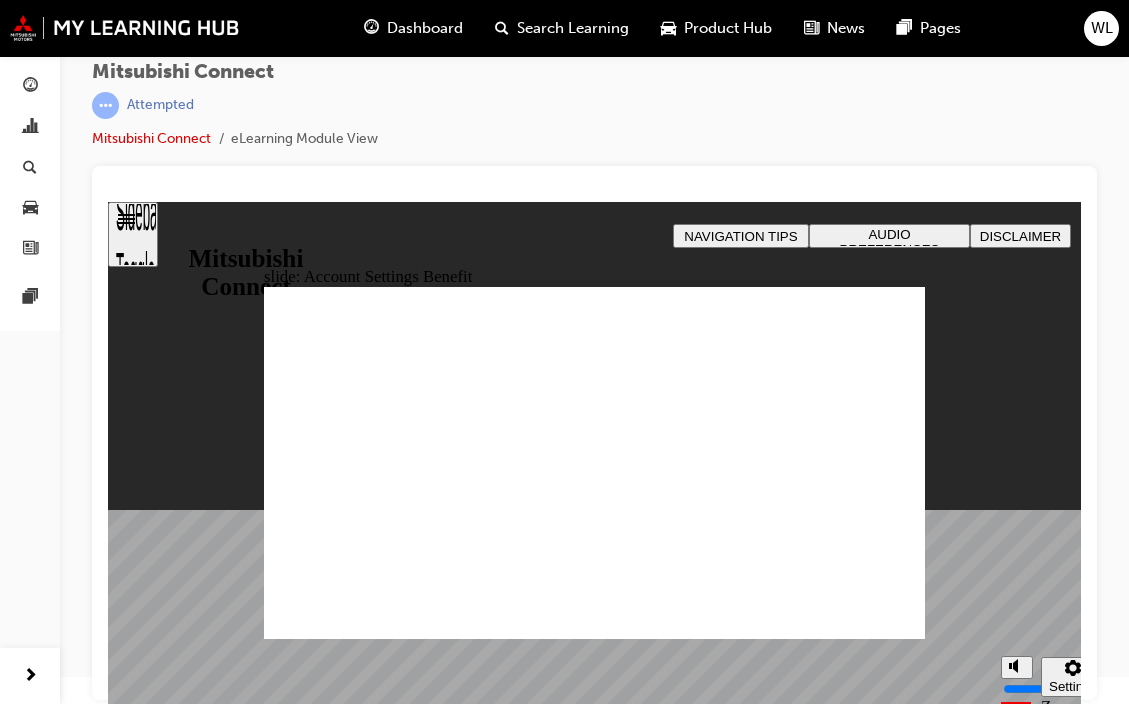click 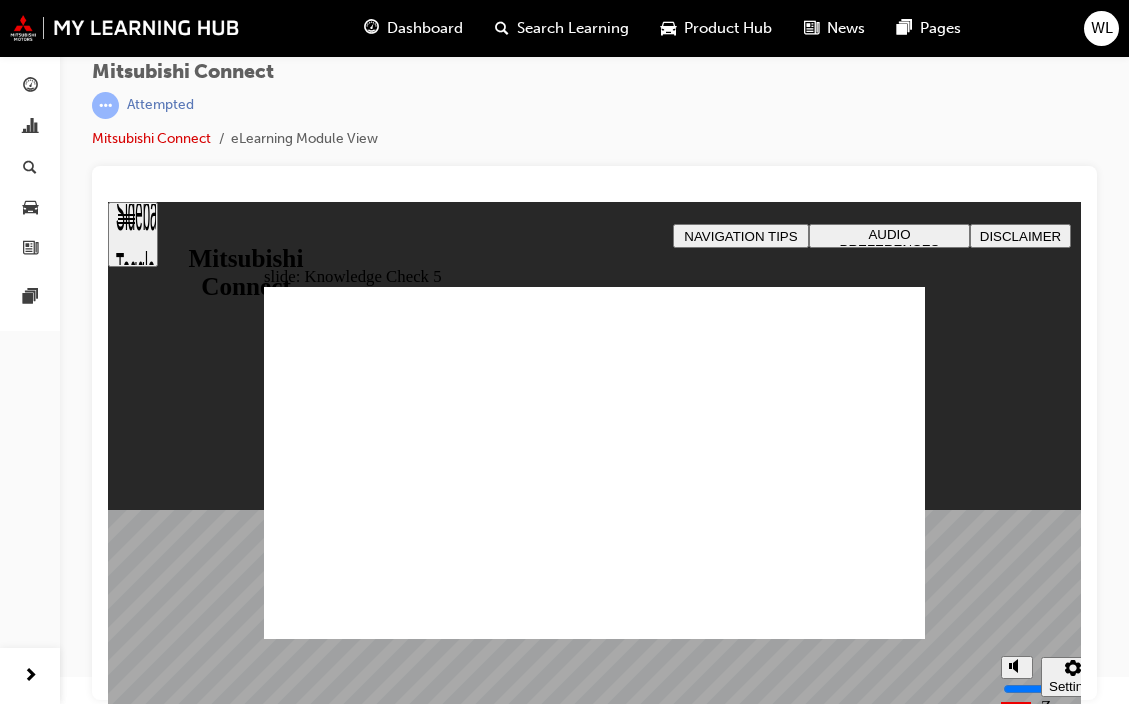 scroll, scrollTop: 0, scrollLeft: 0, axis: both 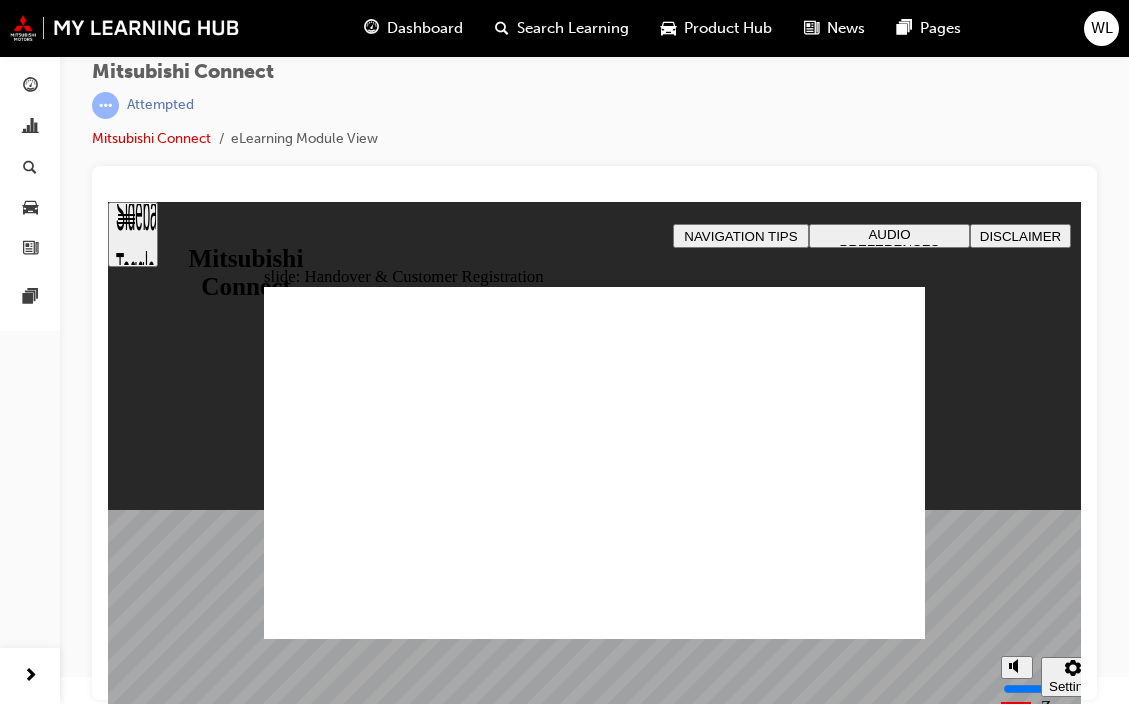click 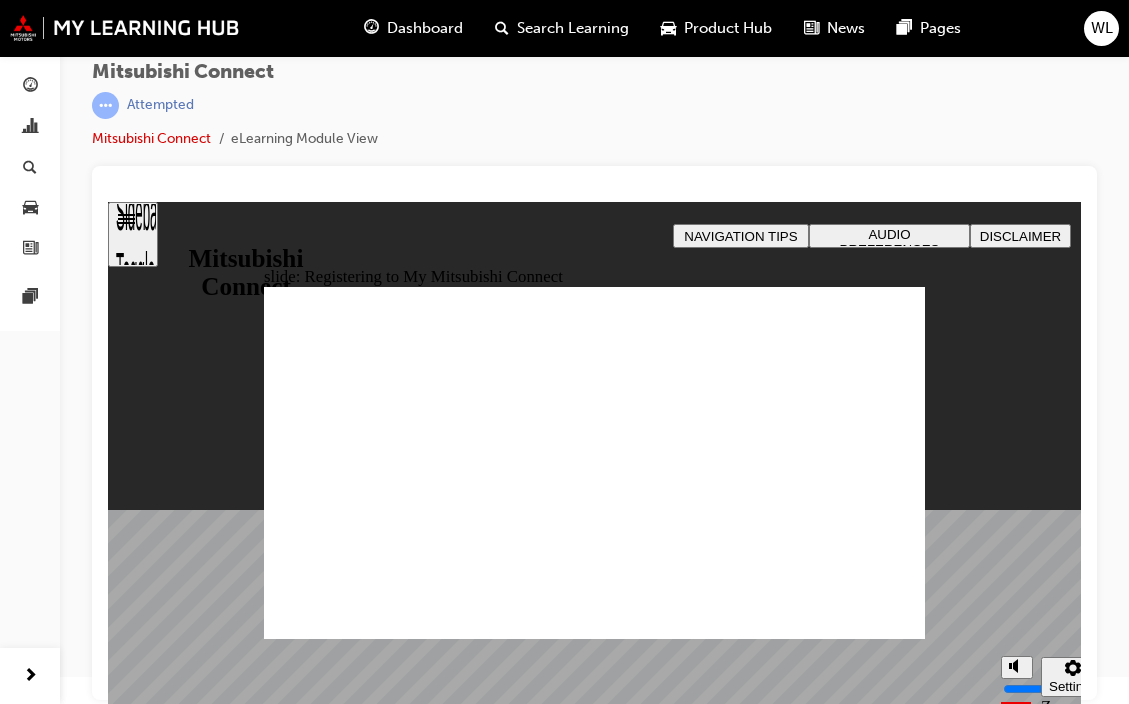 click 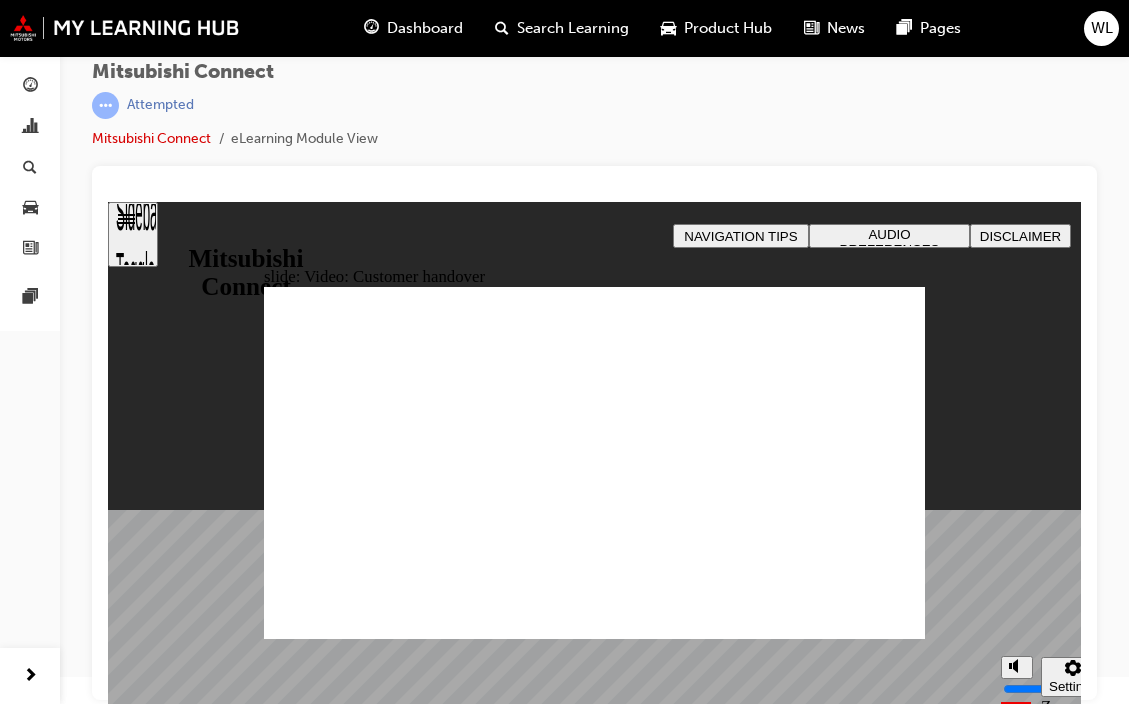 click 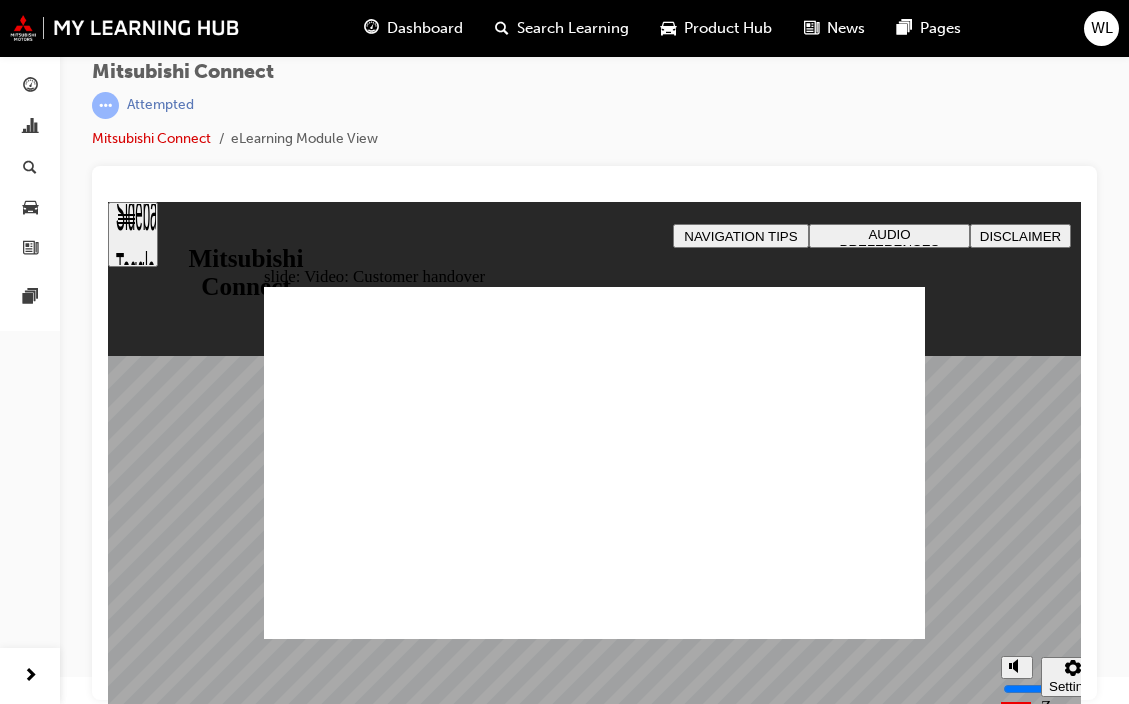 click 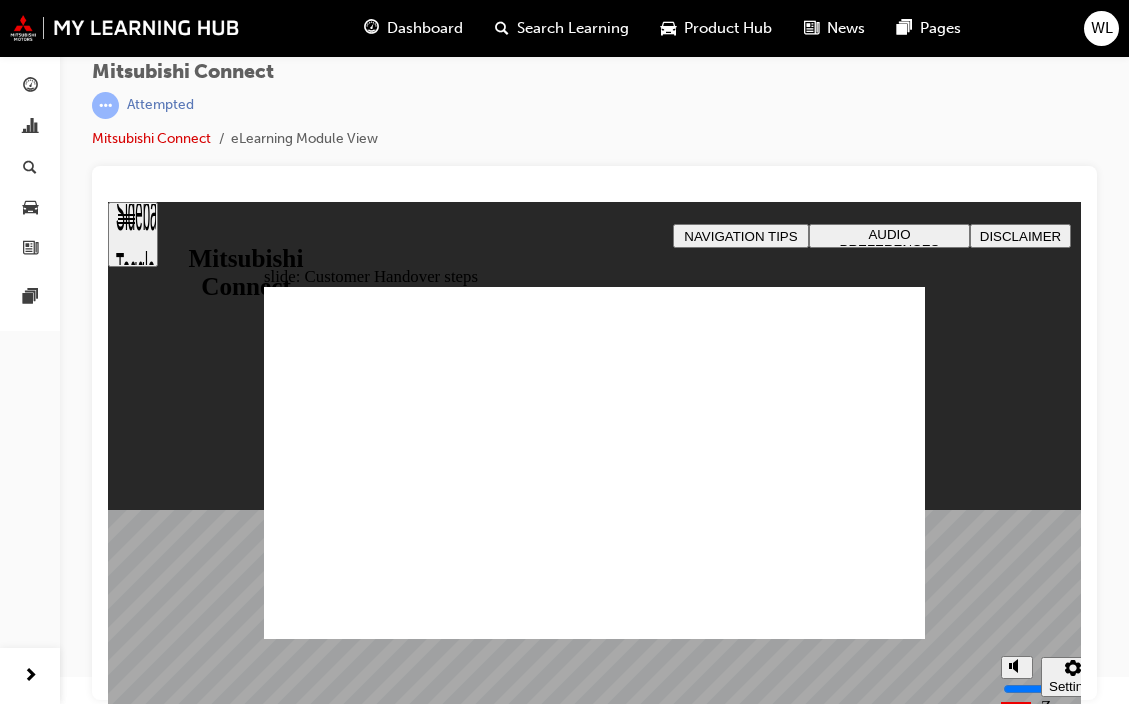 click 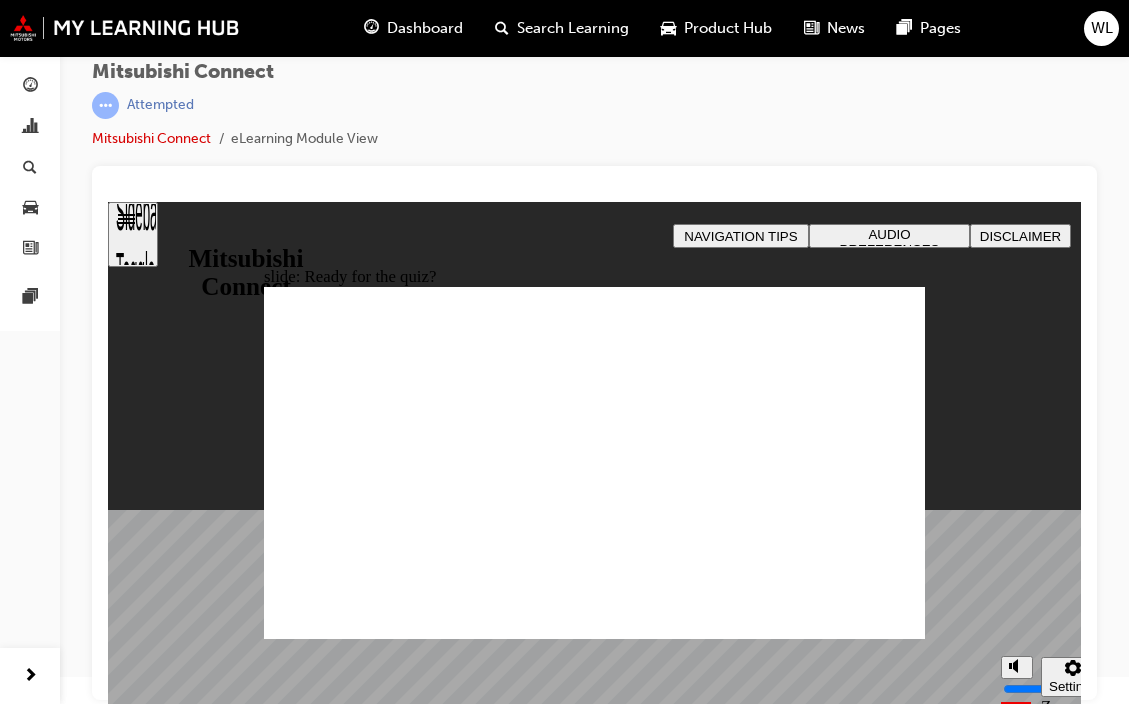 click 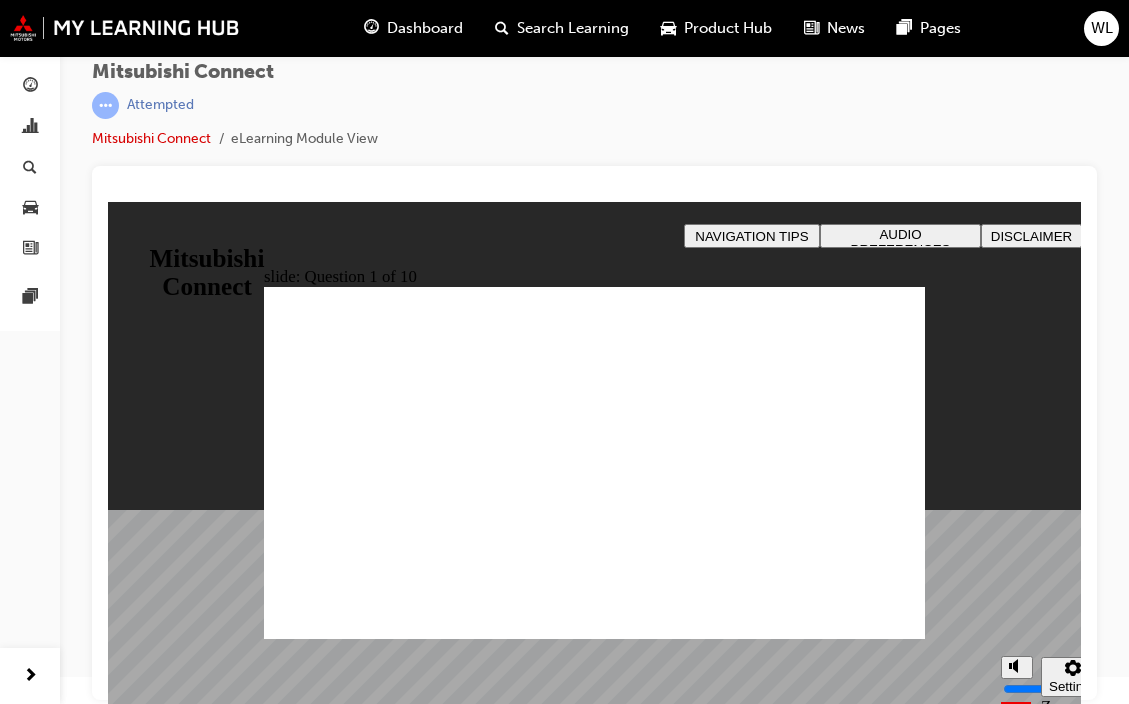 radio on "false" 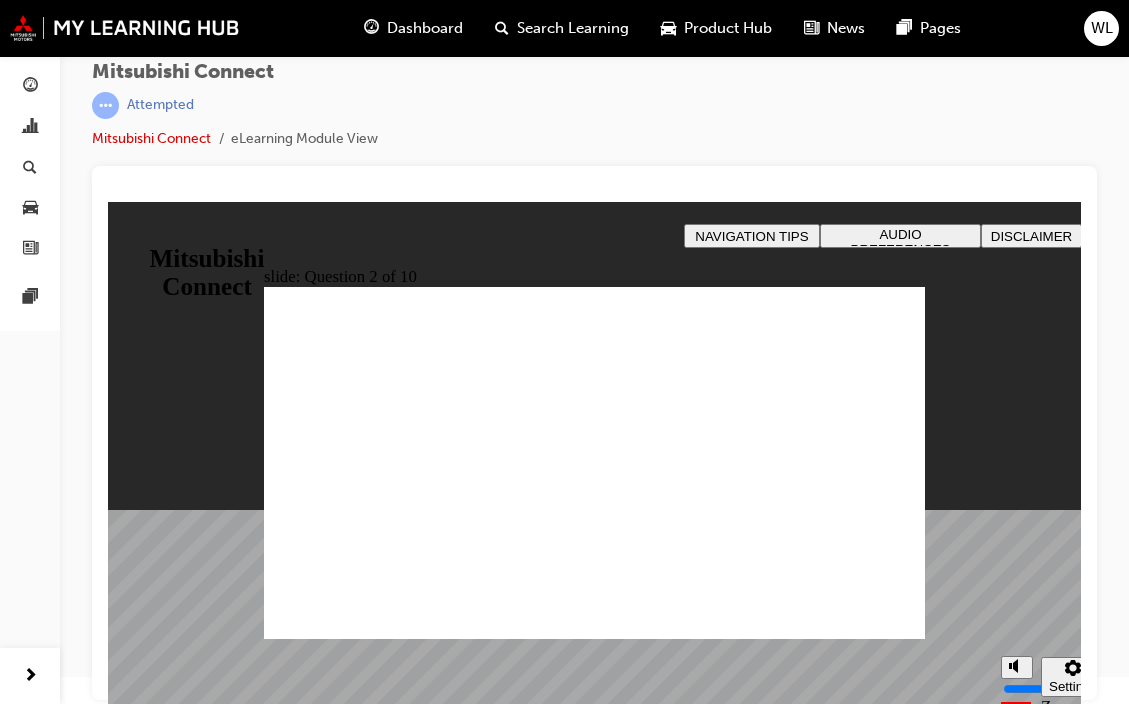 checkbox on "true" 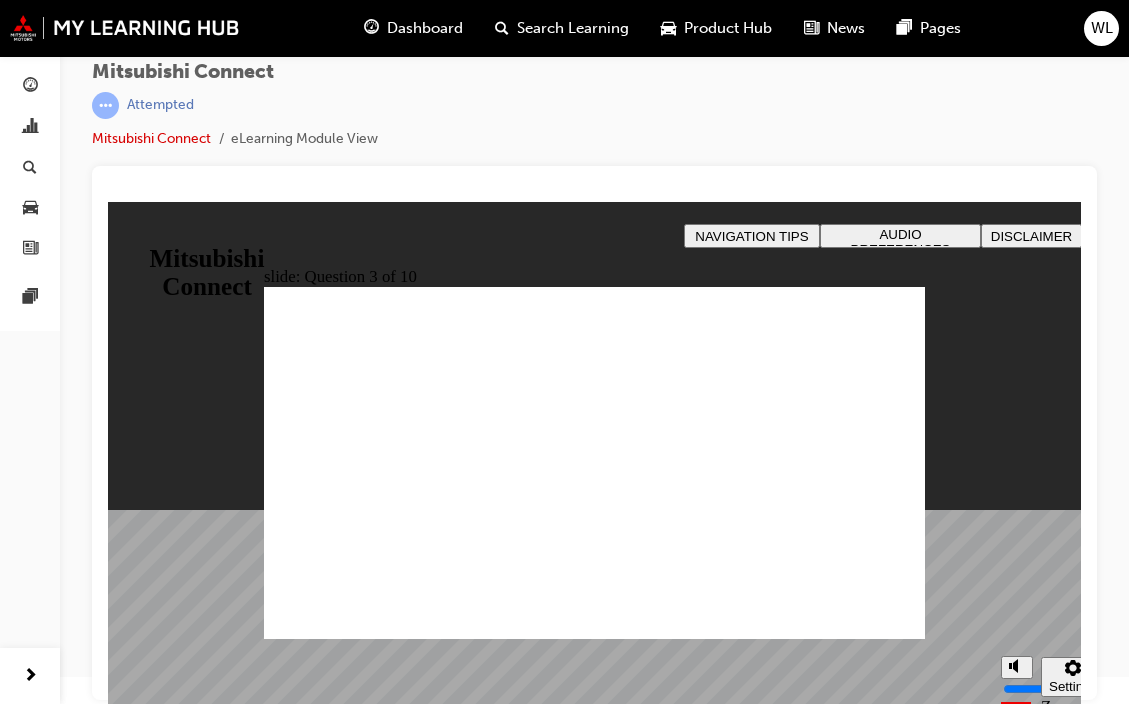 checkbox on "true" 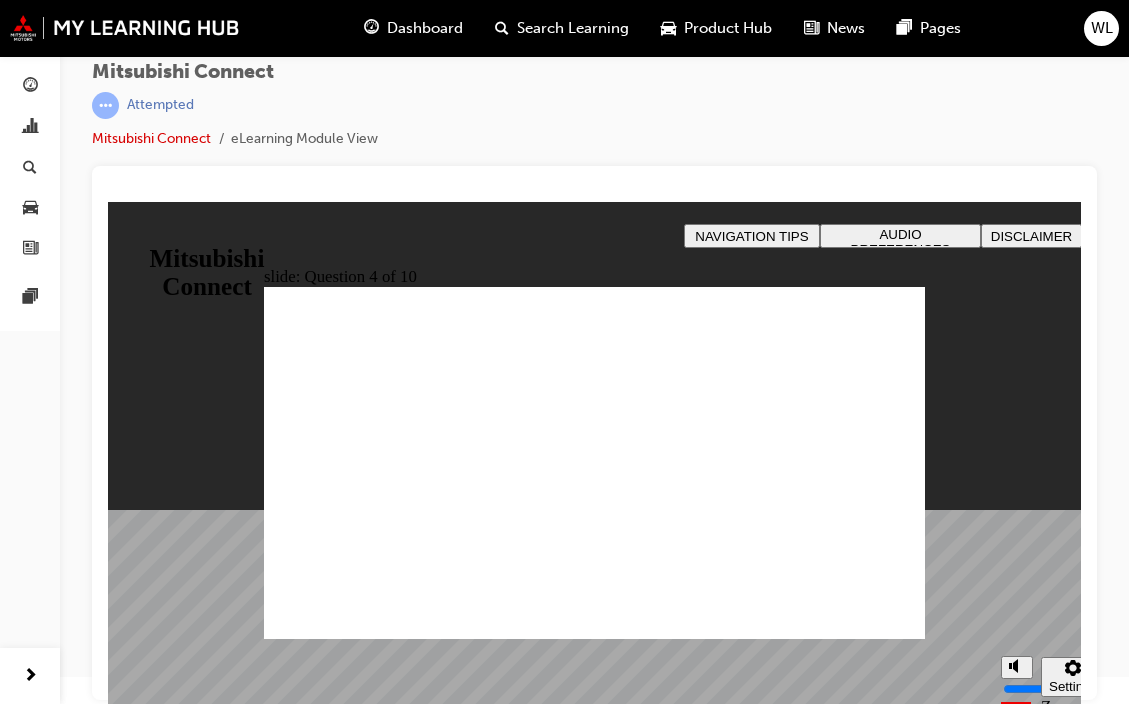 radio on "true" 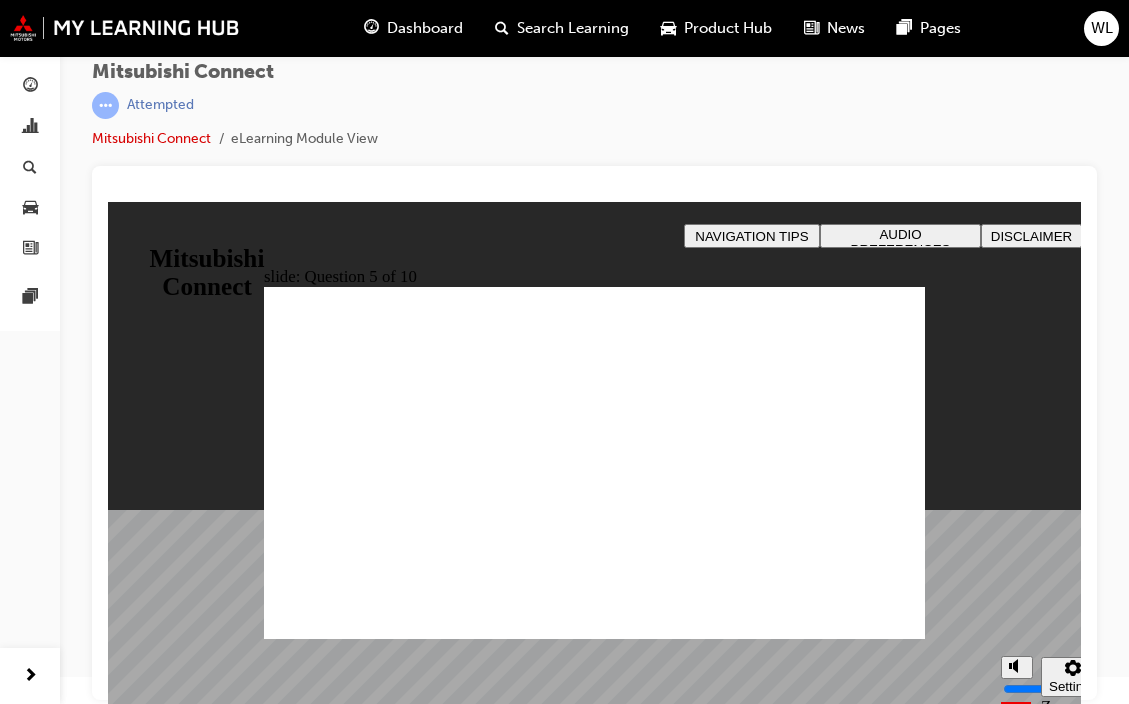 checkbox on "true" 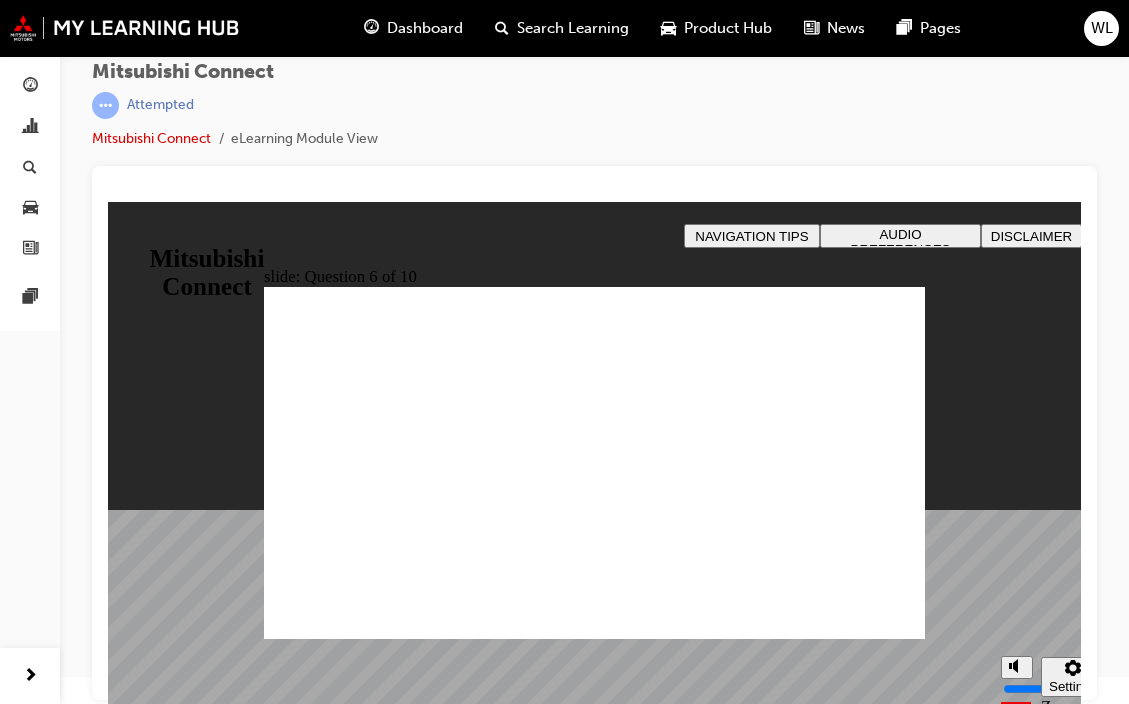 checkbox on "true" 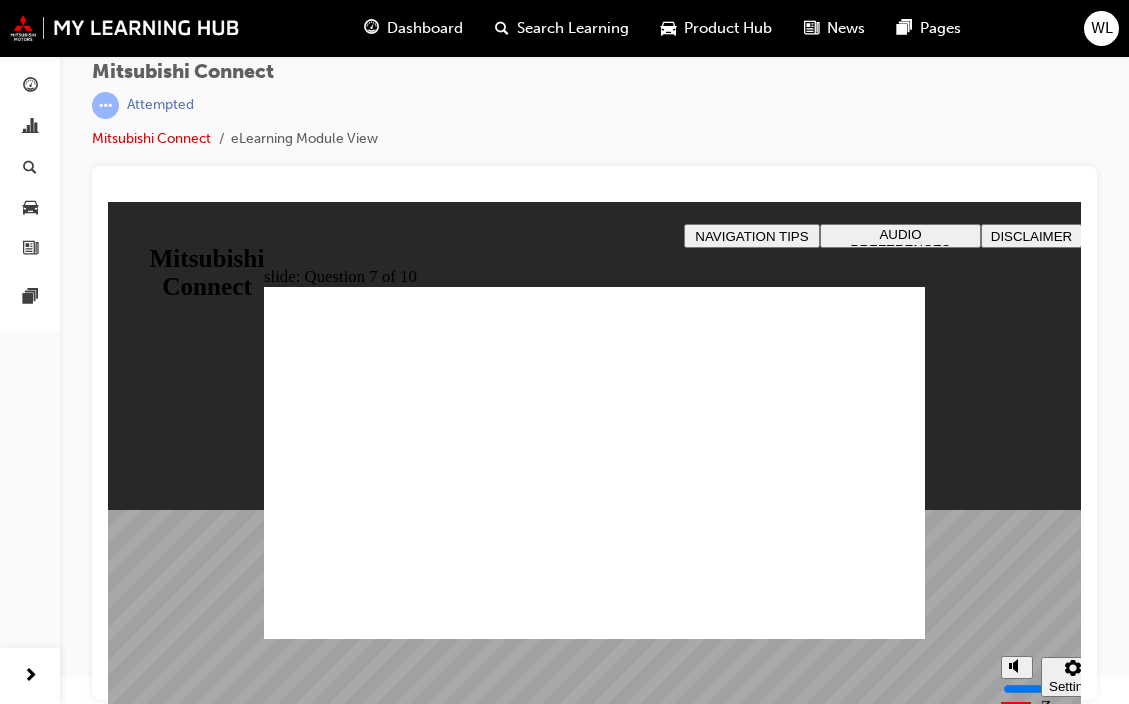 checkbox on "true" 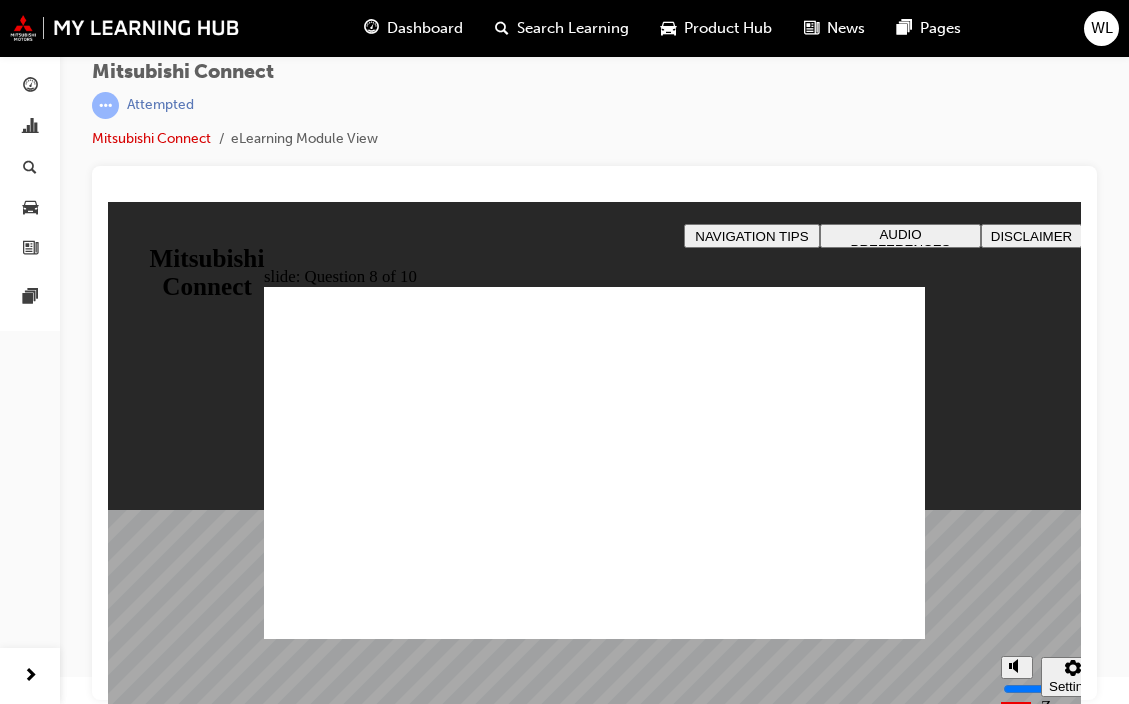 radio on "true" 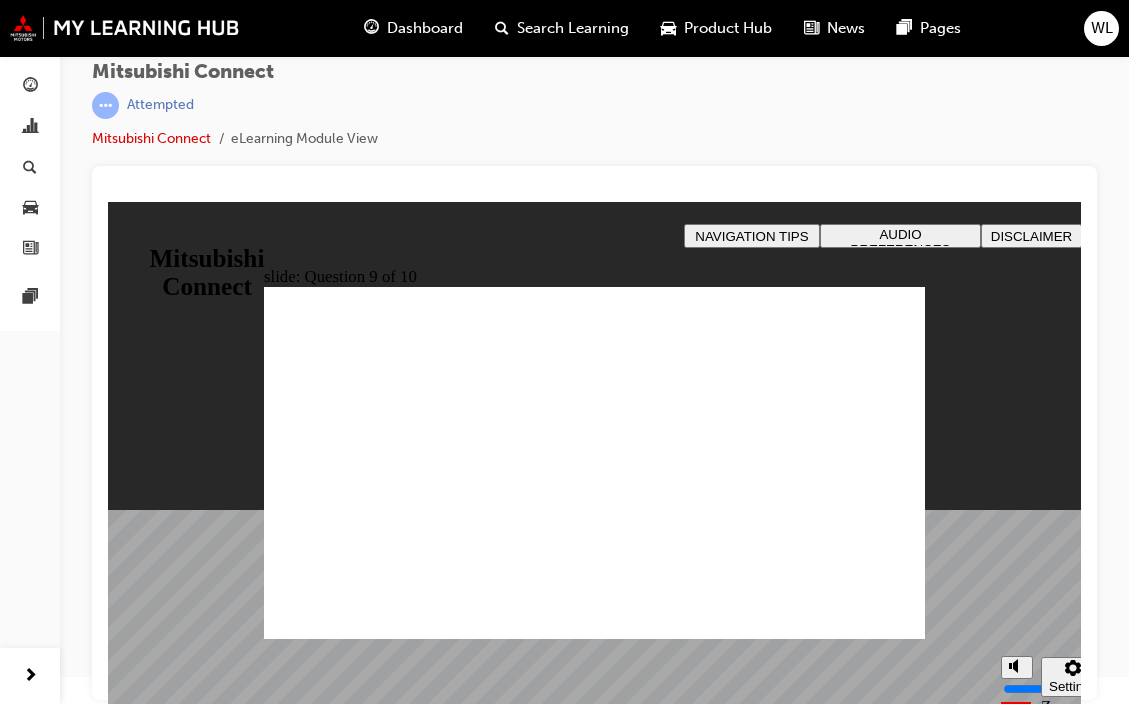 radio on "true" 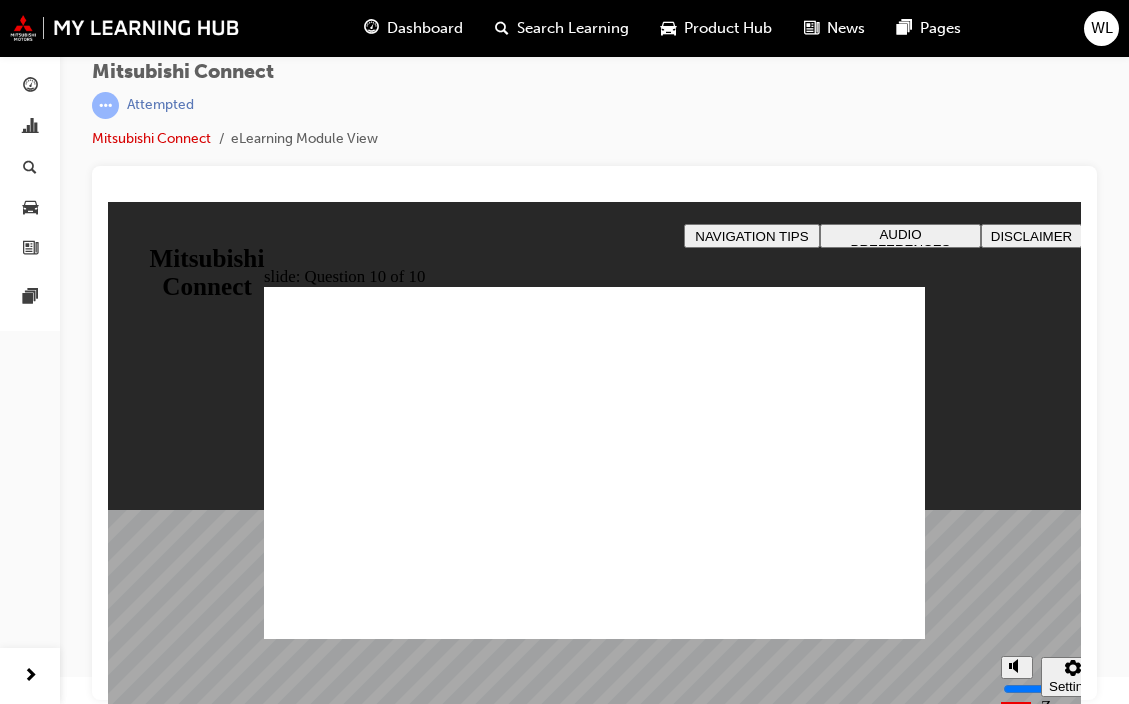 checkbox on "true" 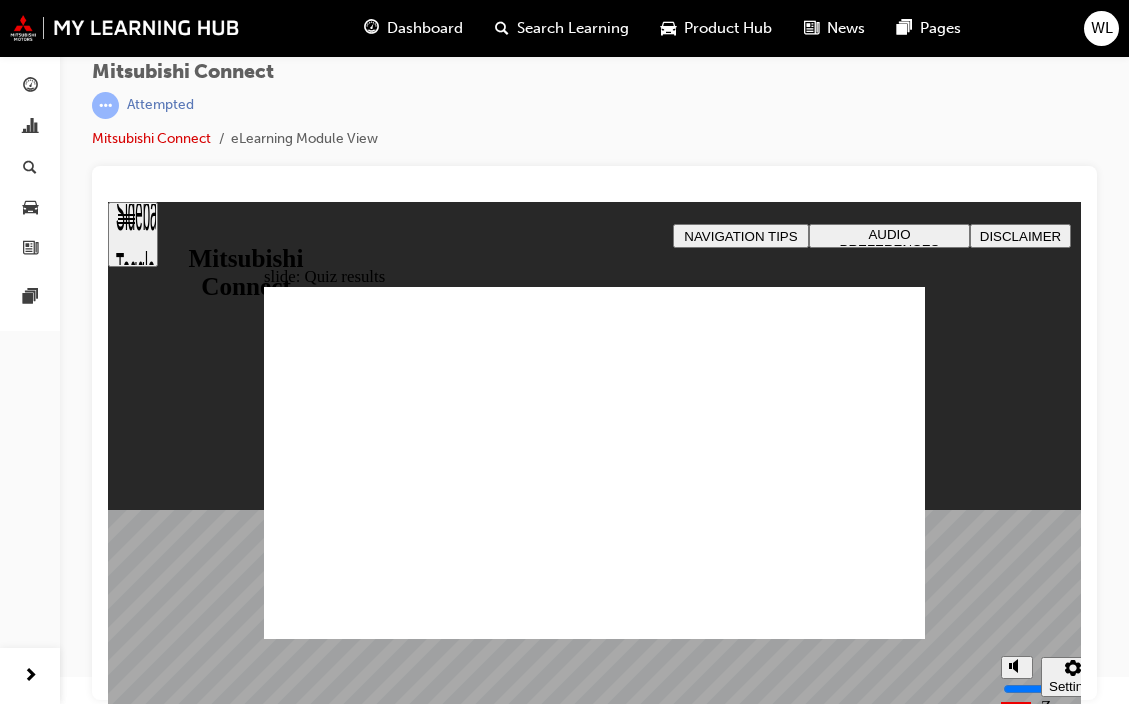 click 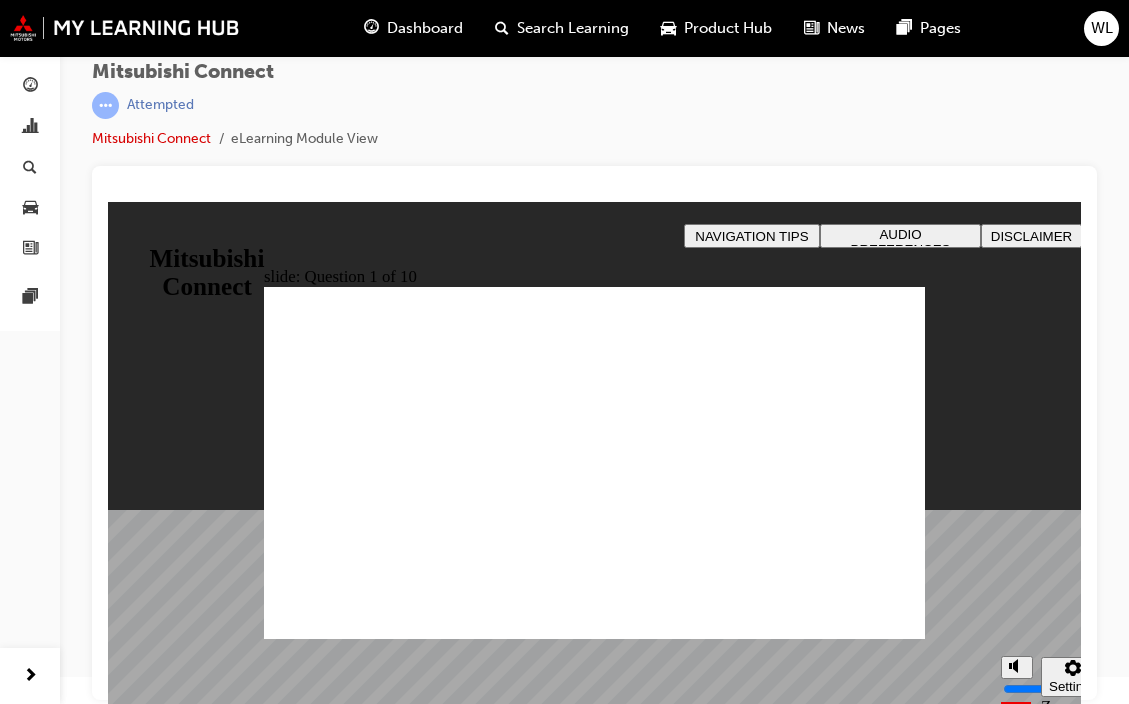 radio on "true" 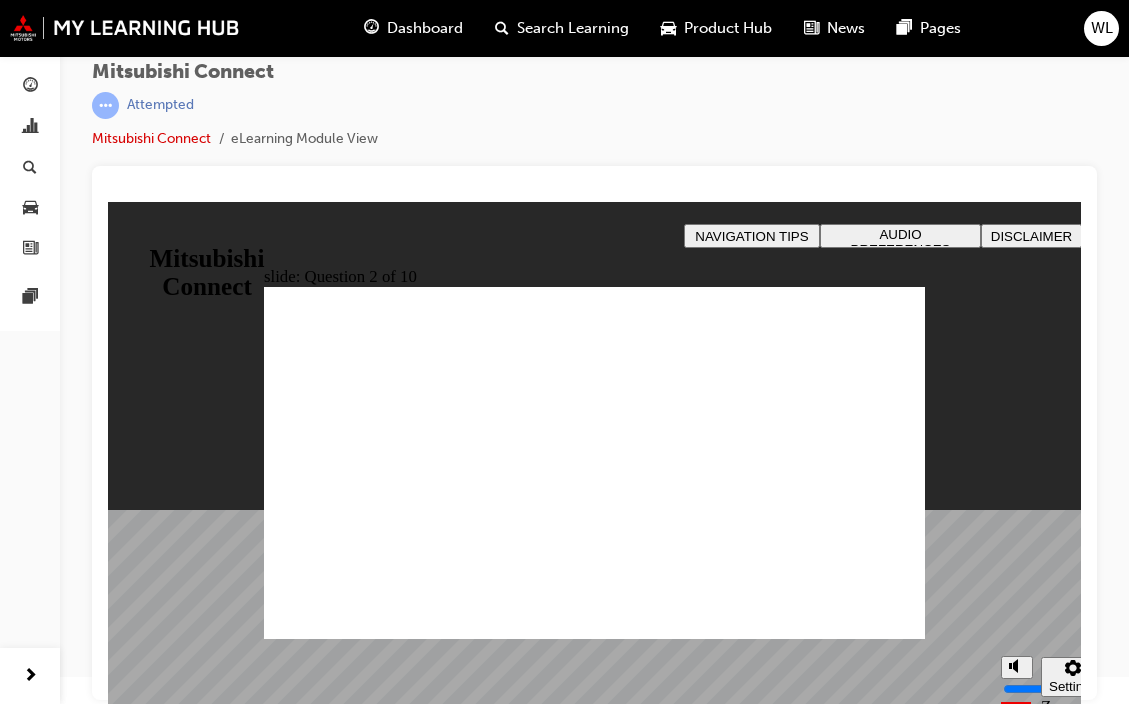 checkbox on "true" 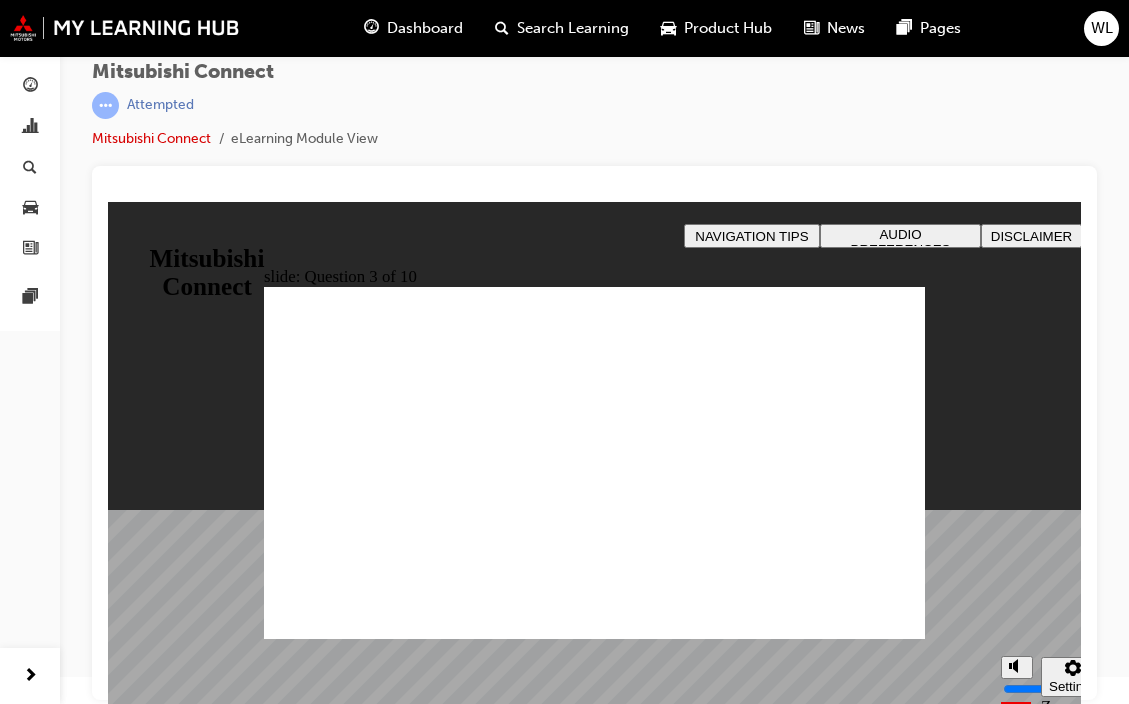 checkbox on "true" 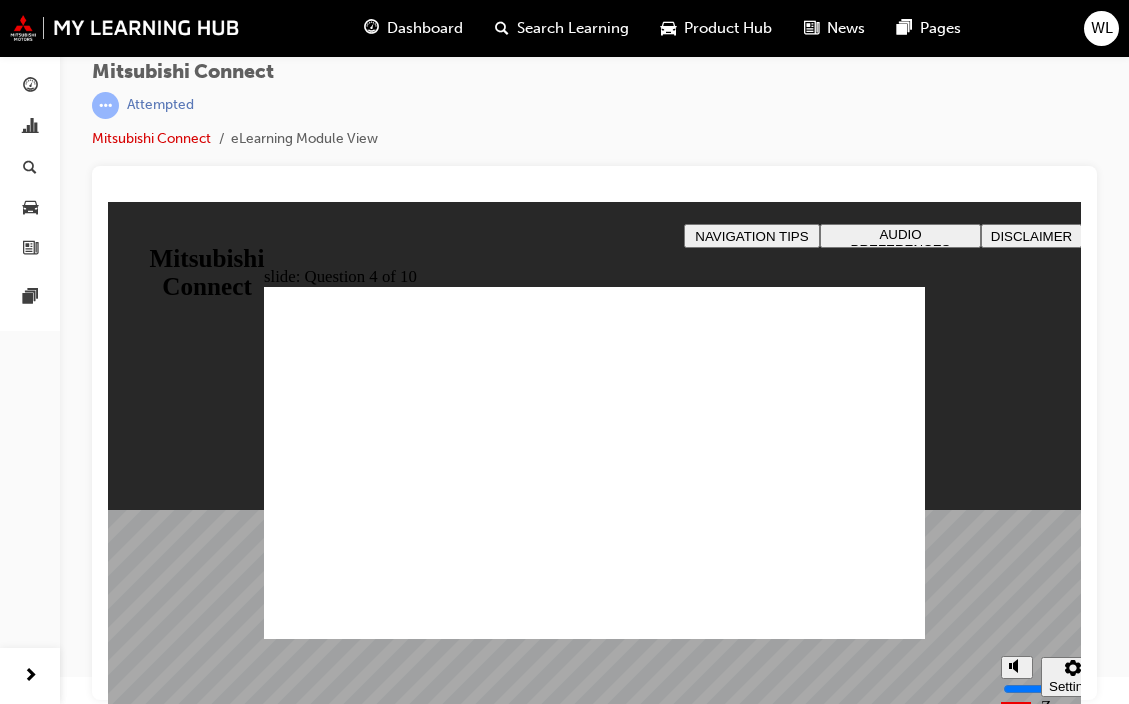 radio on "true" 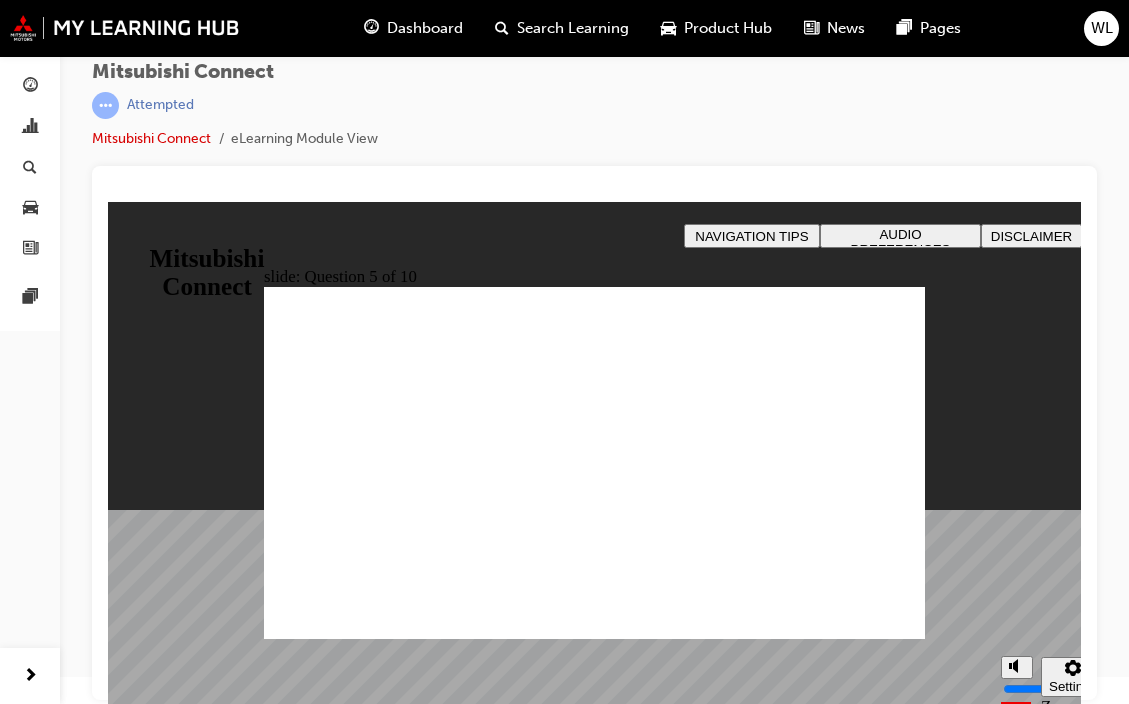 checkbox on "true" 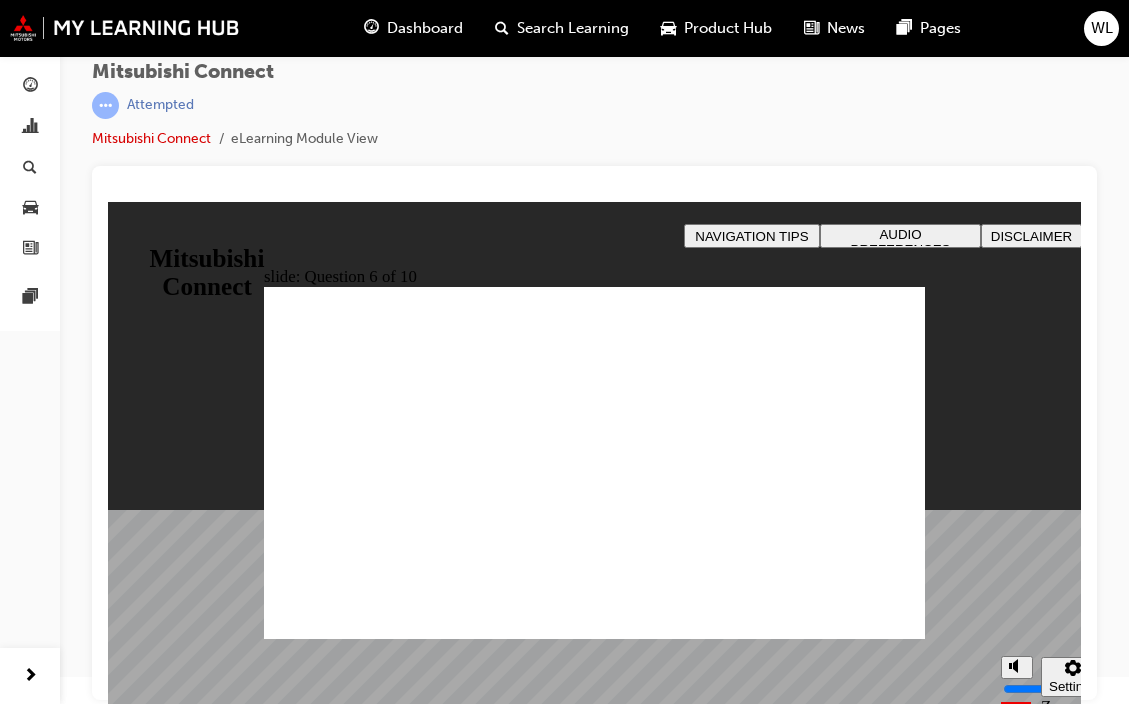 checkbox on "true" 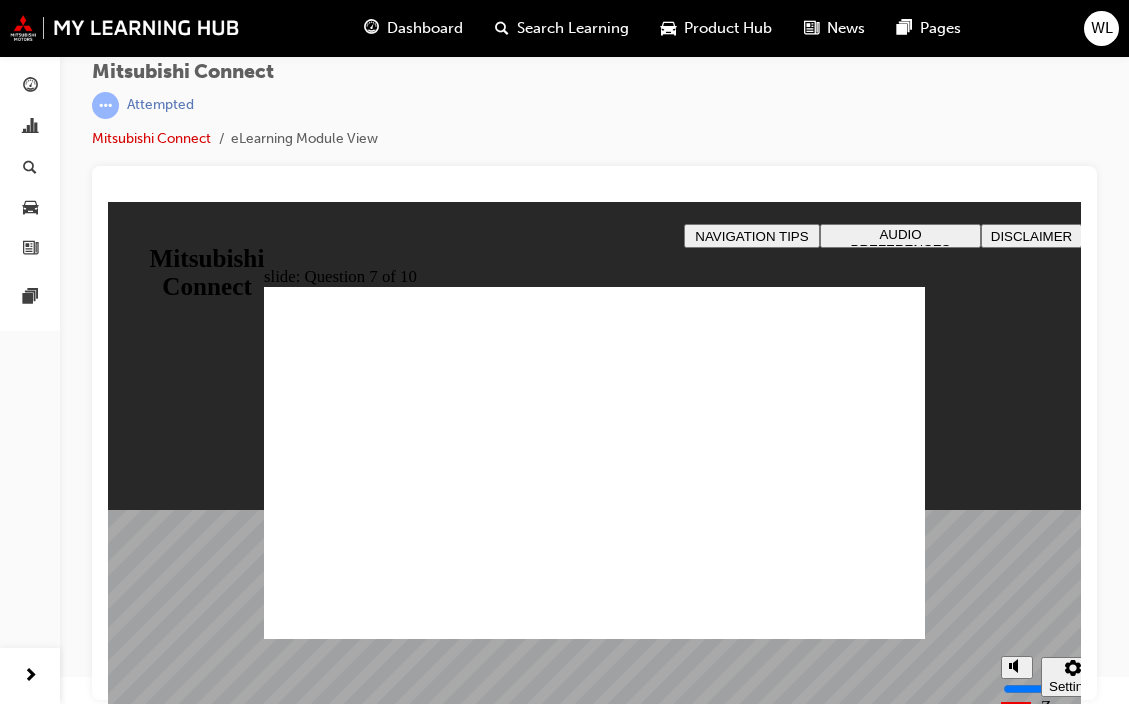 checkbox on "true" 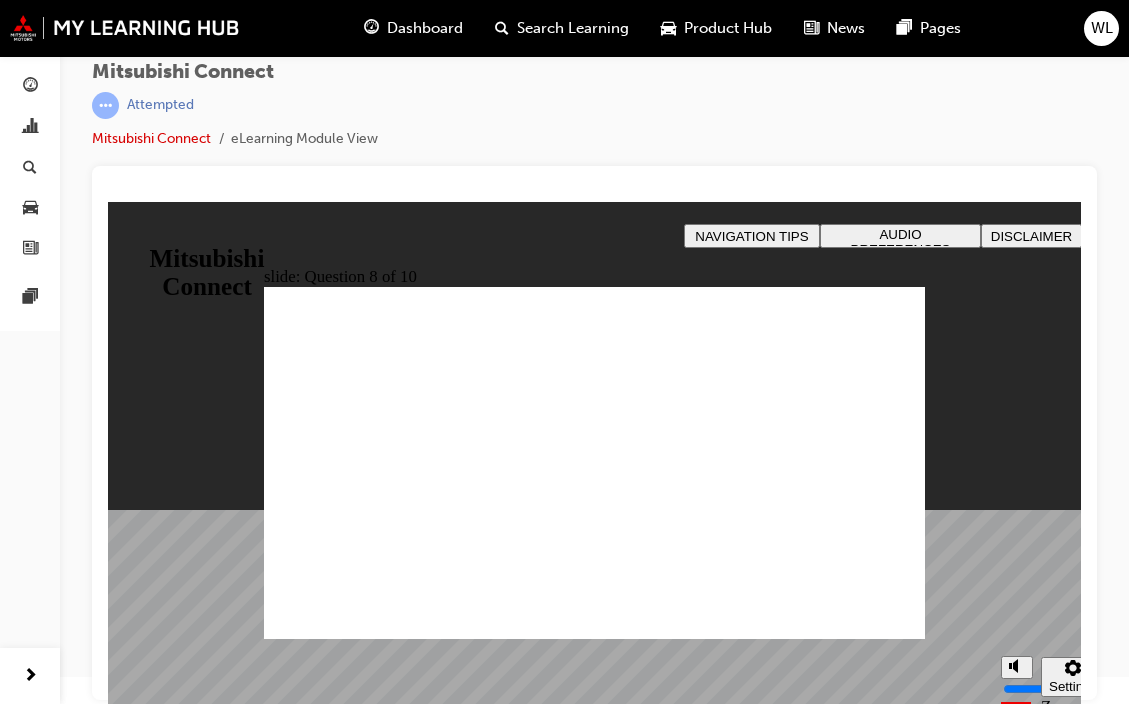 radio on "true" 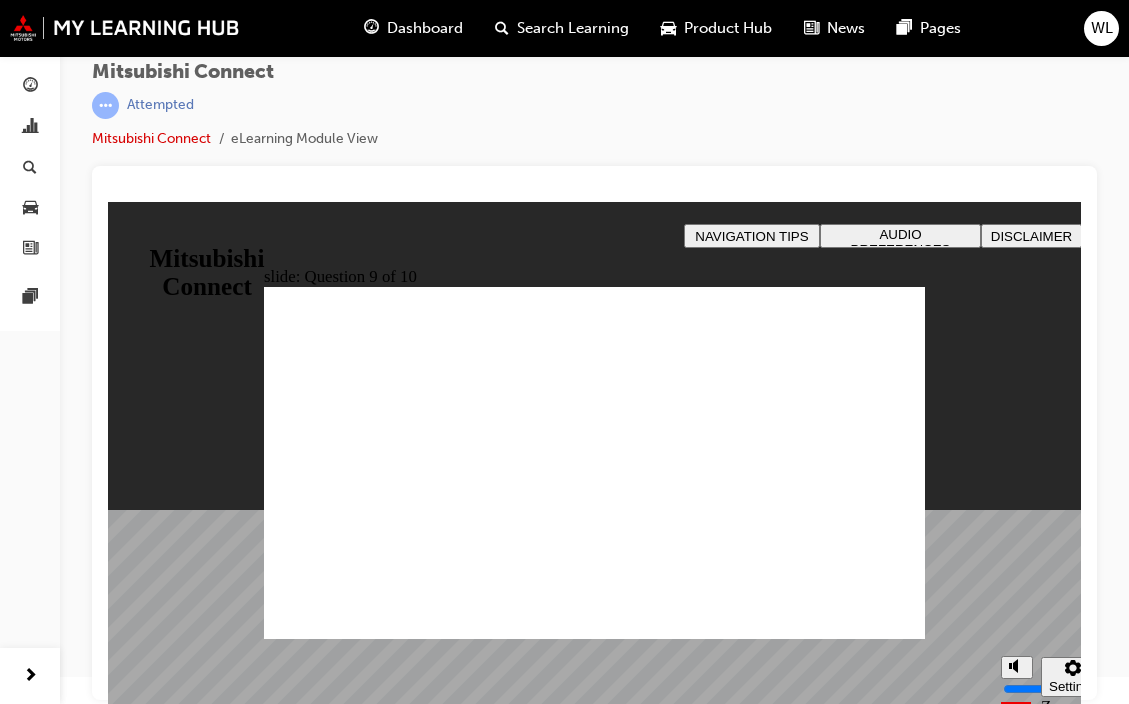 radio on "true" 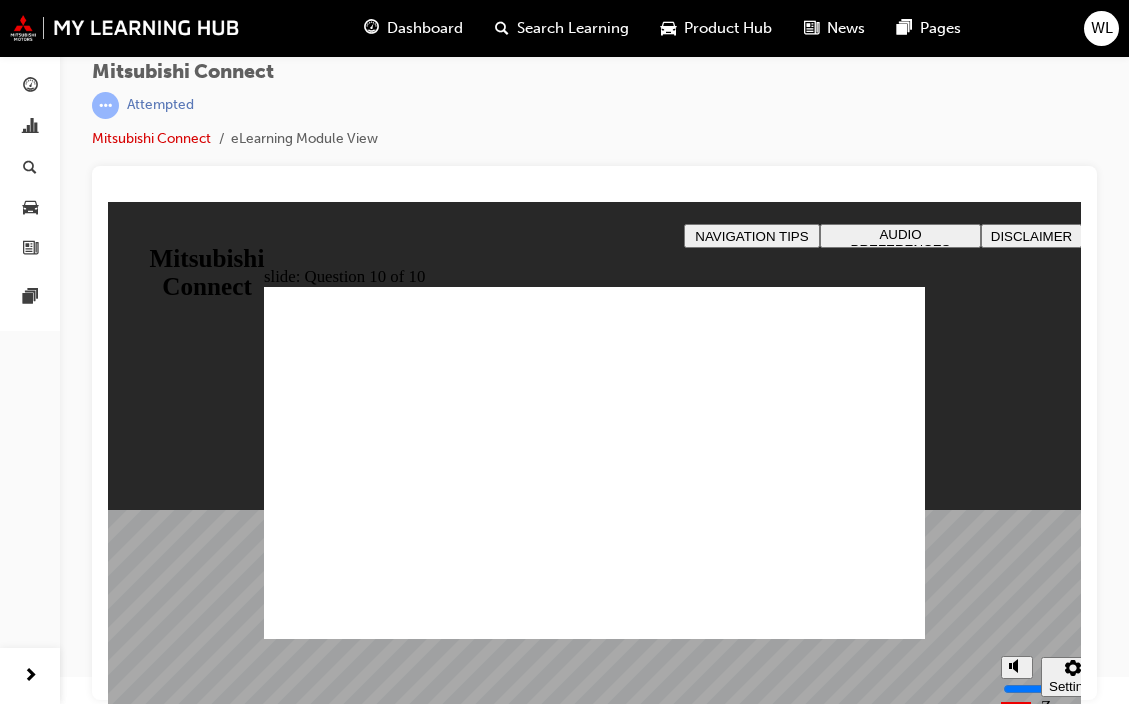 checkbox on "true" 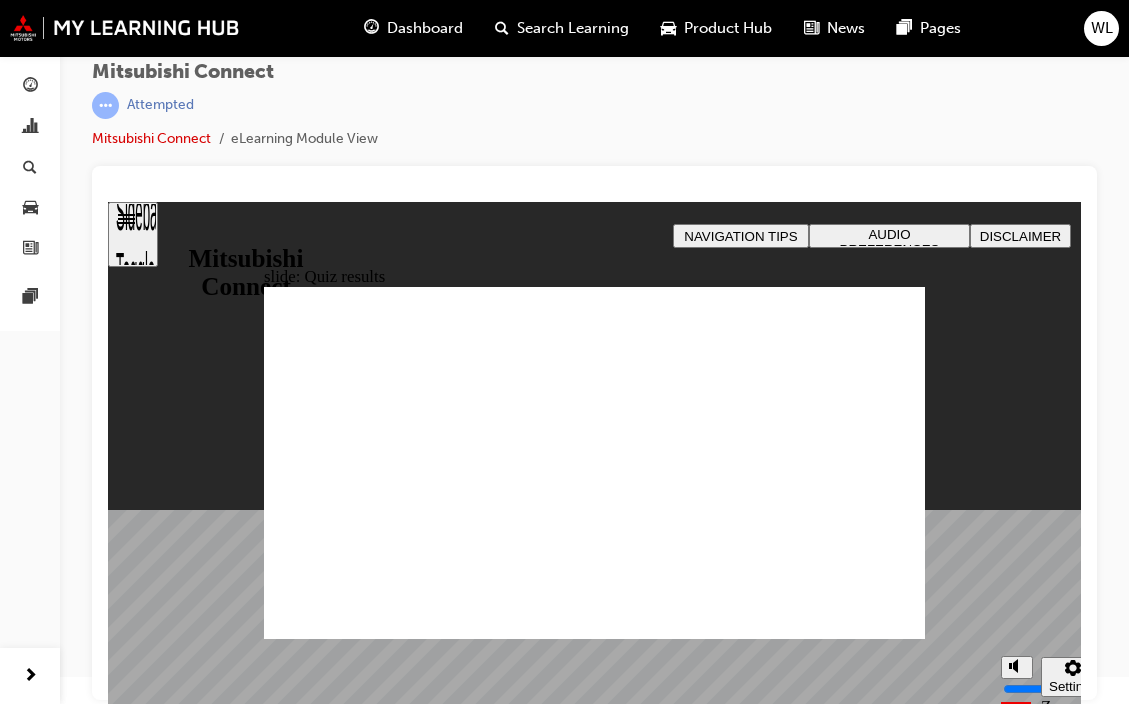 click 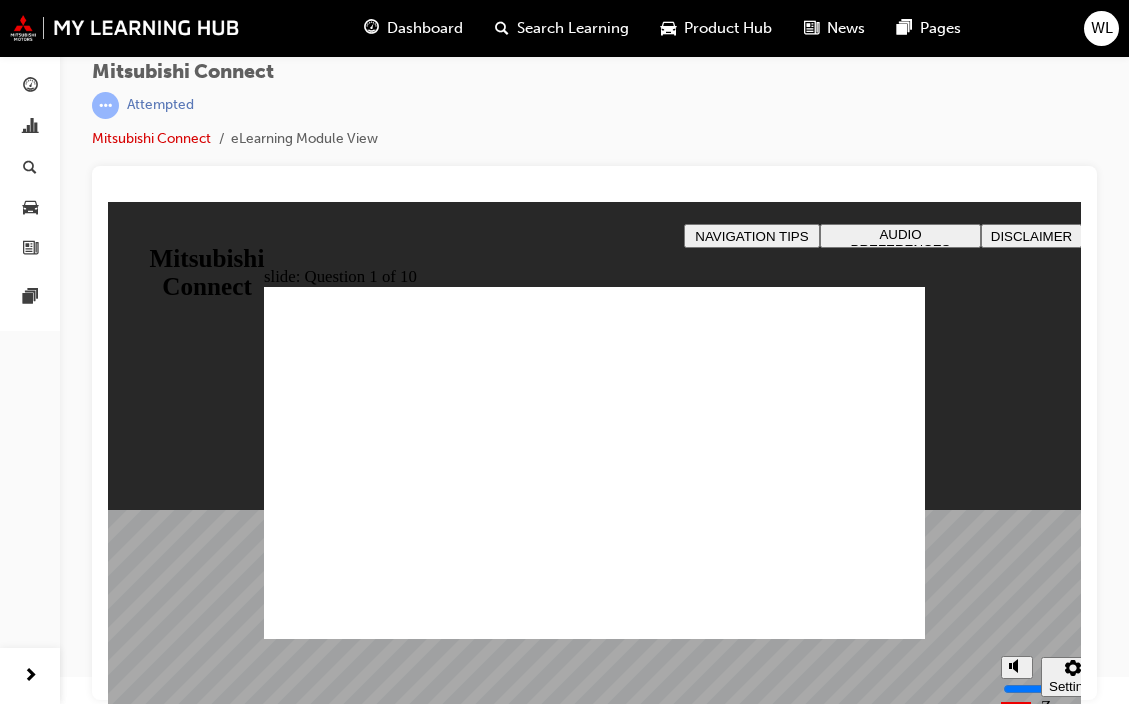 radio on "true" 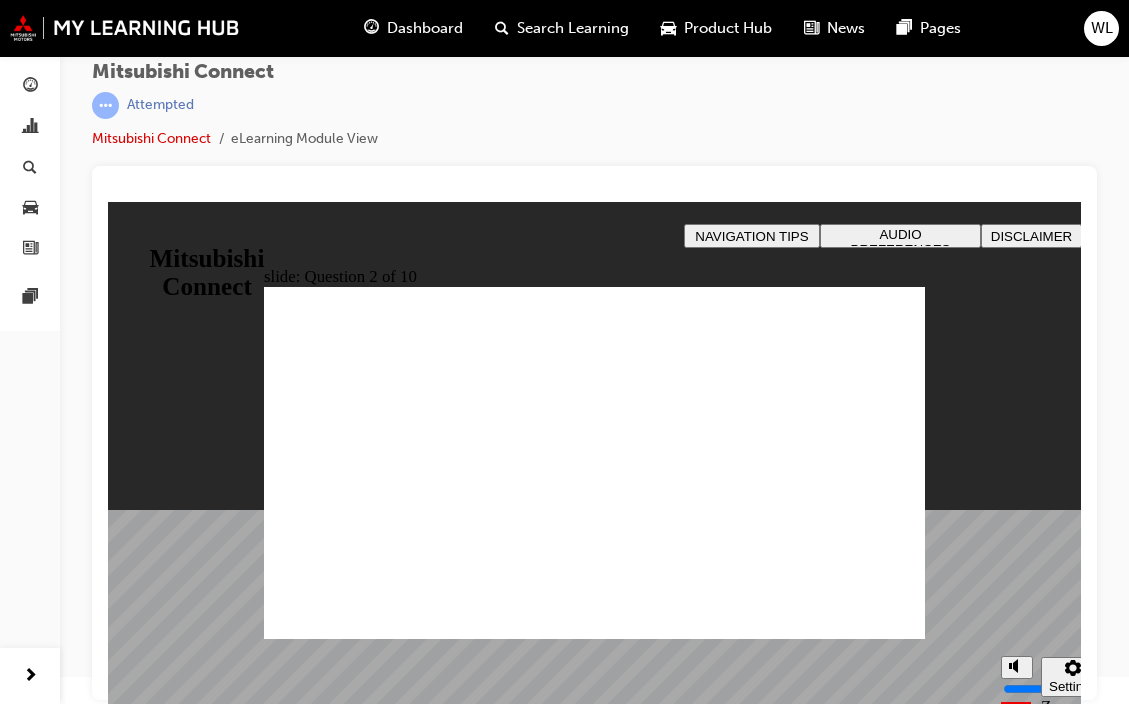 checkbox on "true" 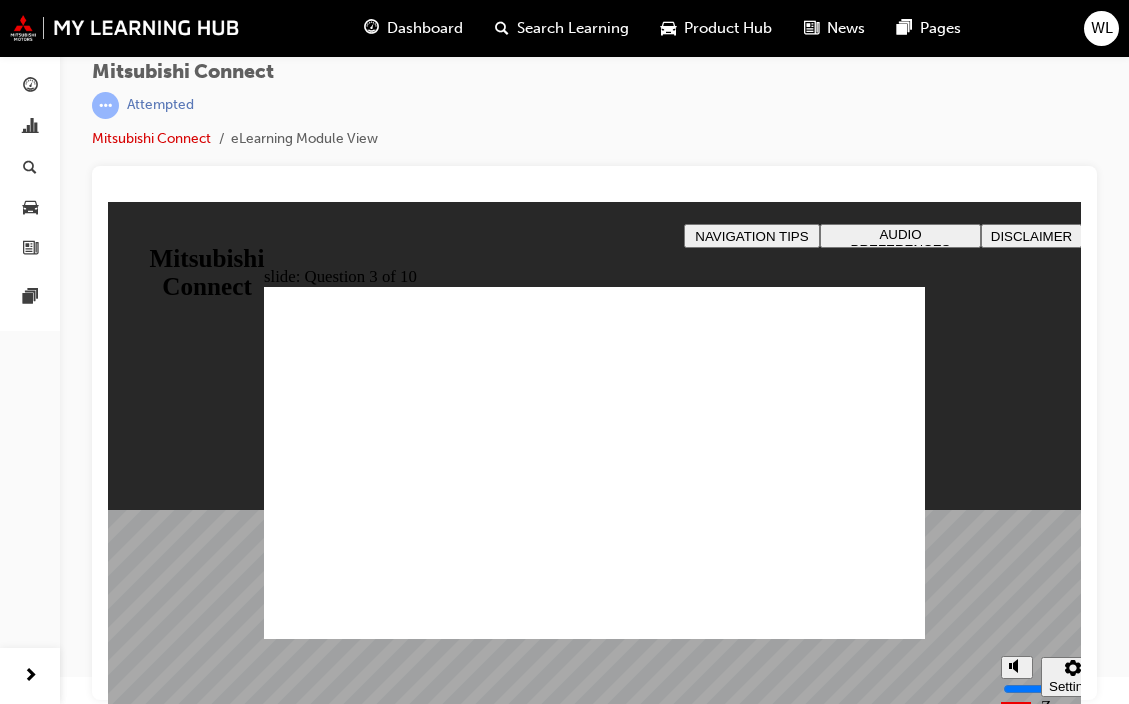 click 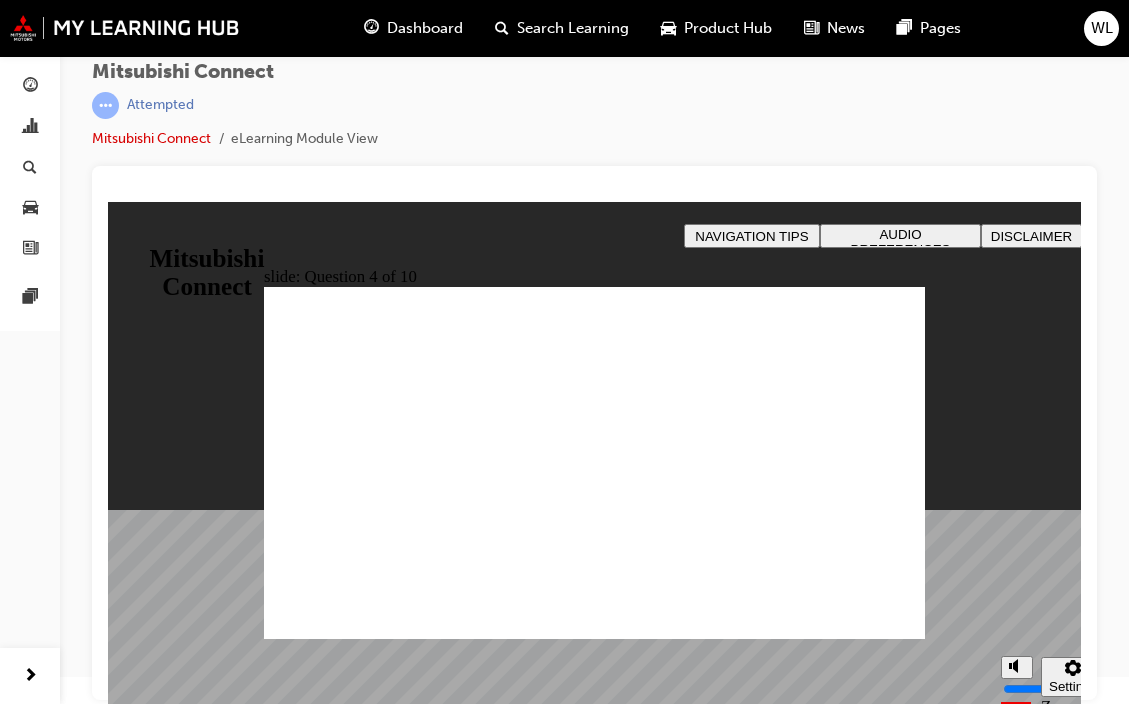 radio on "true" 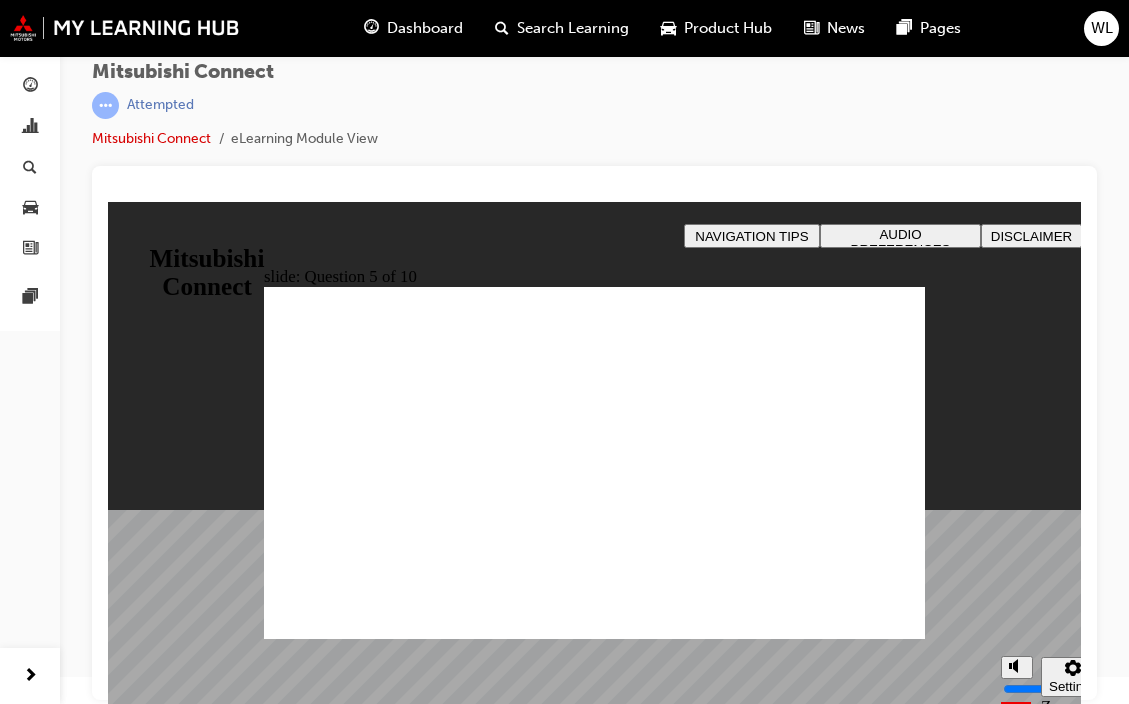 checkbox on "true" 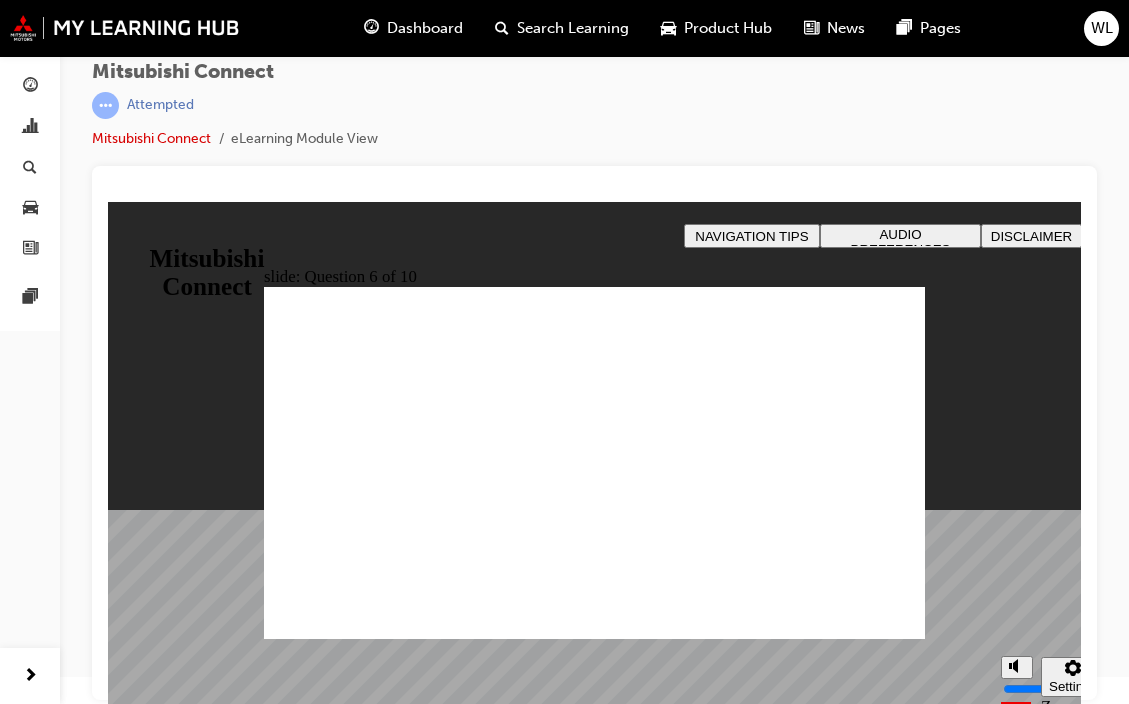 checkbox on "true" 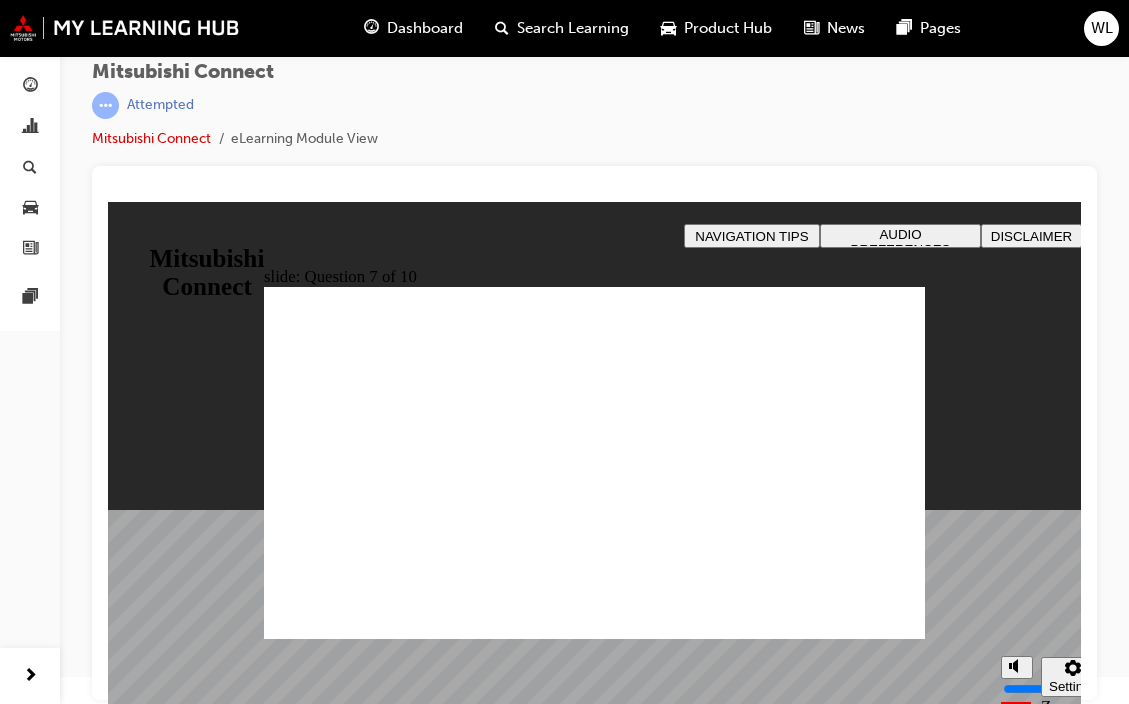 checkbox on "true" 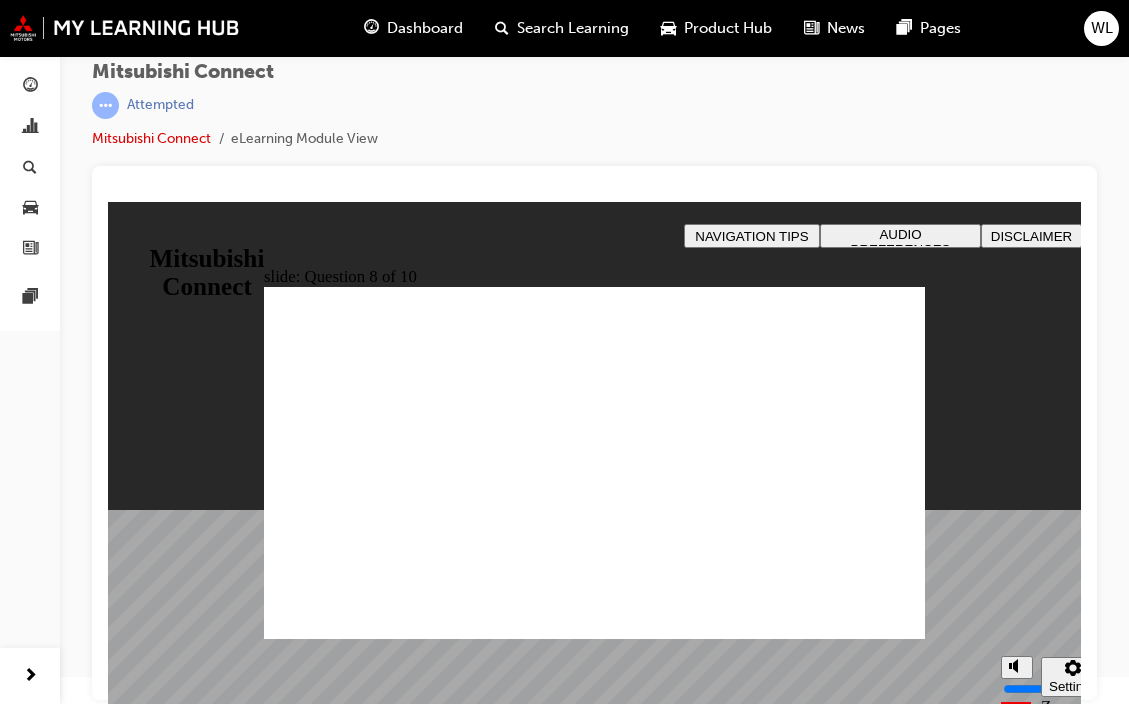 radio on "true" 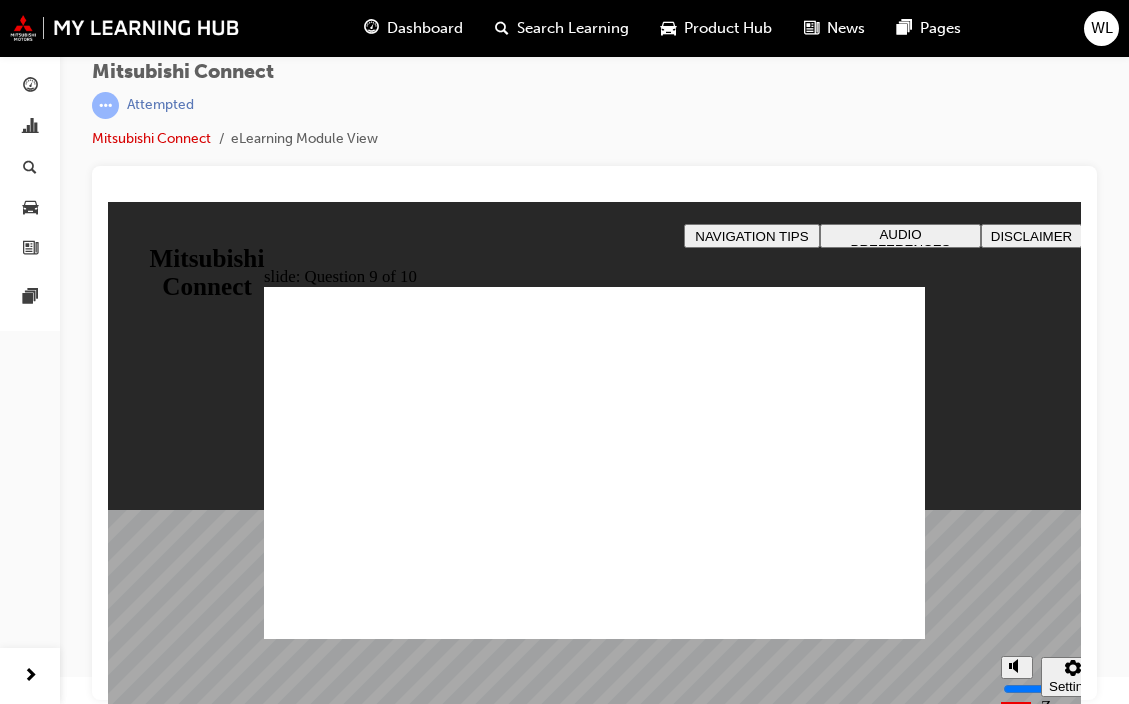 radio on "true" 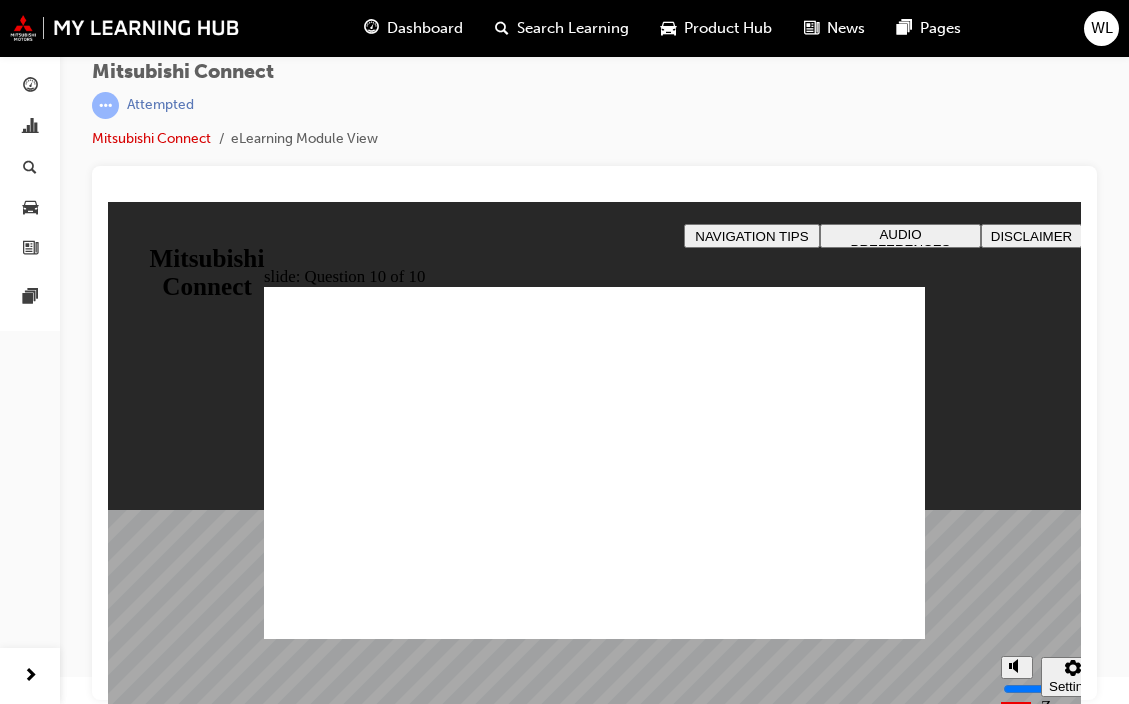 checkbox on "true" 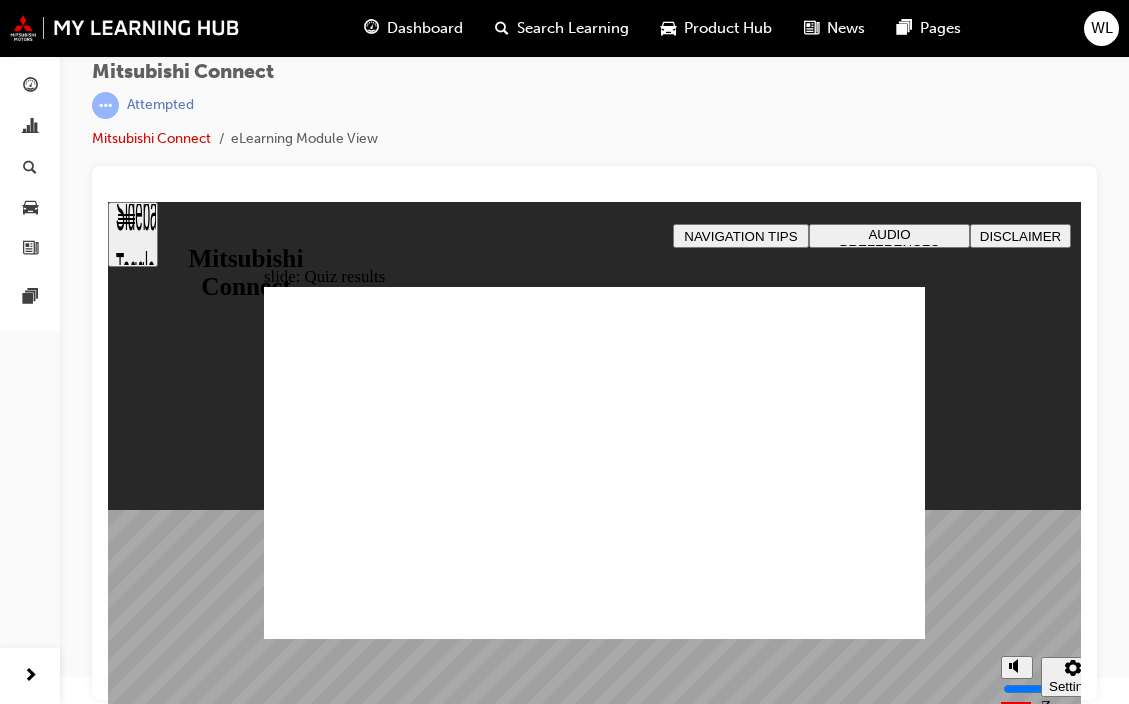 click 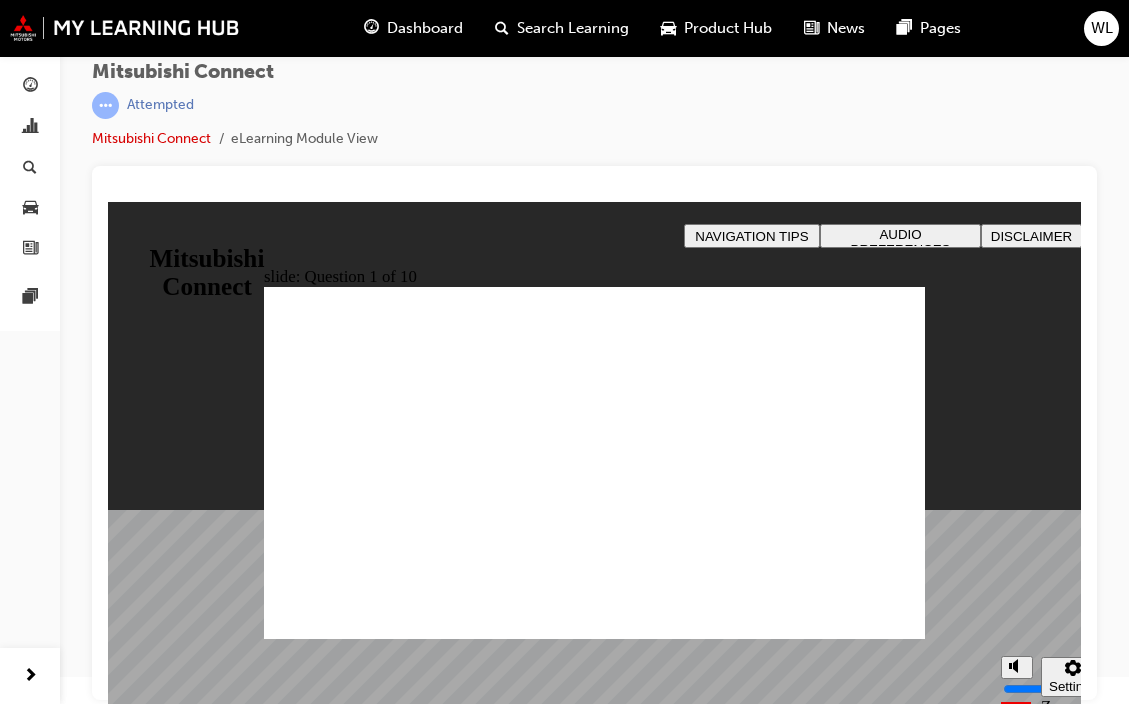 radio on "true" 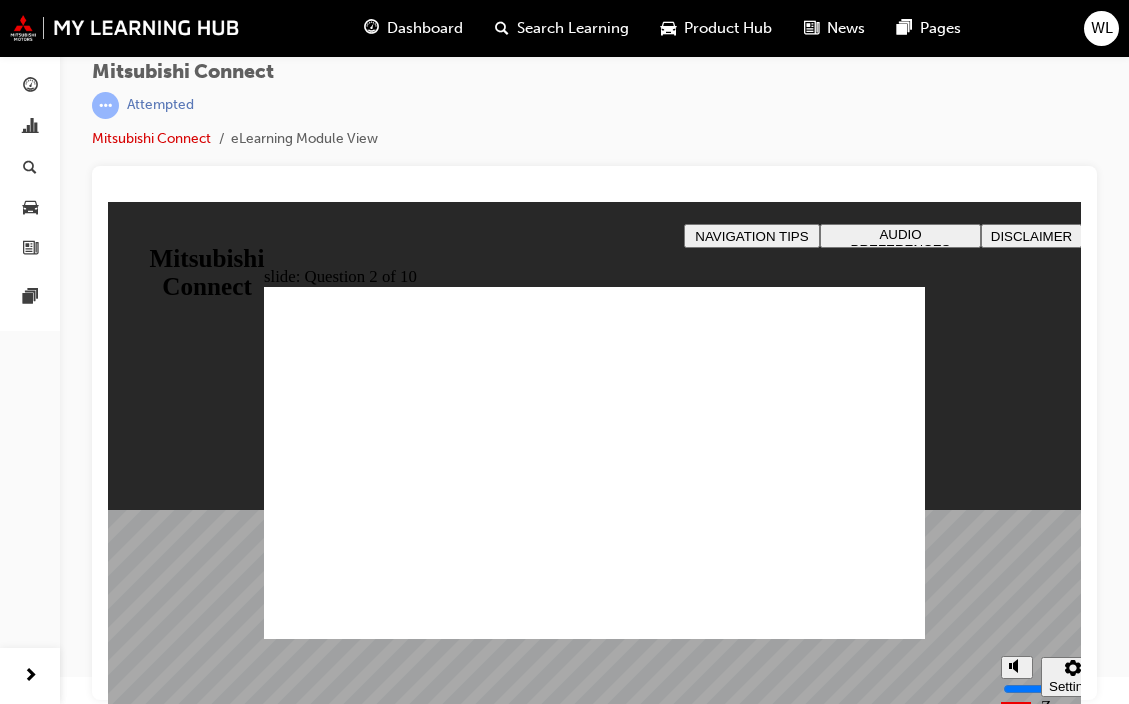 checkbox on "true" 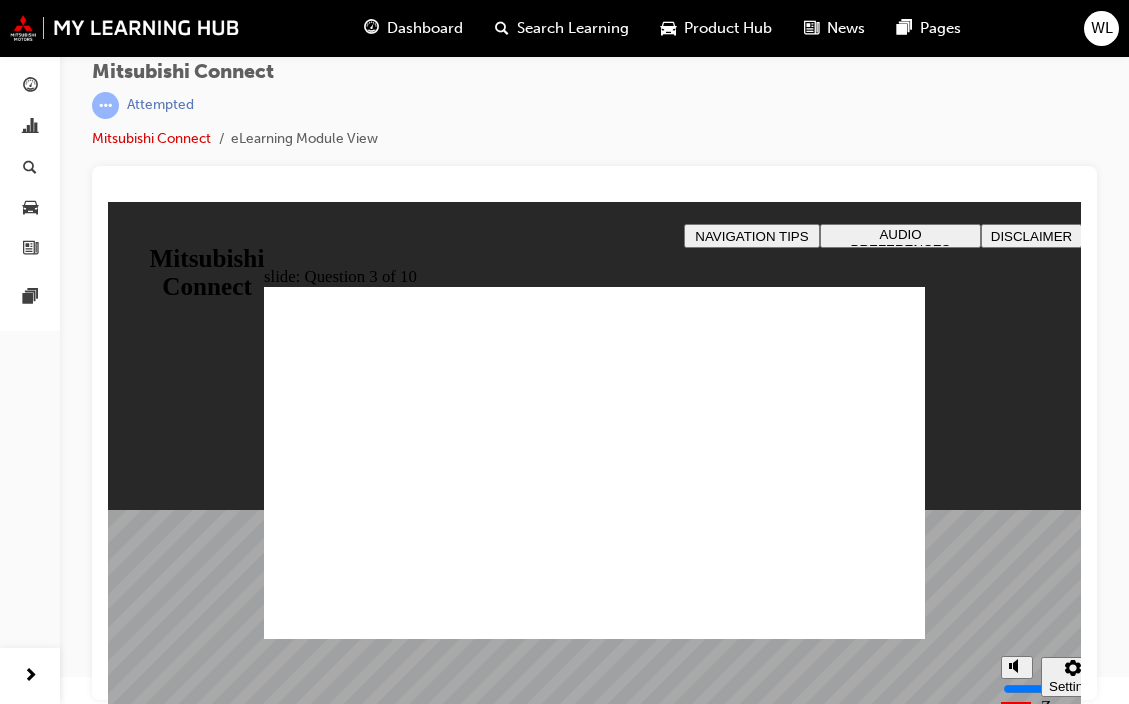 checkbox on "true" 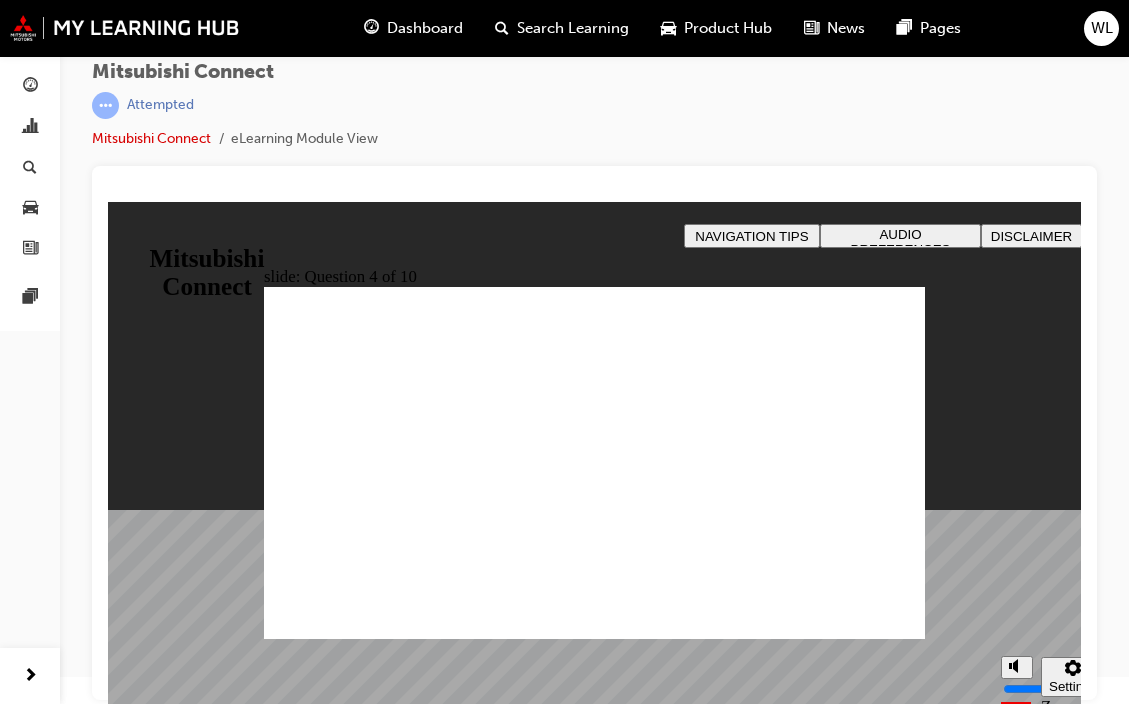 radio on "true" 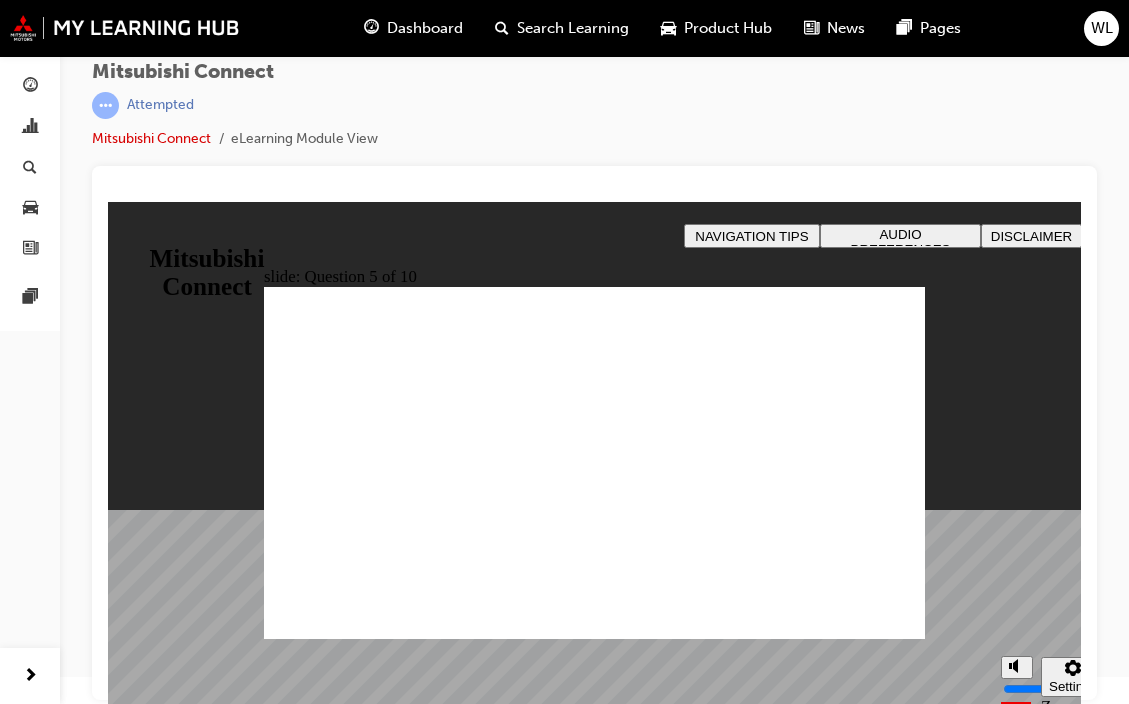checkbox on "true" 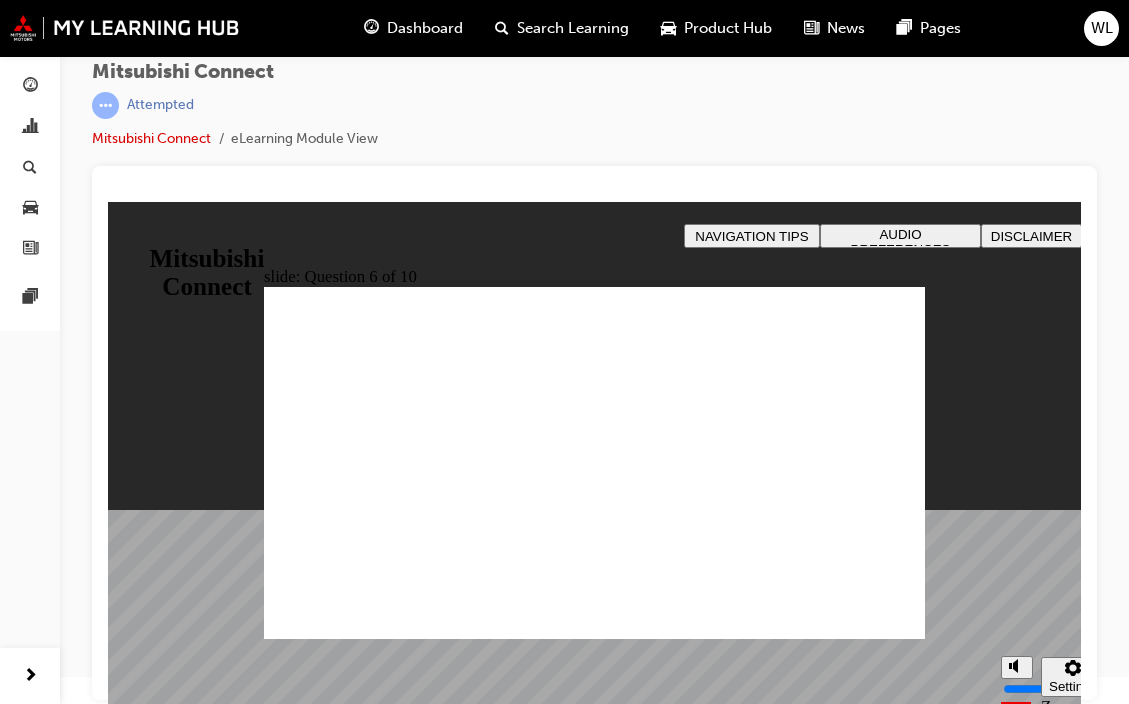 checkbox on "true" 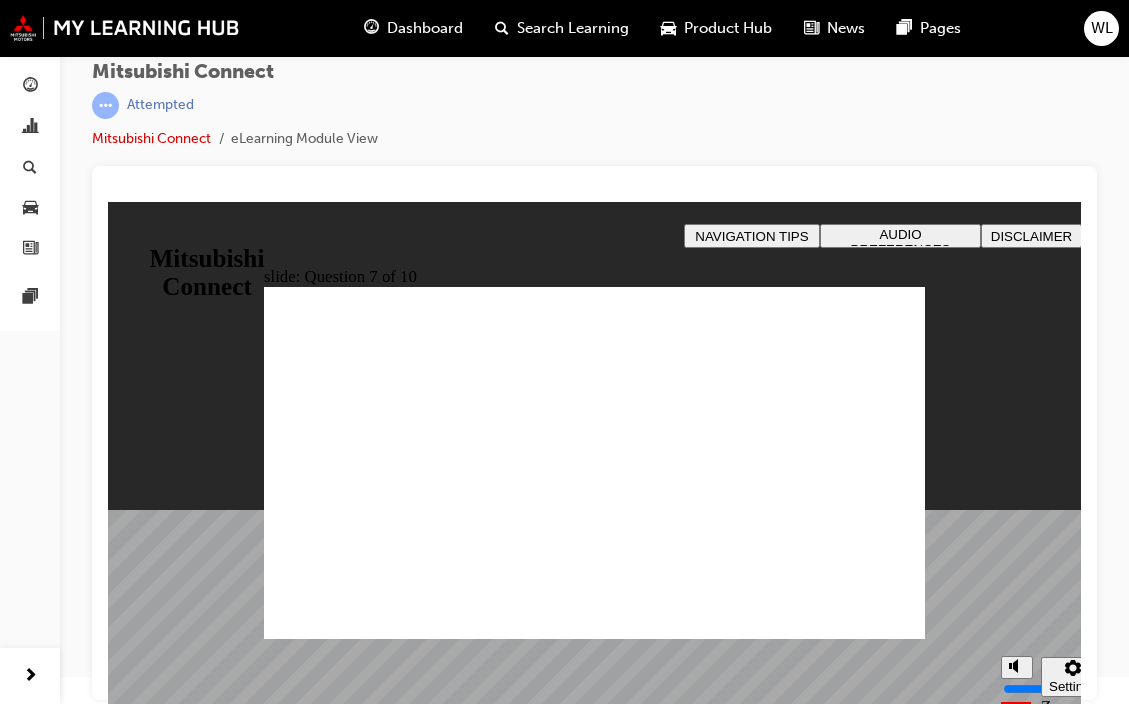 checkbox on "true" 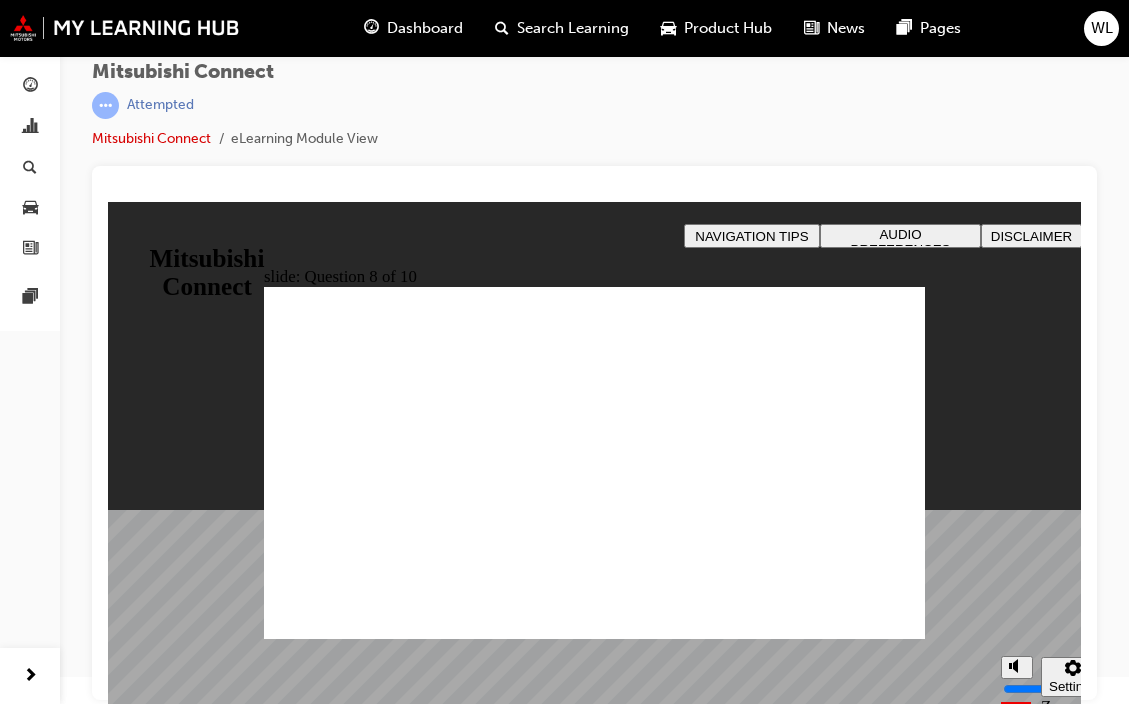 radio on "true" 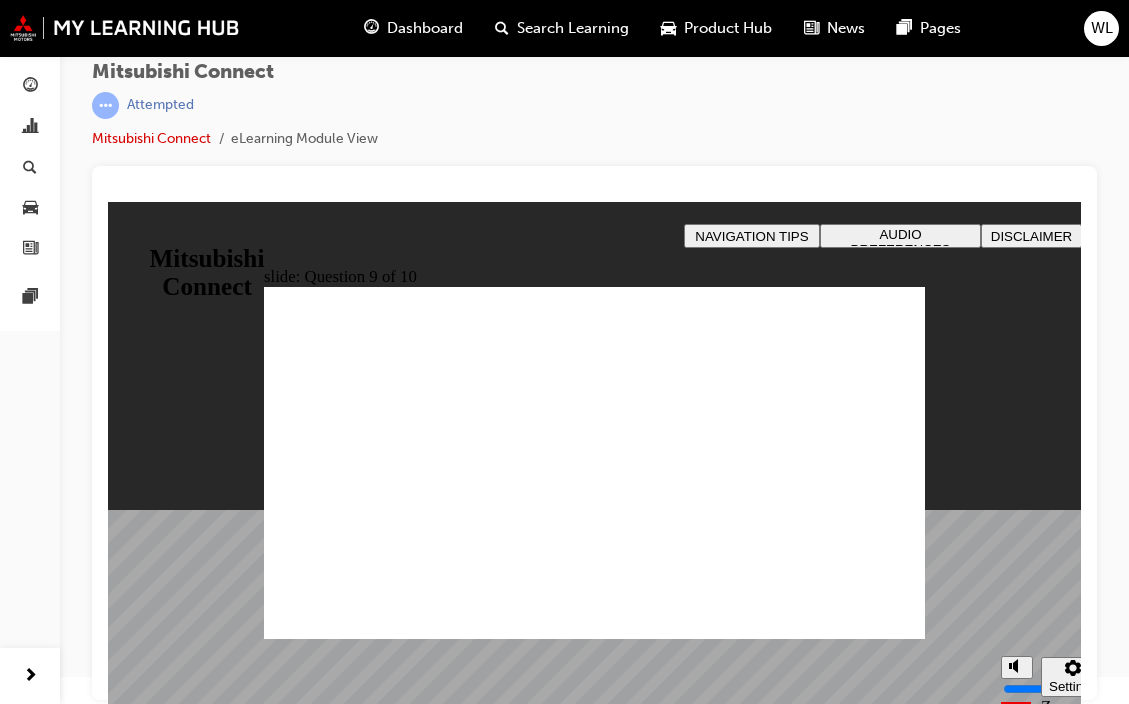 radio on "true" 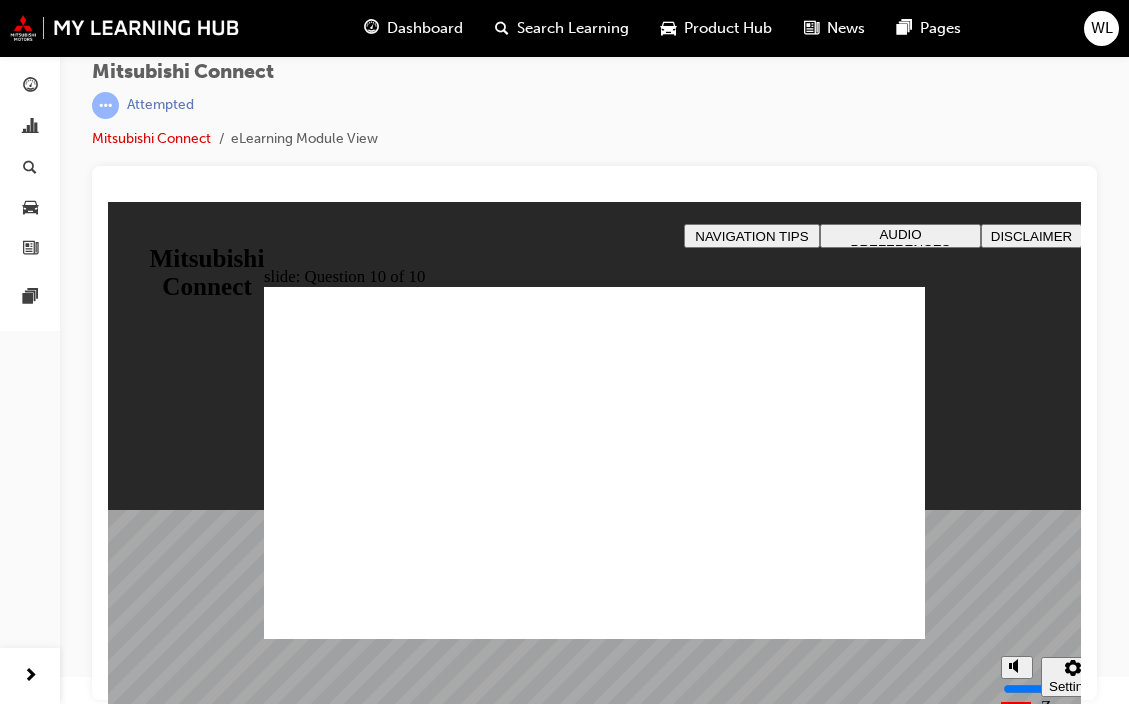 checkbox on "true" 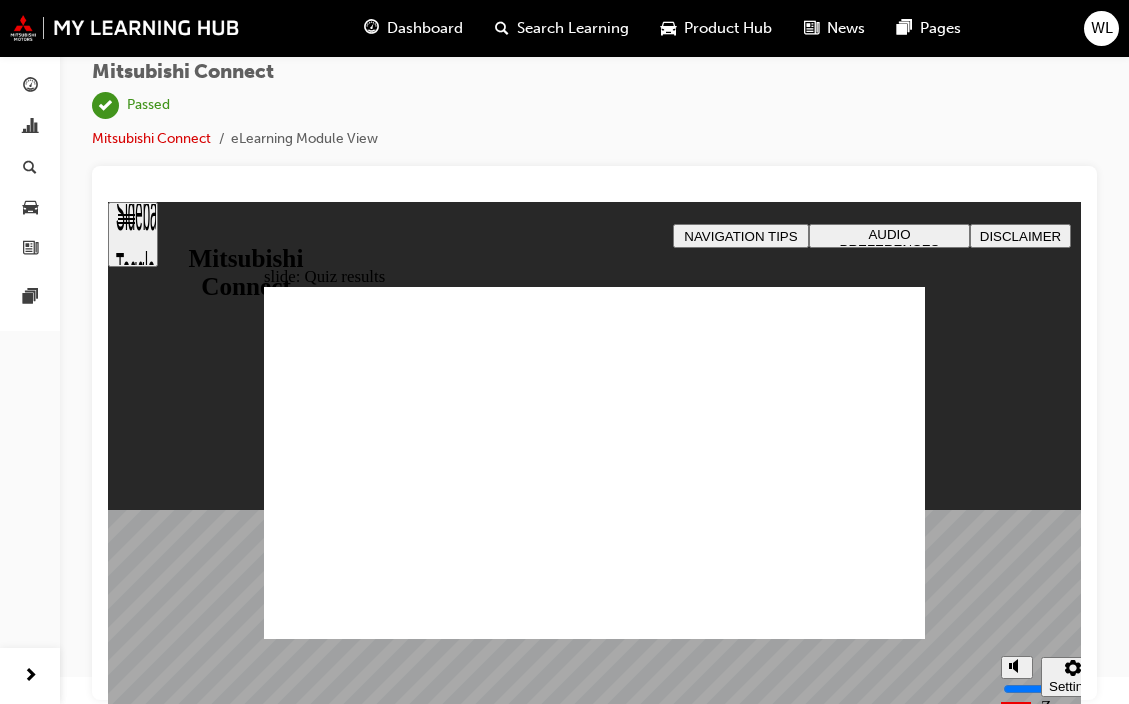 click 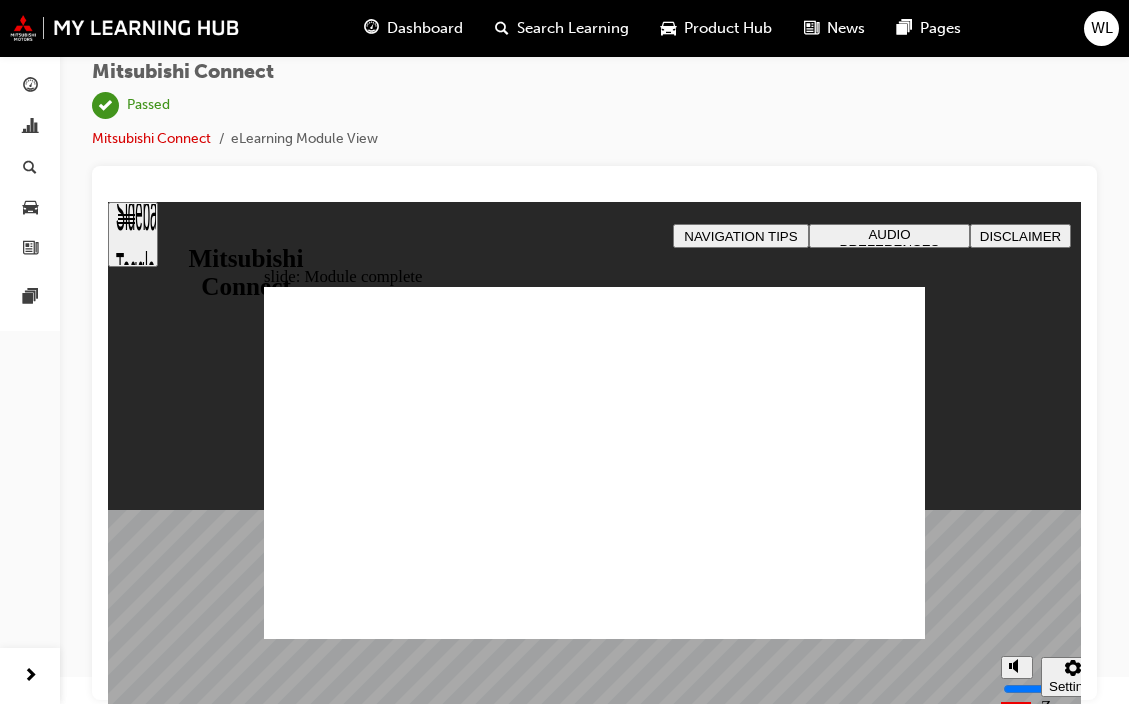 click at bounding box center (594, 1240) 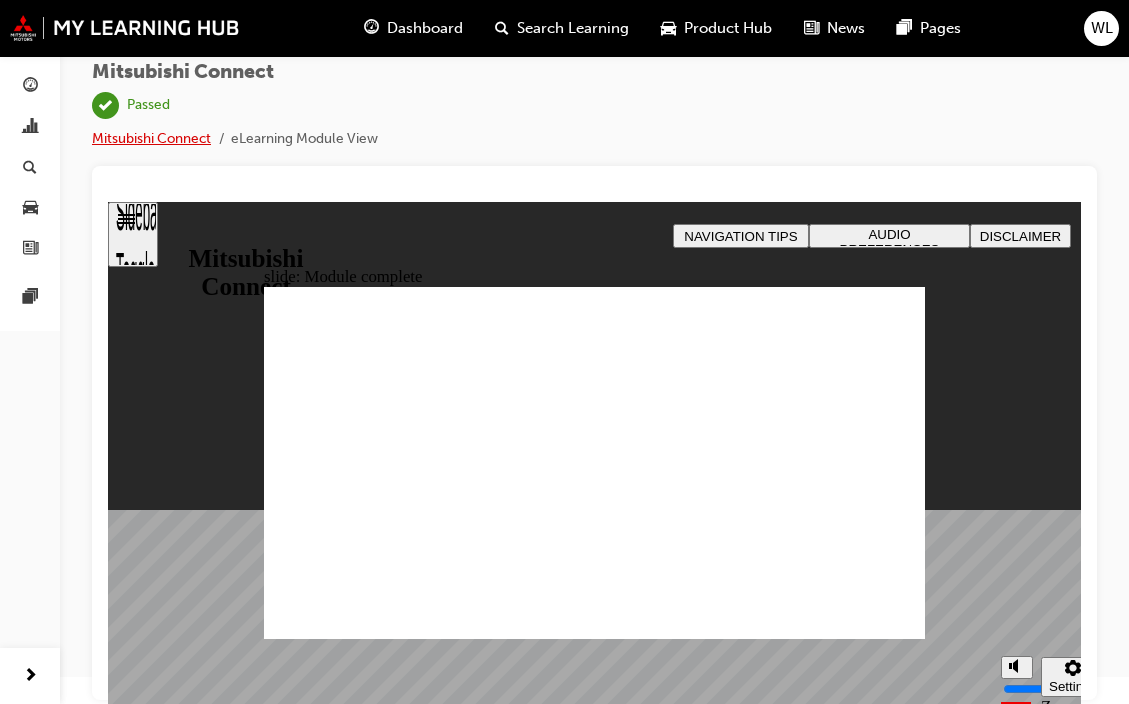 click on "Mitsubishi Connect" at bounding box center (151, 138) 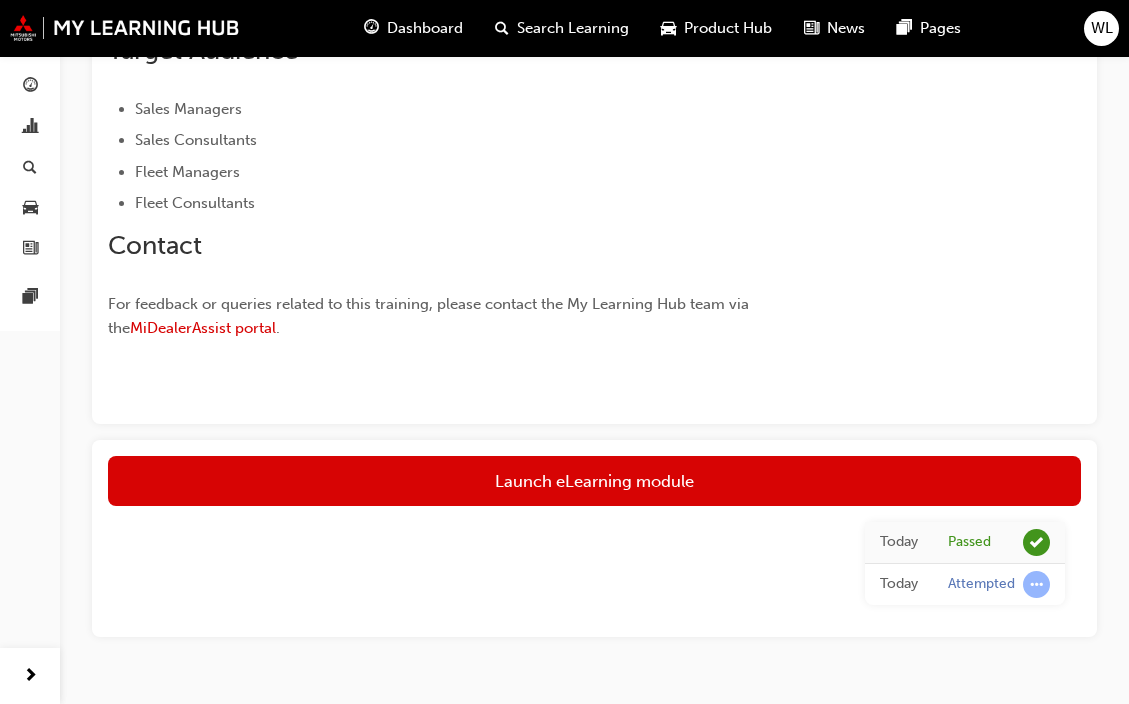 scroll, scrollTop: 907, scrollLeft: 0, axis: vertical 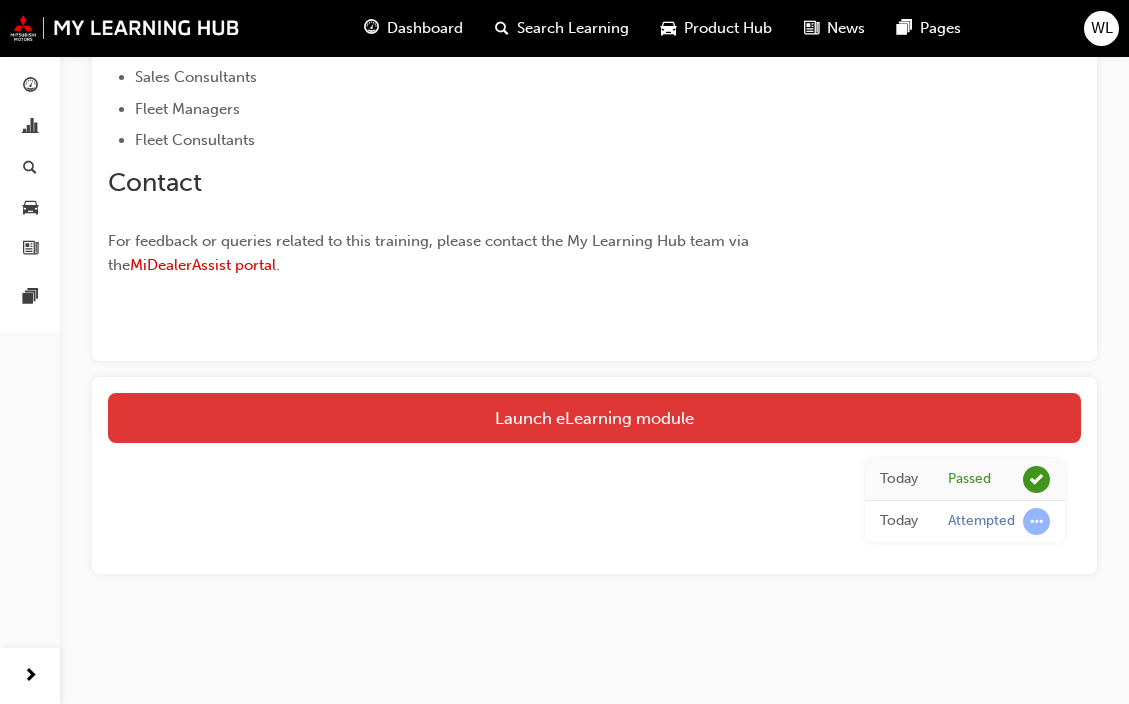 click on "Launch eLearning module" at bounding box center [594, 418] 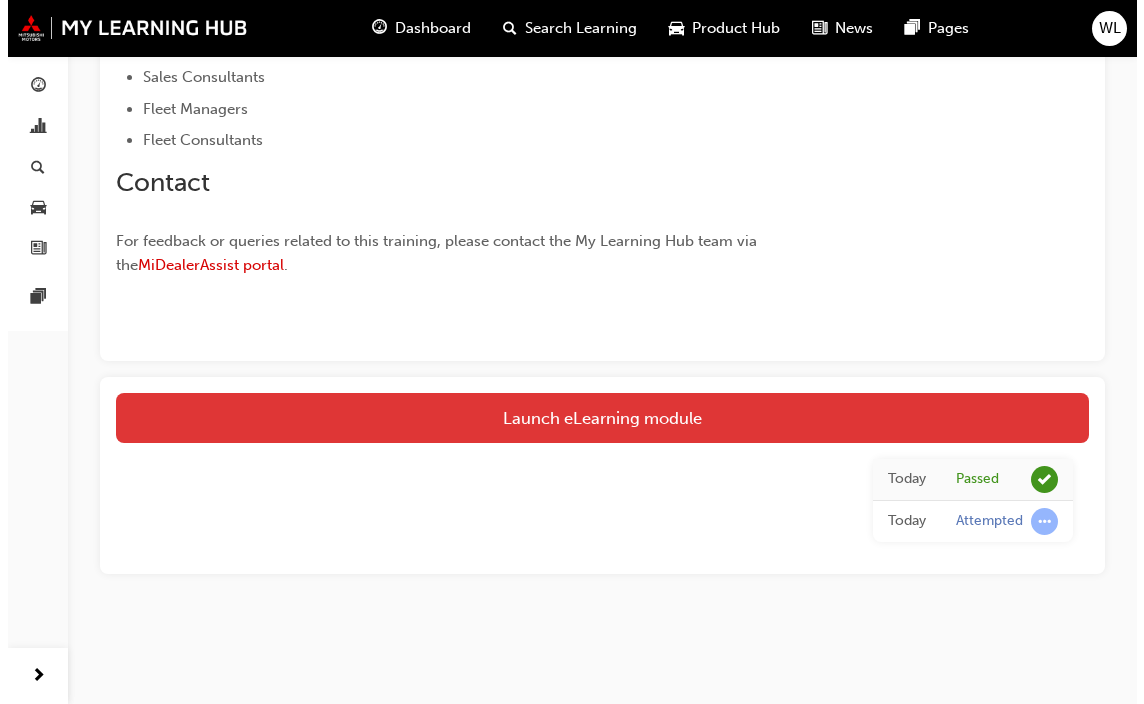 scroll, scrollTop: 0, scrollLeft: 0, axis: both 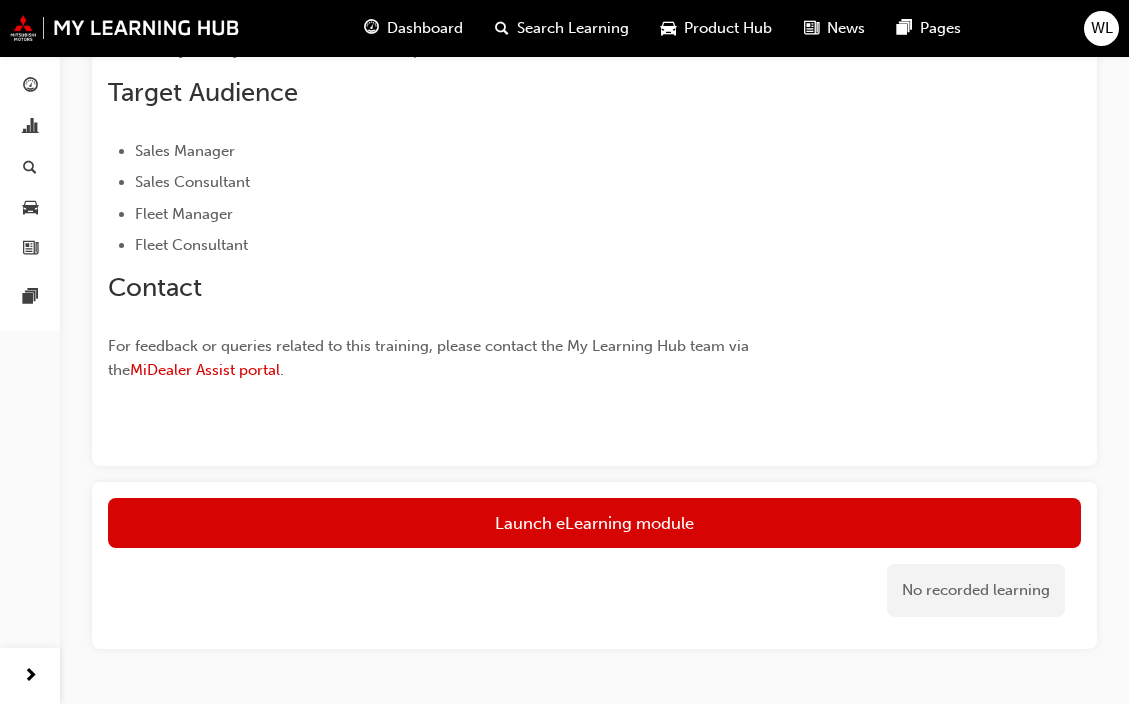 click on "Launch eLearning module" at bounding box center (594, 523) 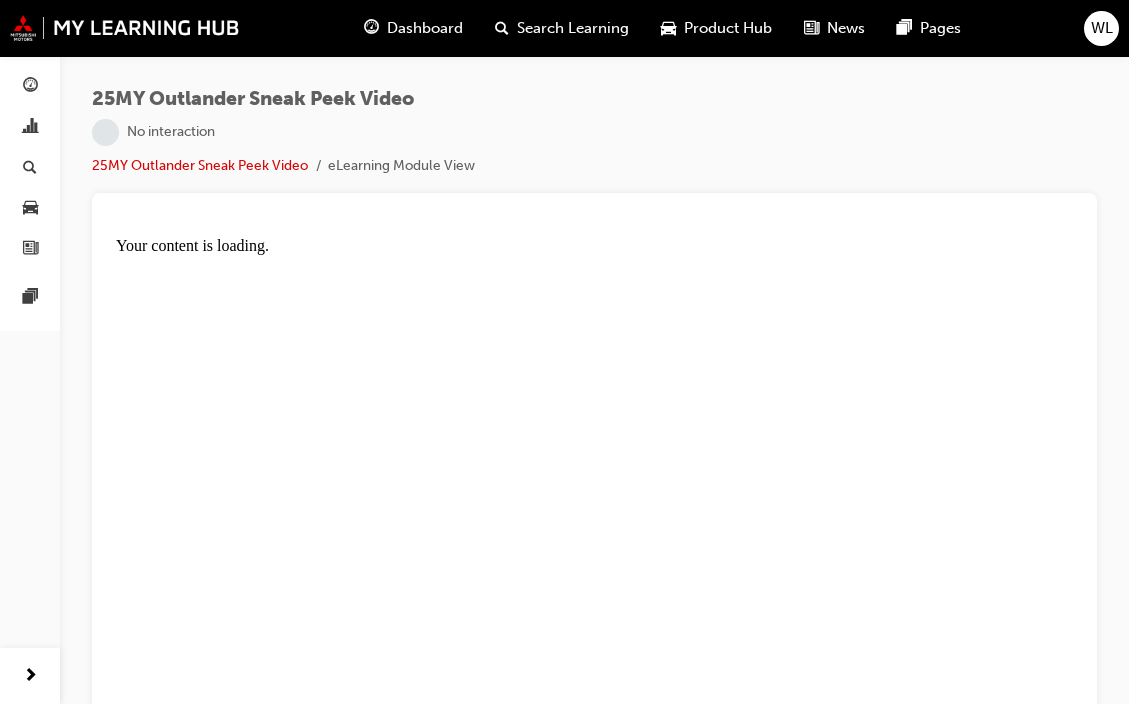 scroll, scrollTop: 0, scrollLeft: 0, axis: both 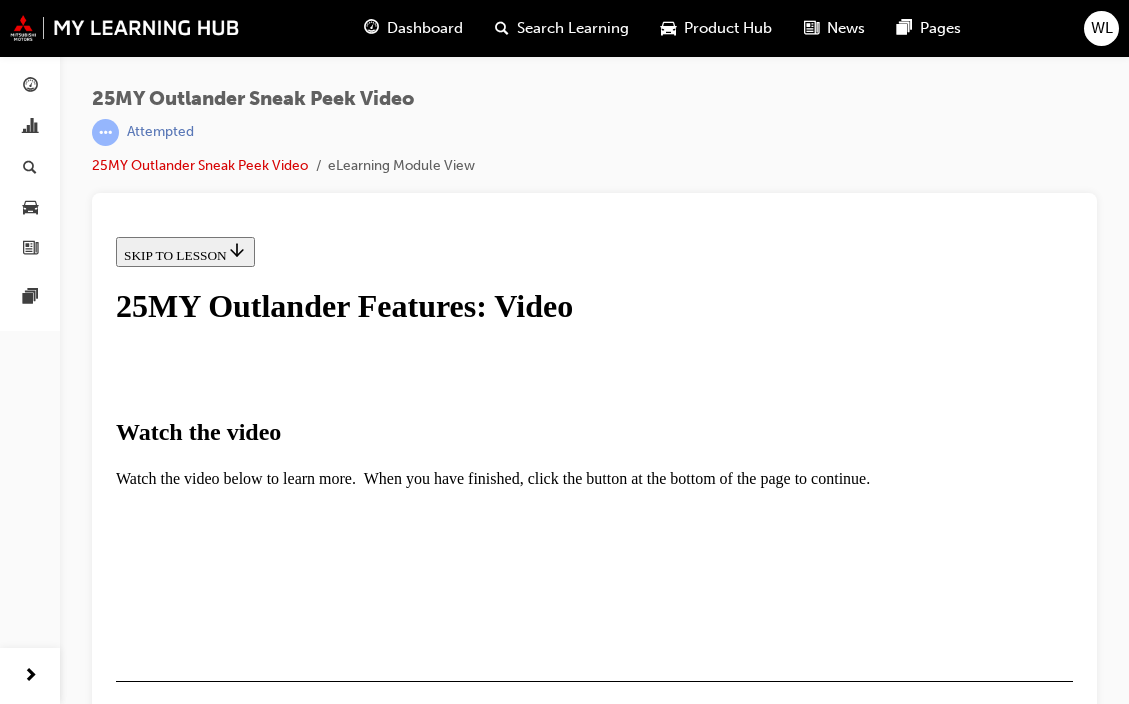 click at bounding box center (164, 816) 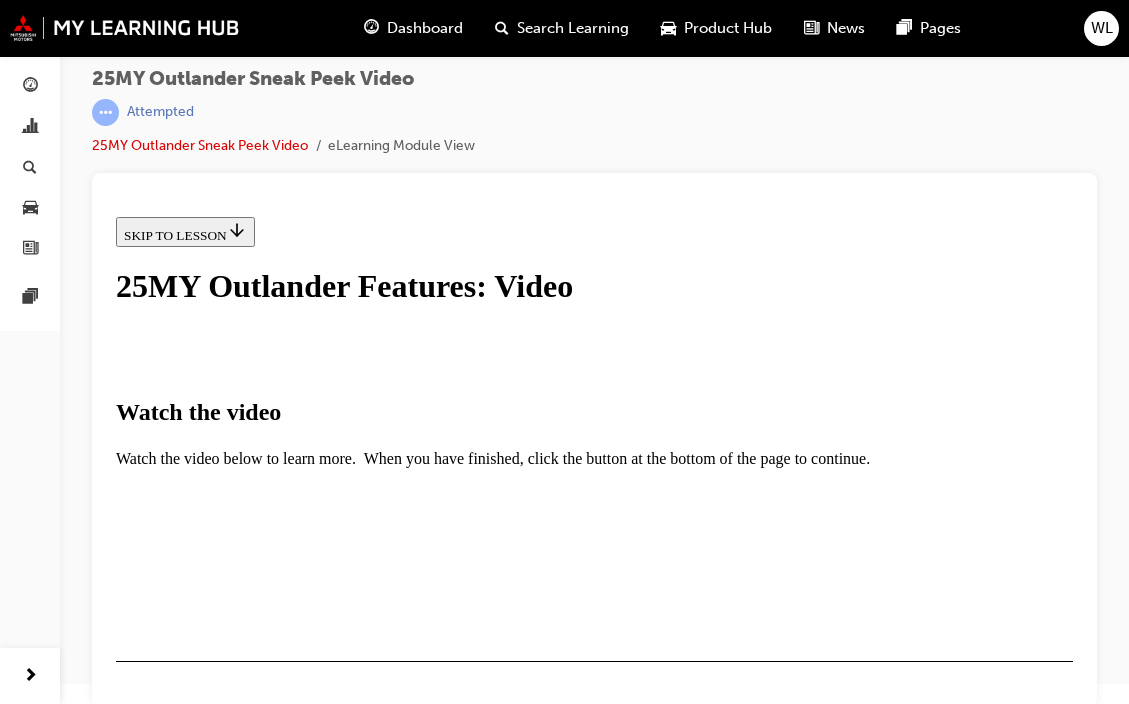 scroll, scrollTop: 27, scrollLeft: 0, axis: vertical 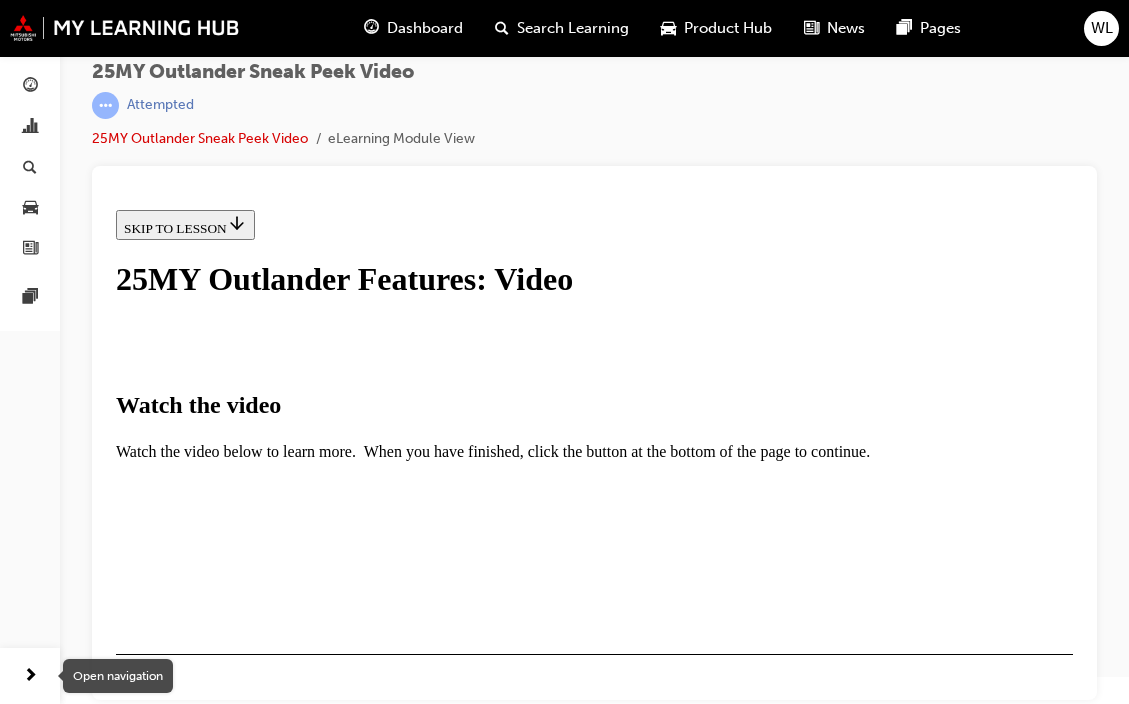 click at bounding box center [30, 676] 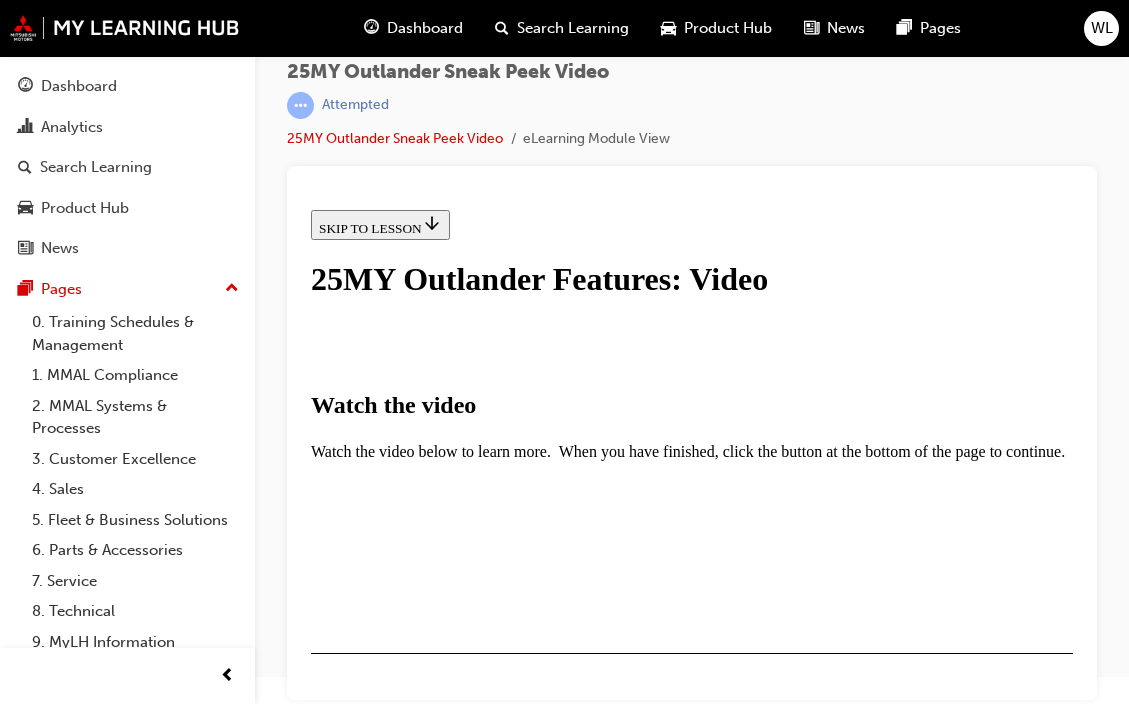 click on "eLearning Module View" at bounding box center [596, 139] 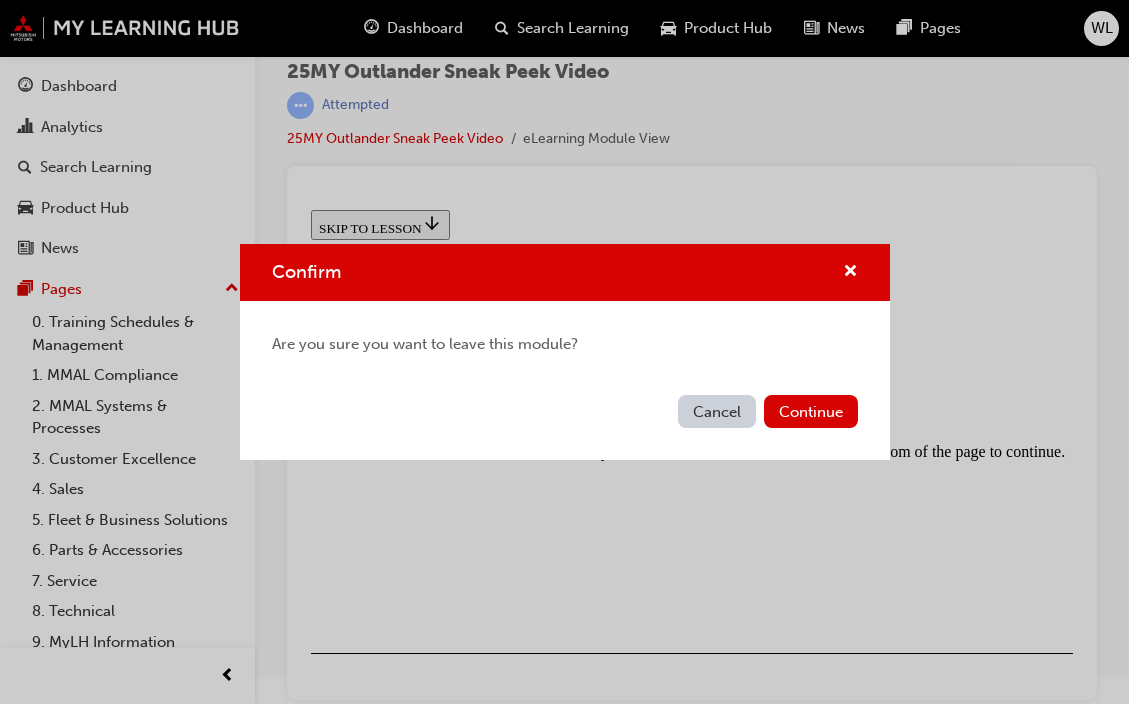 click on "Cancel" at bounding box center (717, 411) 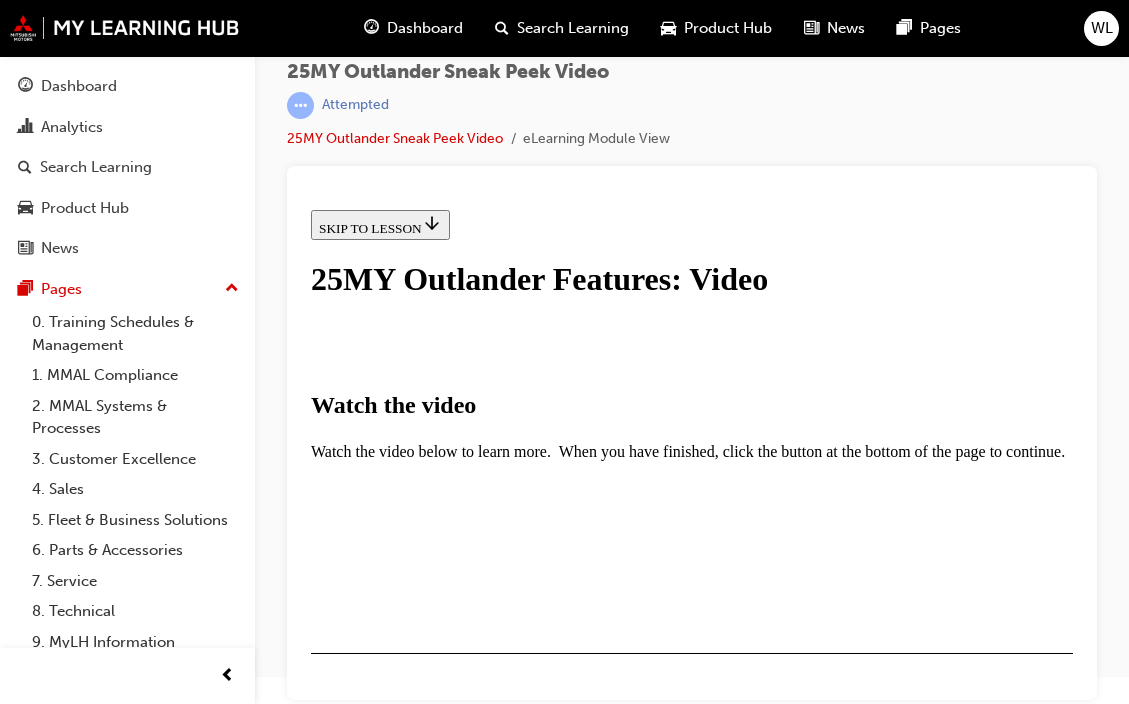 scroll, scrollTop: 507, scrollLeft: 0, axis: vertical 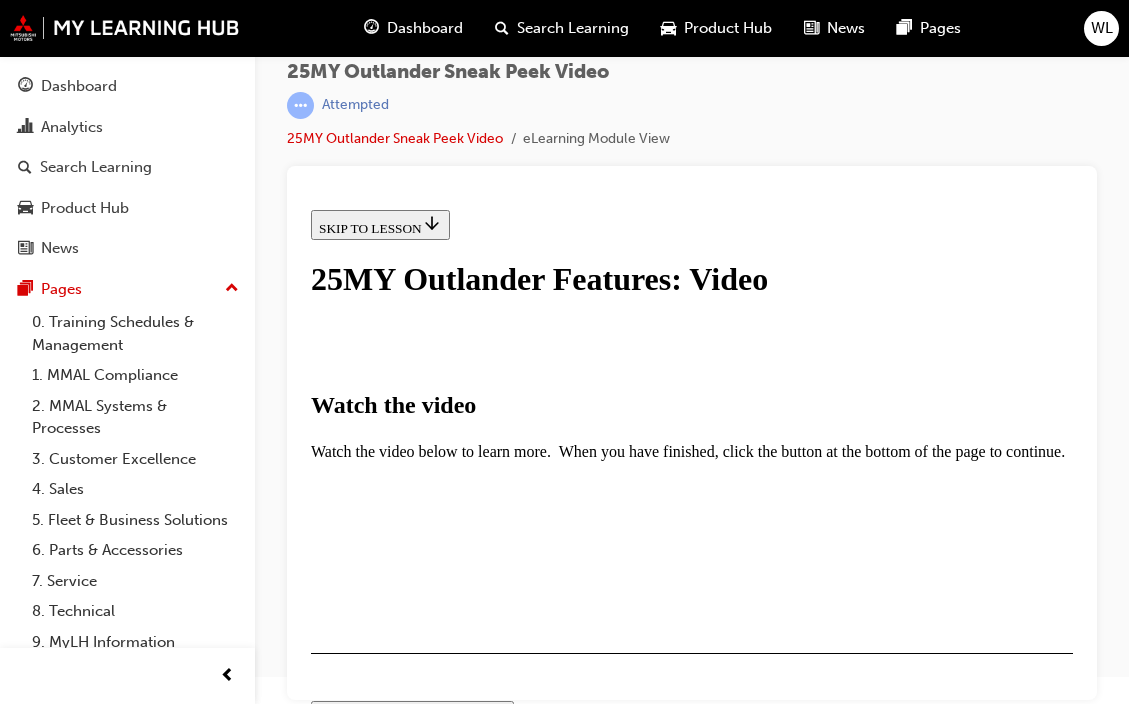 drag, startPoint x: 1070, startPoint y: 414, endPoint x: 1387, endPoint y: 739, distance: 453.9978 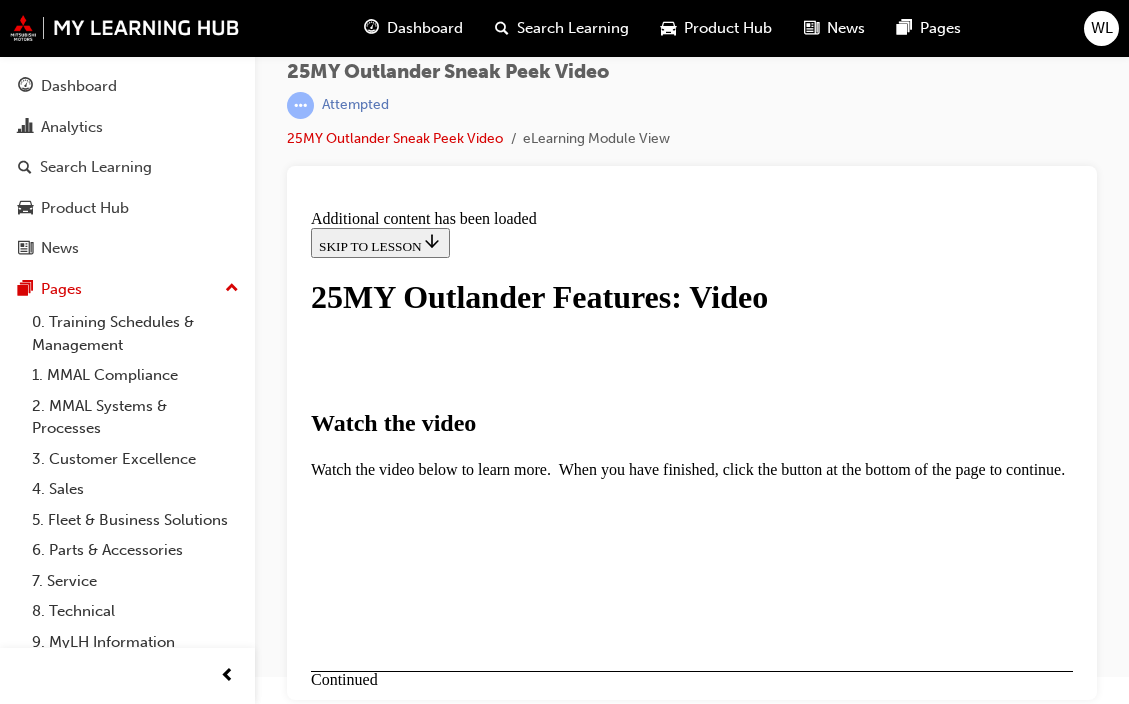 scroll, scrollTop: 705, scrollLeft: 0, axis: vertical 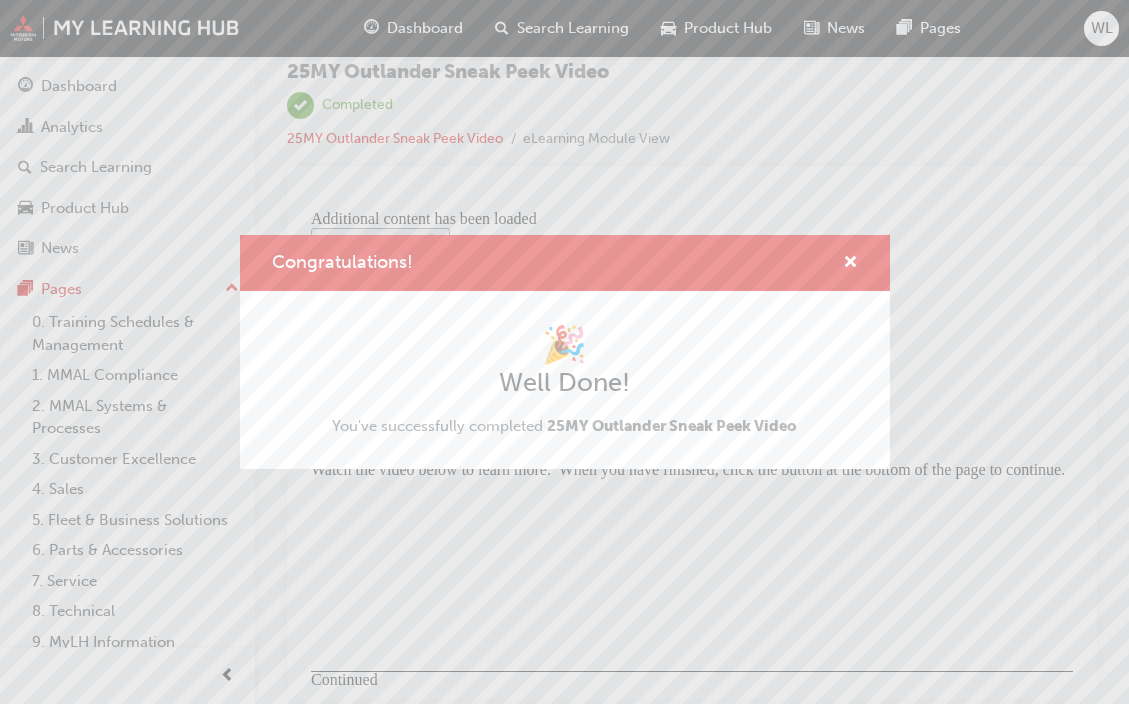 click on "Congratulations! 🎉 Well Done! You've successfully completed   25MY Outlander Sneak Peek Video" at bounding box center (564, 352) 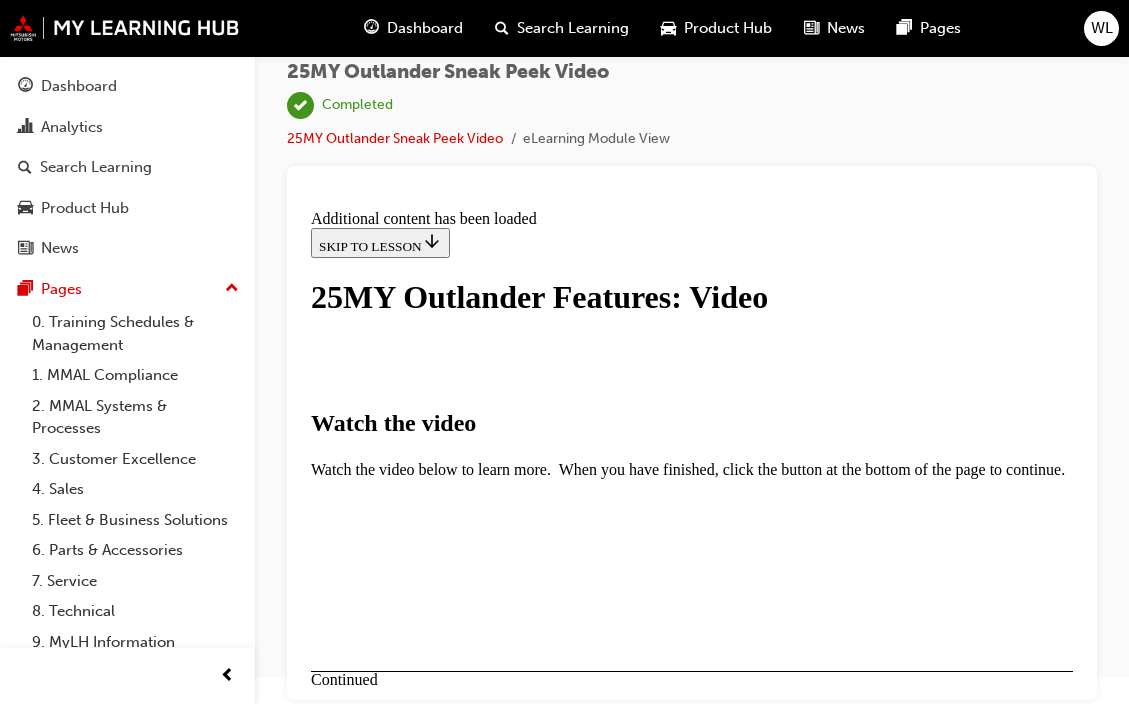 scroll, scrollTop: 705, scrollLeft: 0, axis: vertical 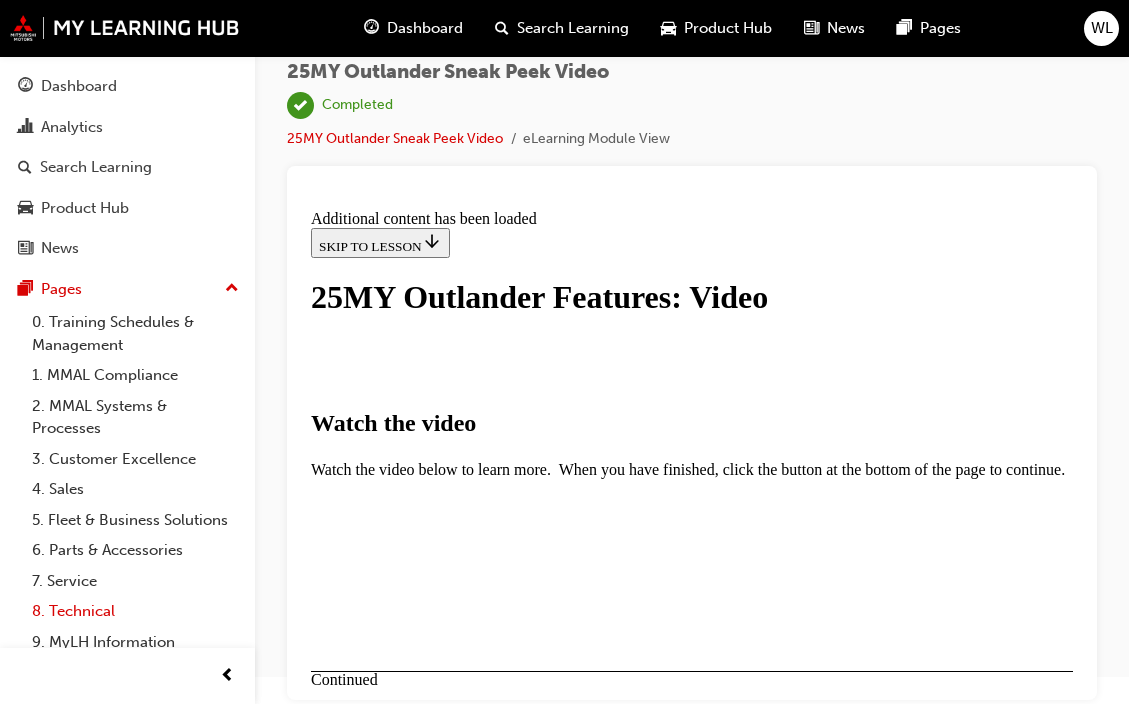 click on "8. Technical" at bounding box center (135, 611) 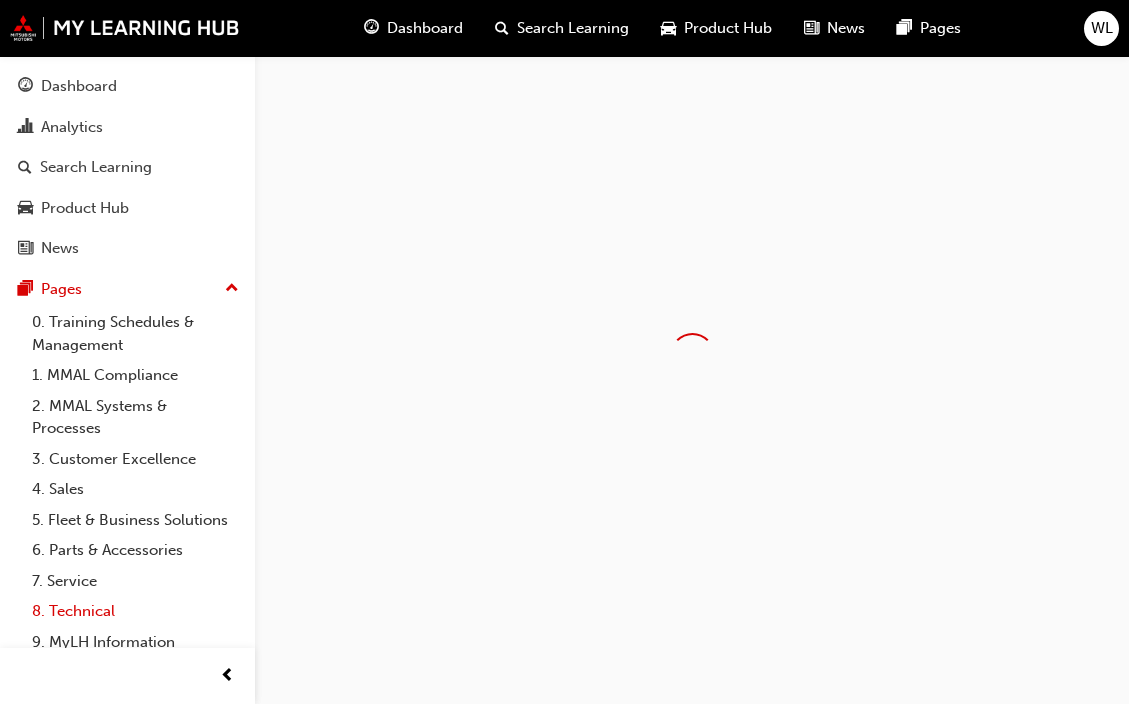 scroll, scrollTop: 0, scrollLeft: 0, axis: both 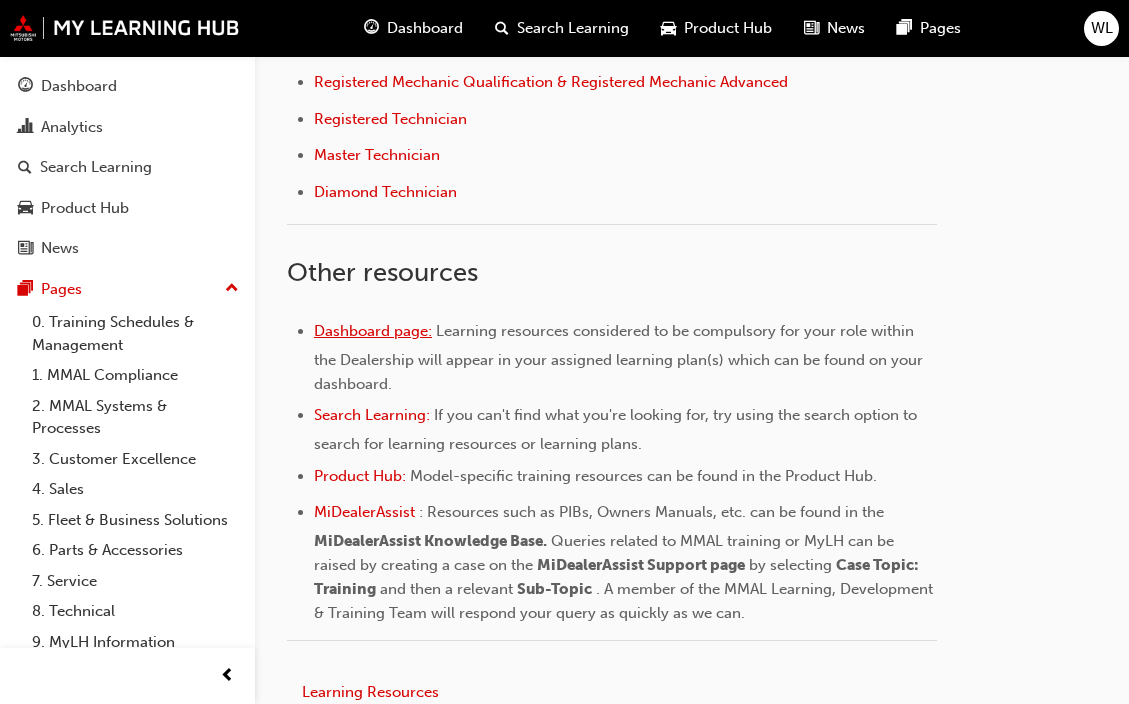 click on "Dashboard page:" at bounding box center (373, 331) 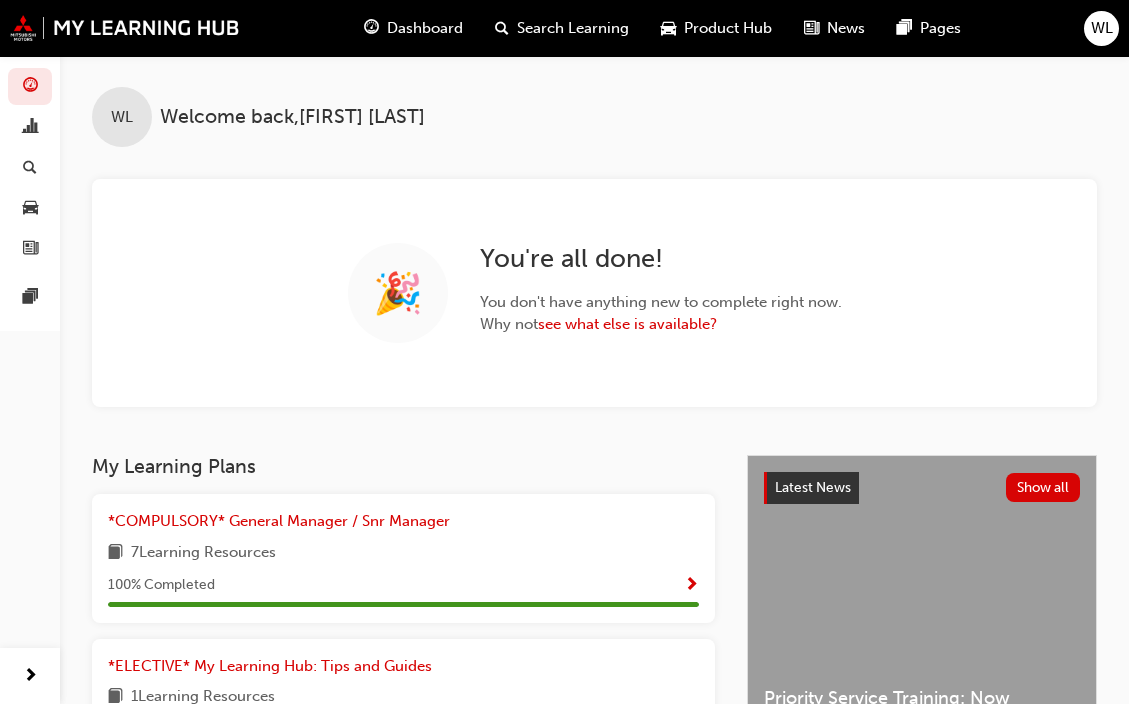 scroll, scrollTop: 0, scrollLeft: 0, axis: both 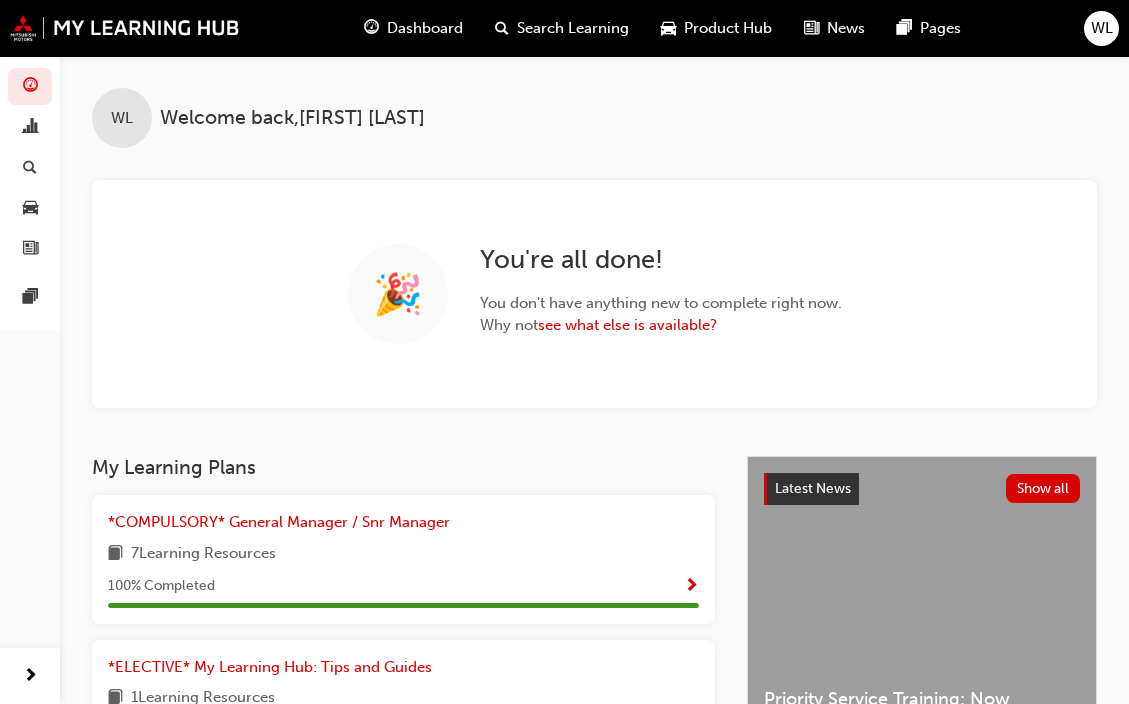 click on "Product Hub" at bounding box center (728, 28) 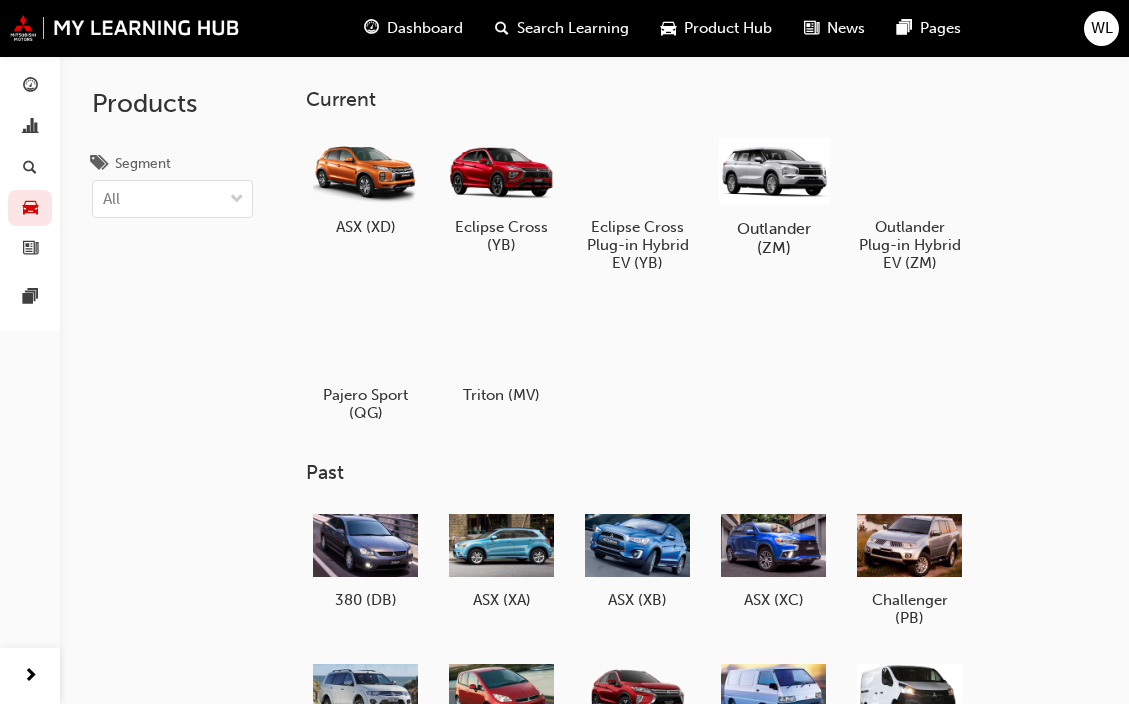 click at bounding box center (773, 170) 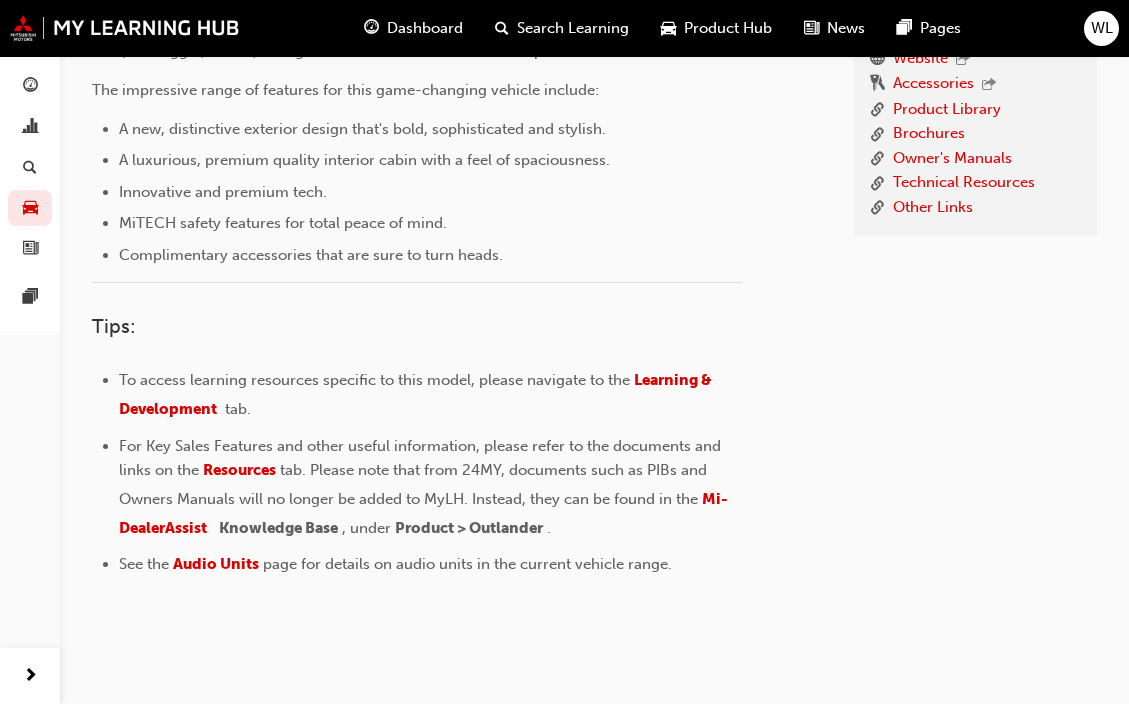 scroll, scrollTop: 638, scrollLeft: 0, axis: vertical 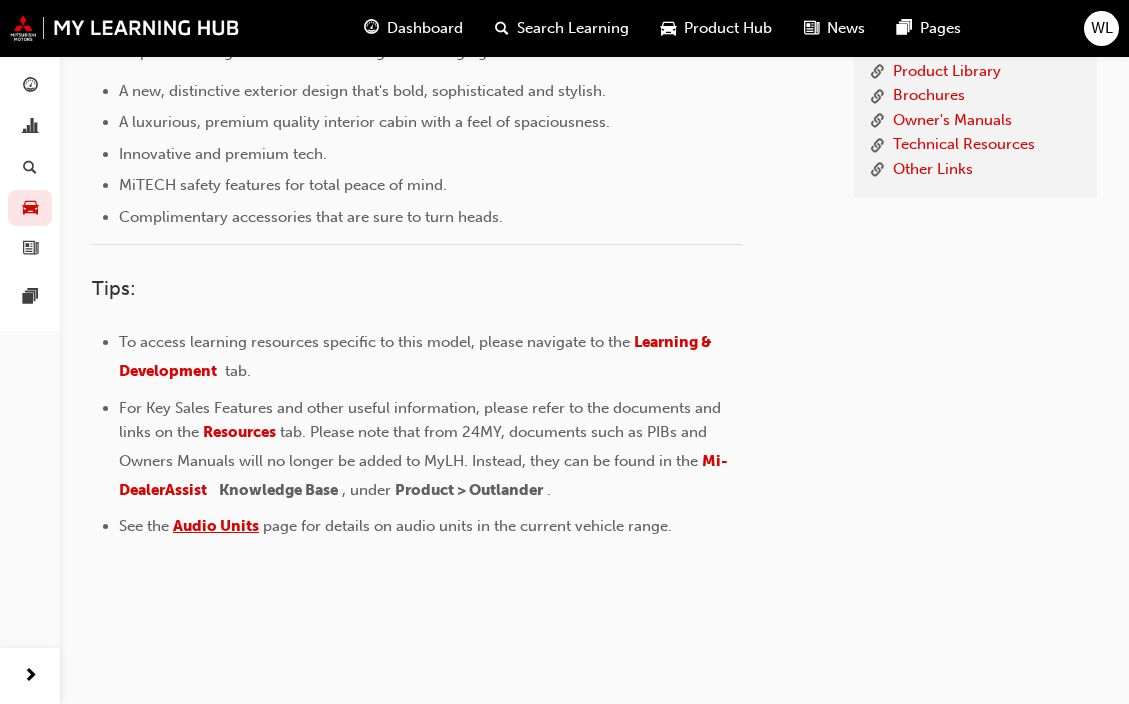 click on "Audio Units" at bounding box center (216, 526) 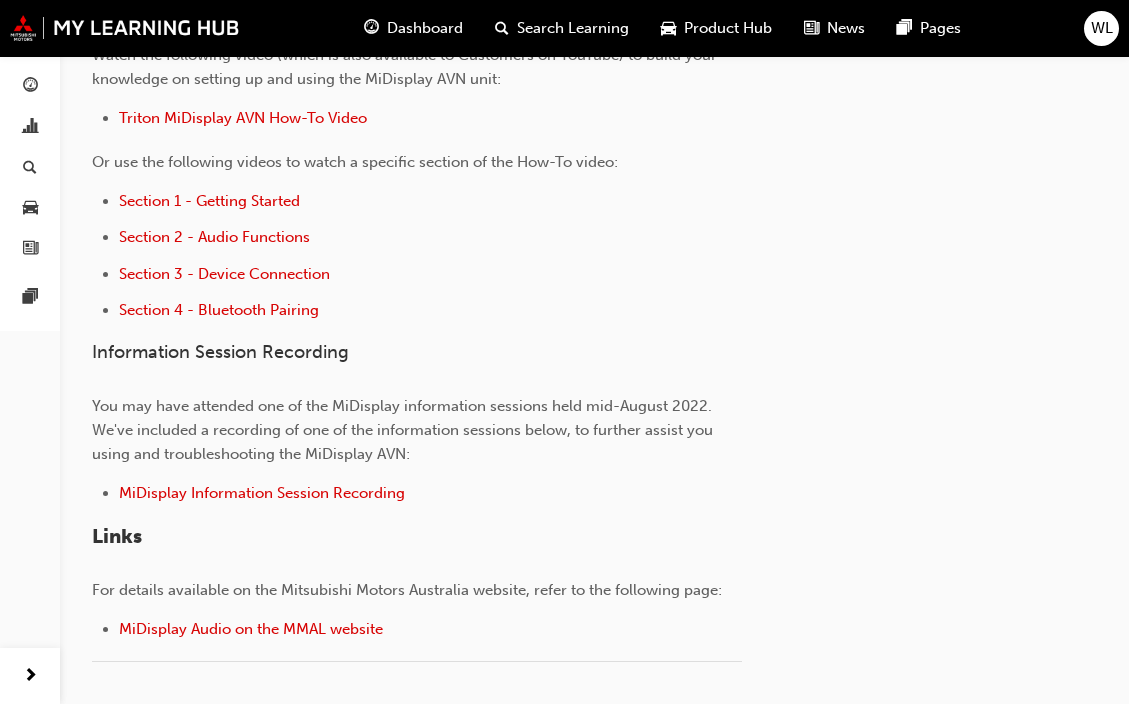 scroll, scrollTop: 700, scrollLeft: 0, axis: vertical 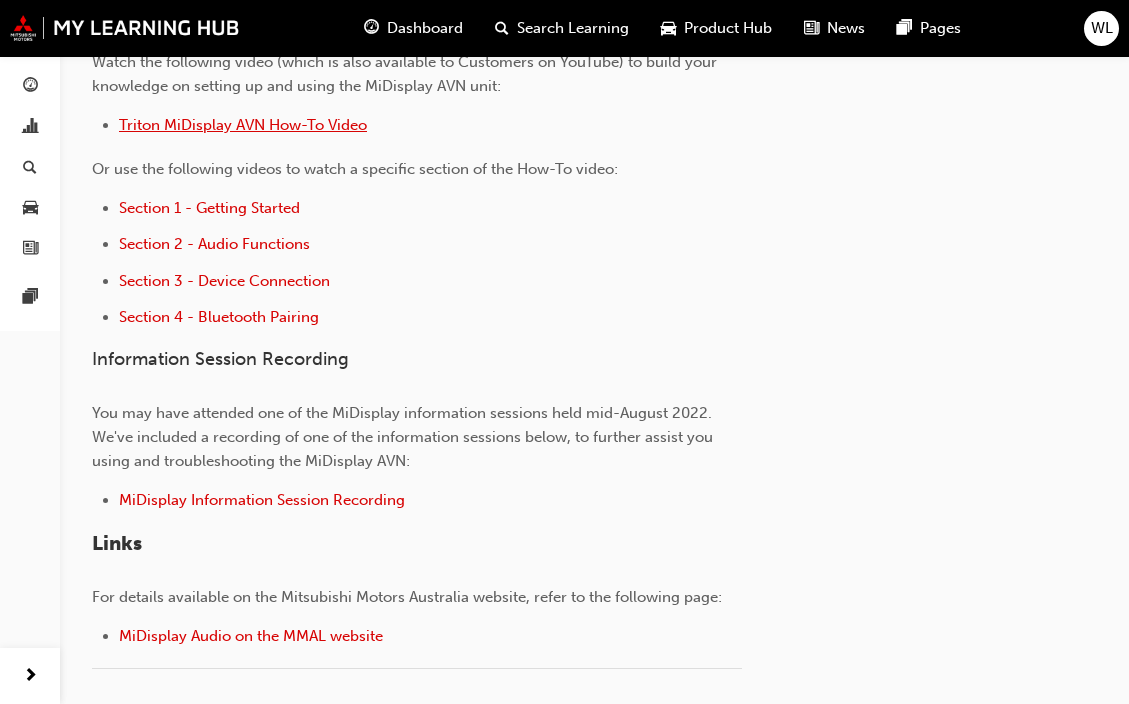 click on "Triton MiDisplay AVN How-To Video" at bounding box center [243, 125] 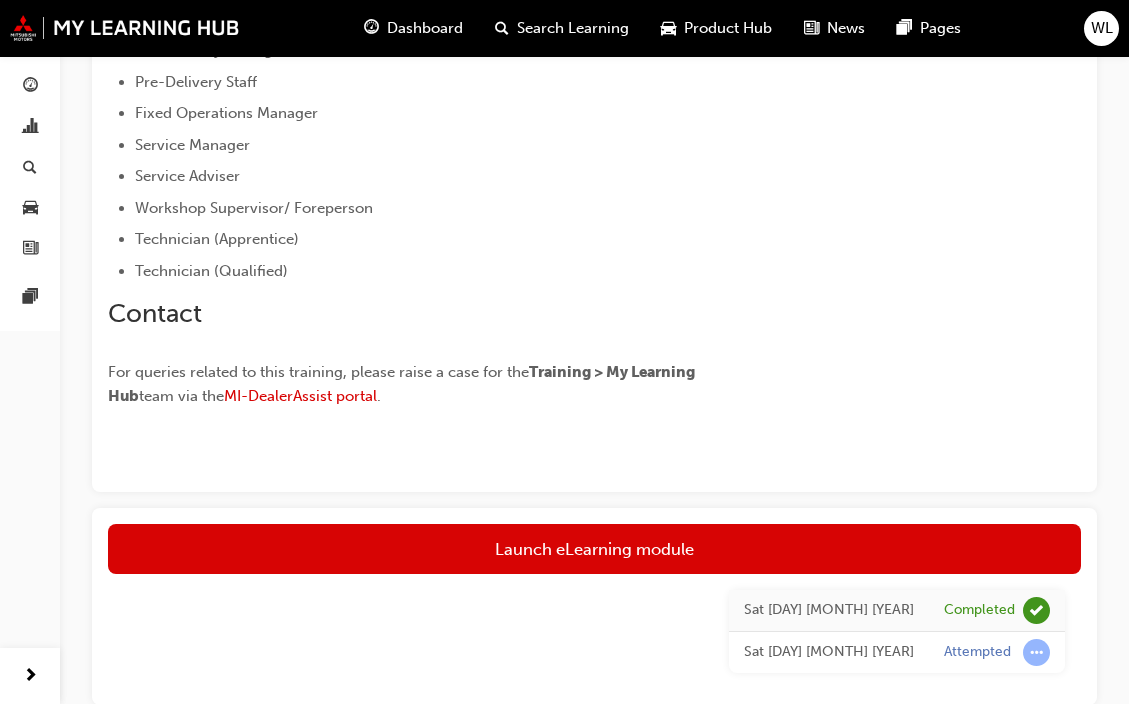 scroll, scrollTop: 1000, scrollLeft: 0, axis: vertical 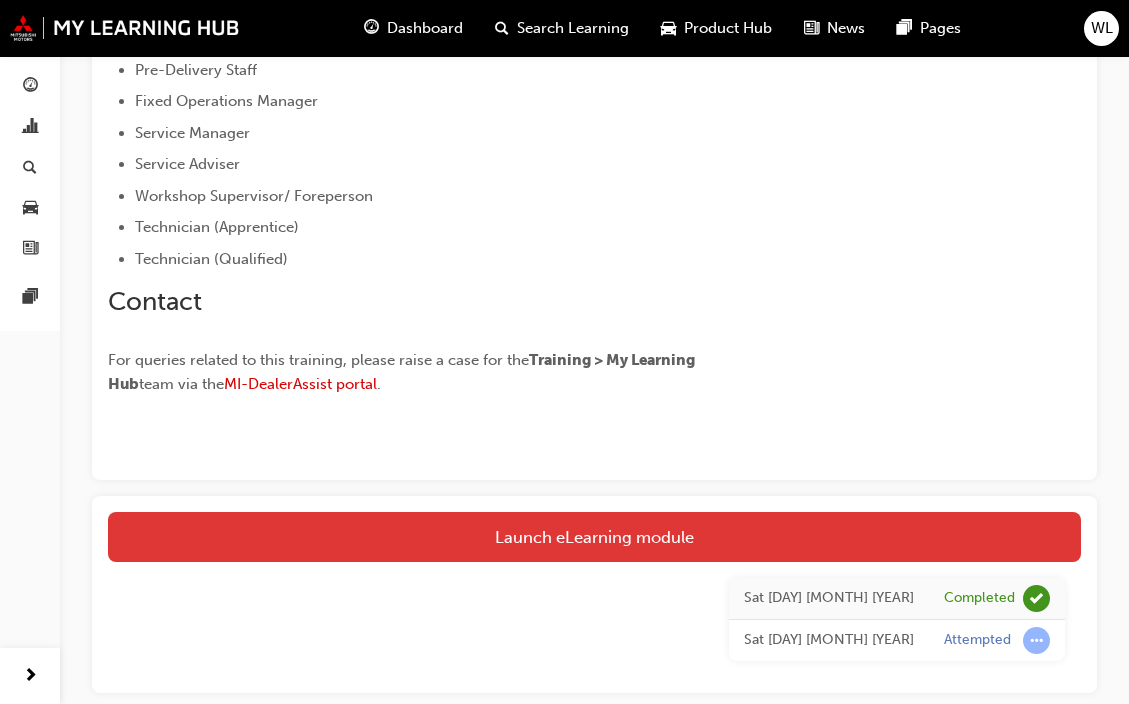 click on "Launch eLearning module" at bounding box center [594, 537] 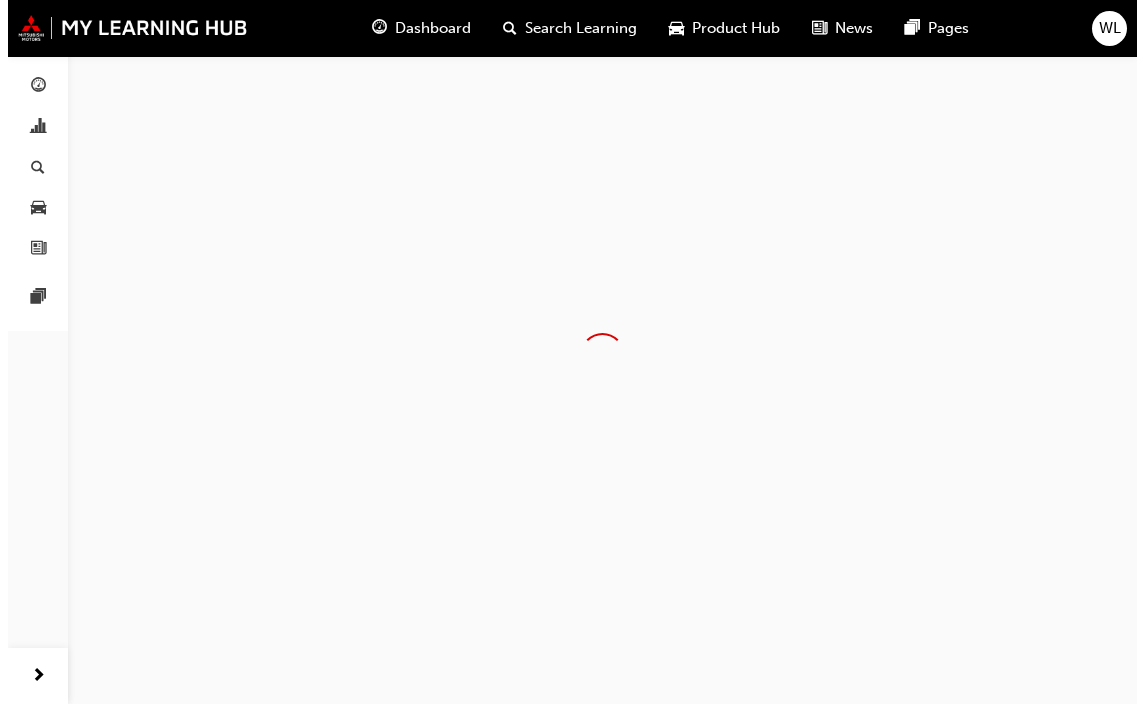 scroll, scrollTop: 0, scrollLeft: 0, axis: both 